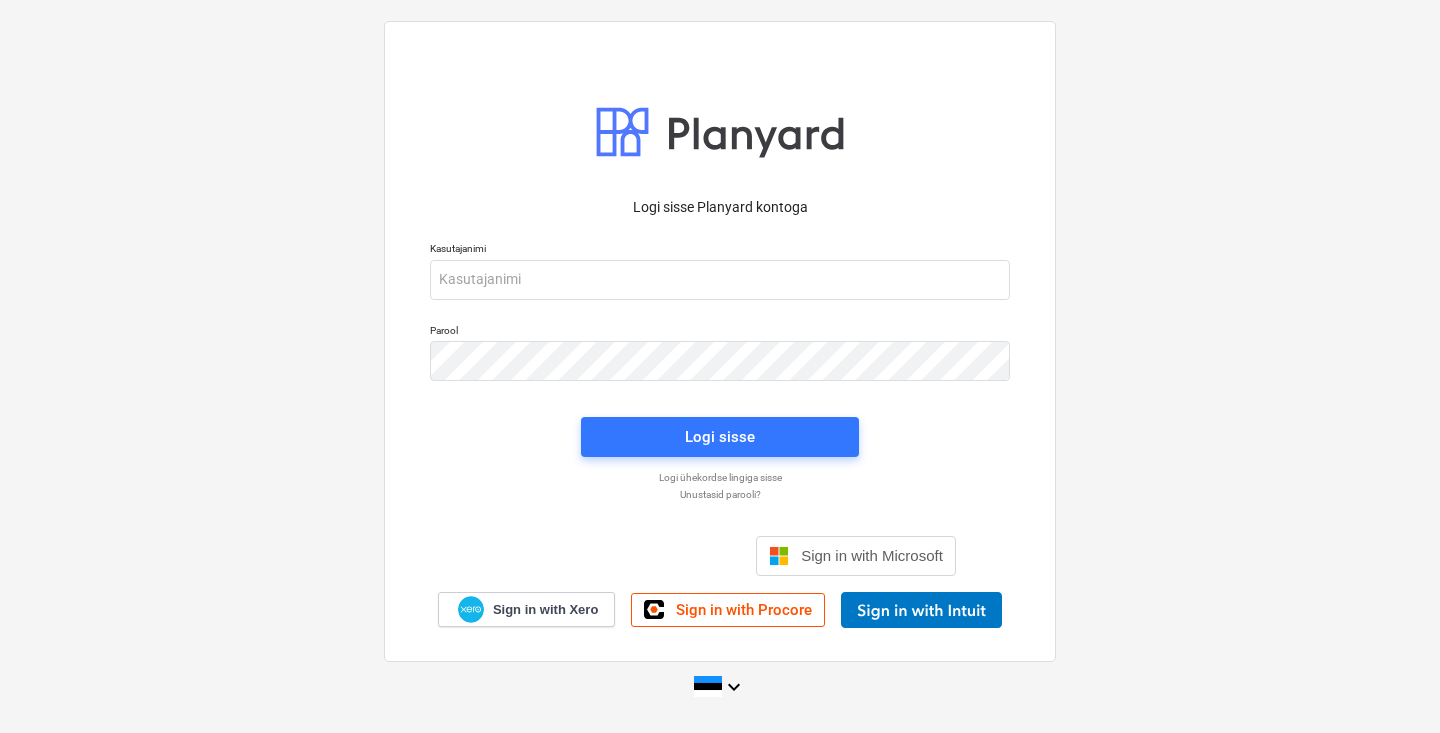 scroll, scrollTop: 0, scrollLeft: 0, axis: both 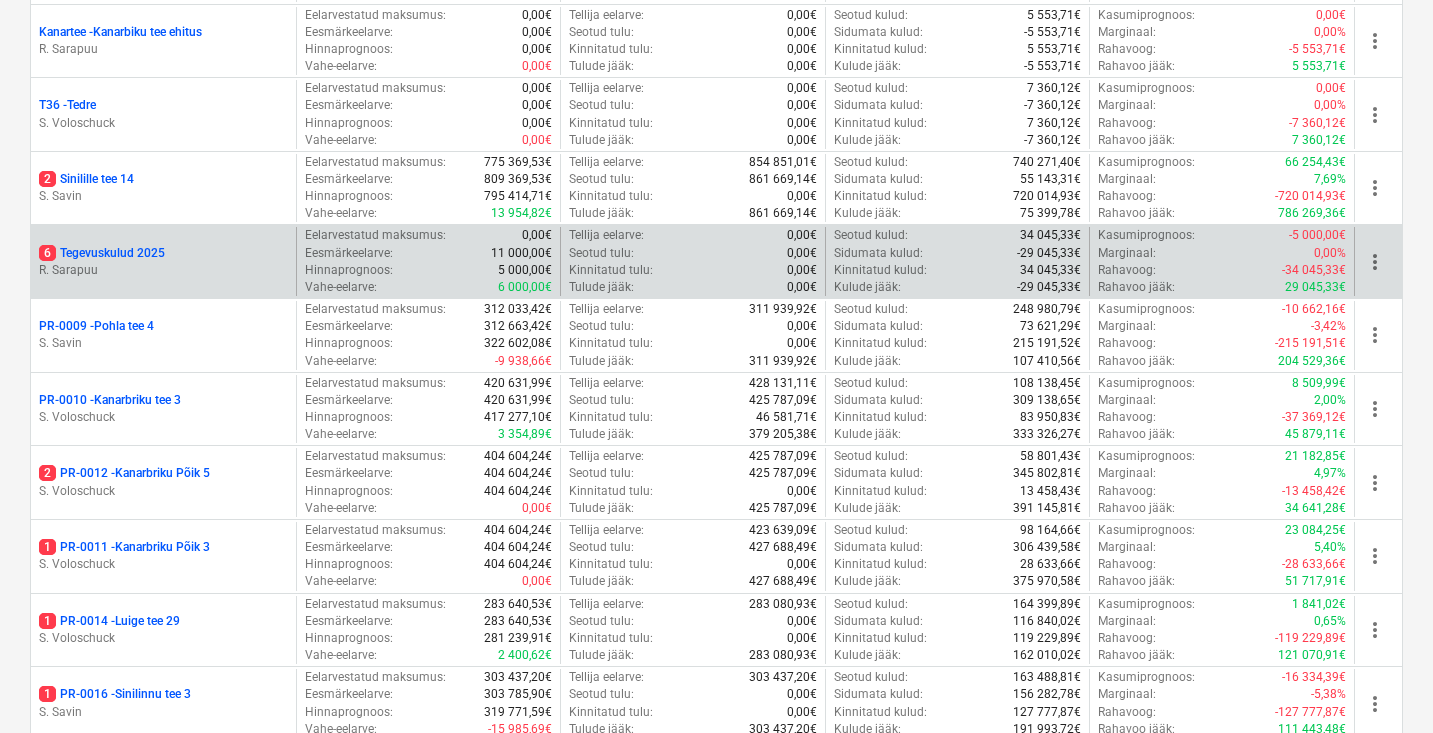 click on "6 Tegevuskulud 2025" at bounding box center (102, 253) 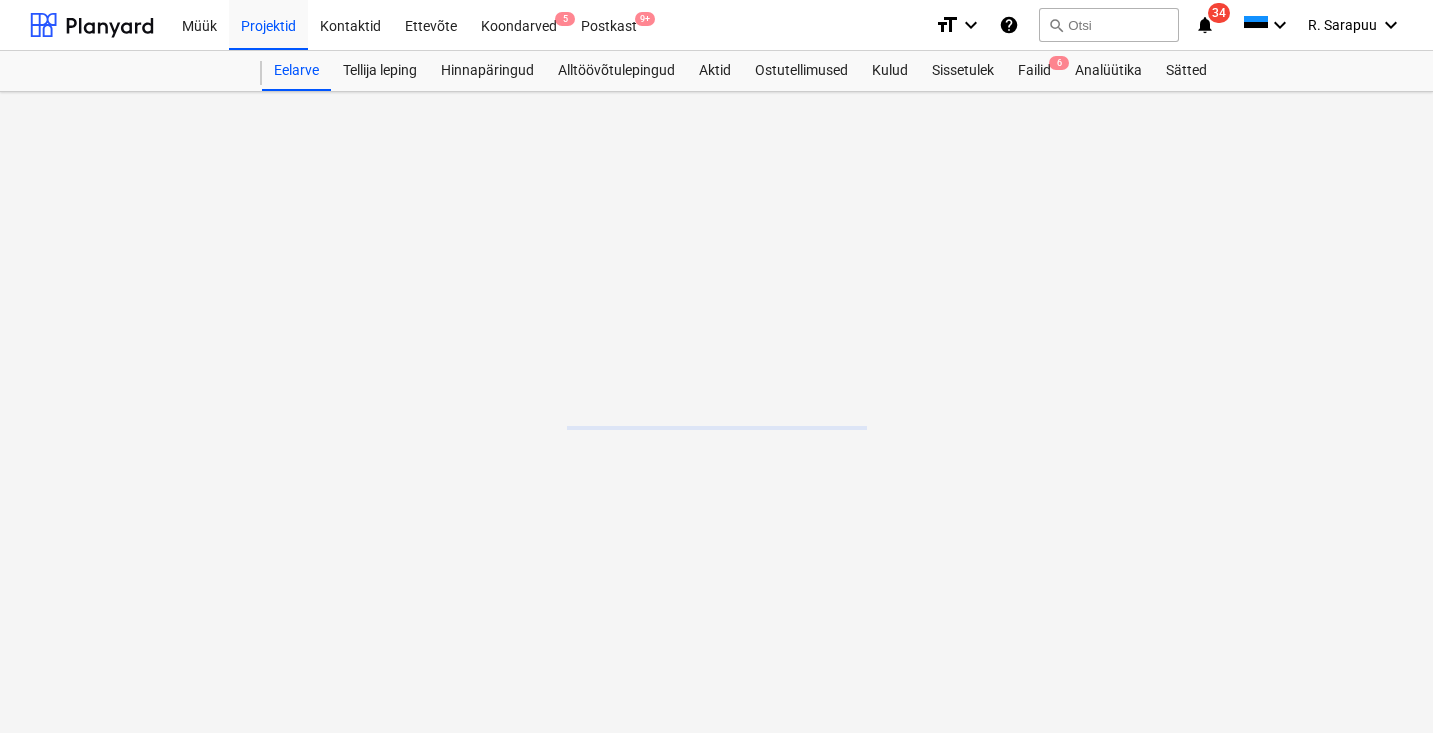 scroll, scrollTop: 0, scrollLeft: 0, axis: both 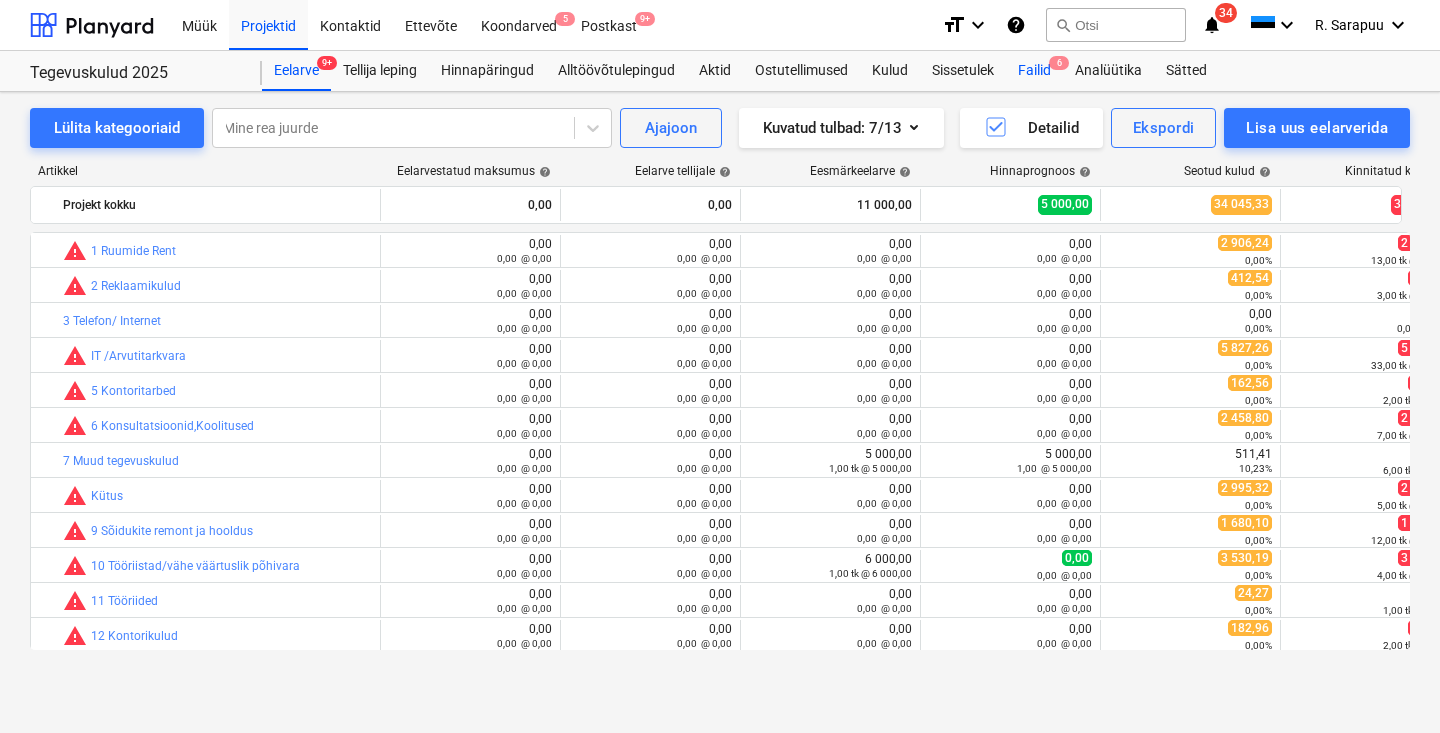 click on "Failid 6" at bounding box center [1034, 71] 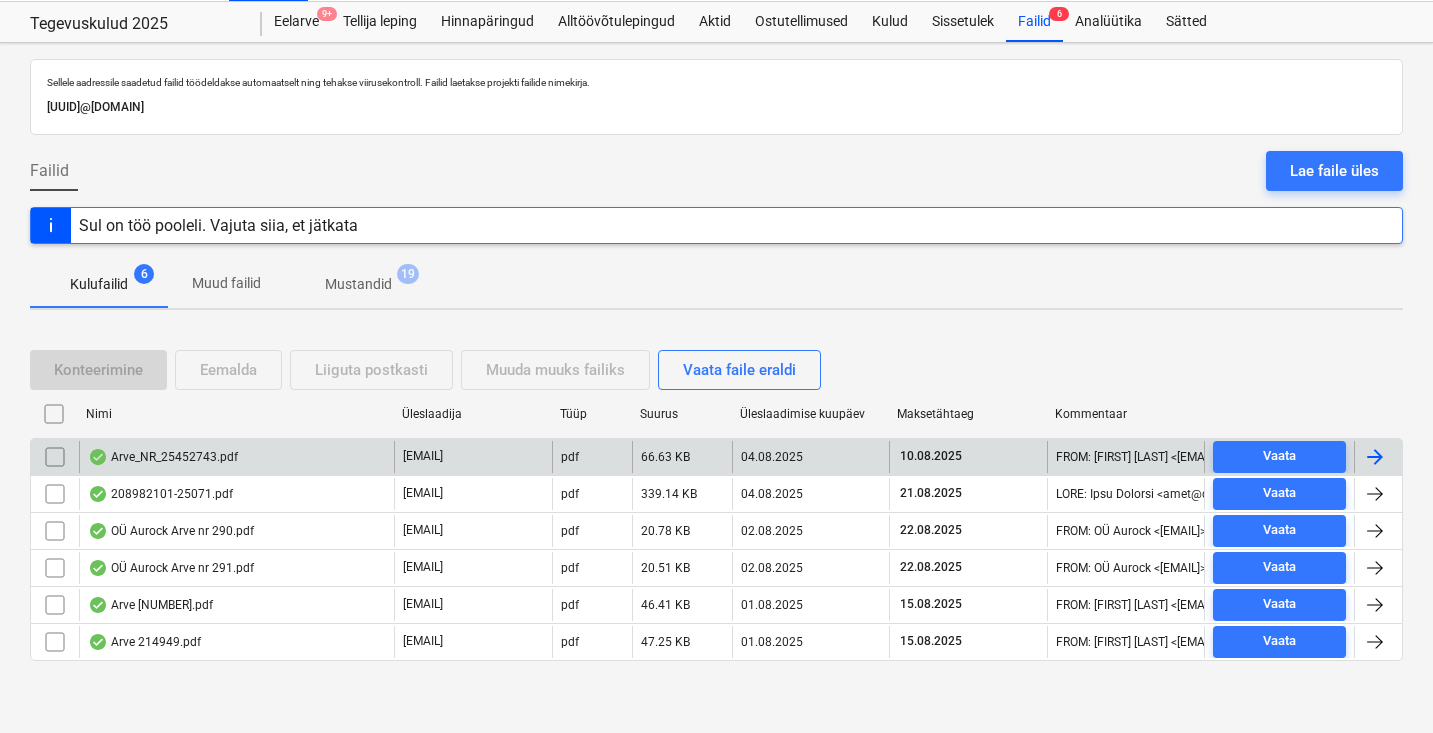 scroll, scrollTop: 48, scrollLeft: 0, axis: vertical 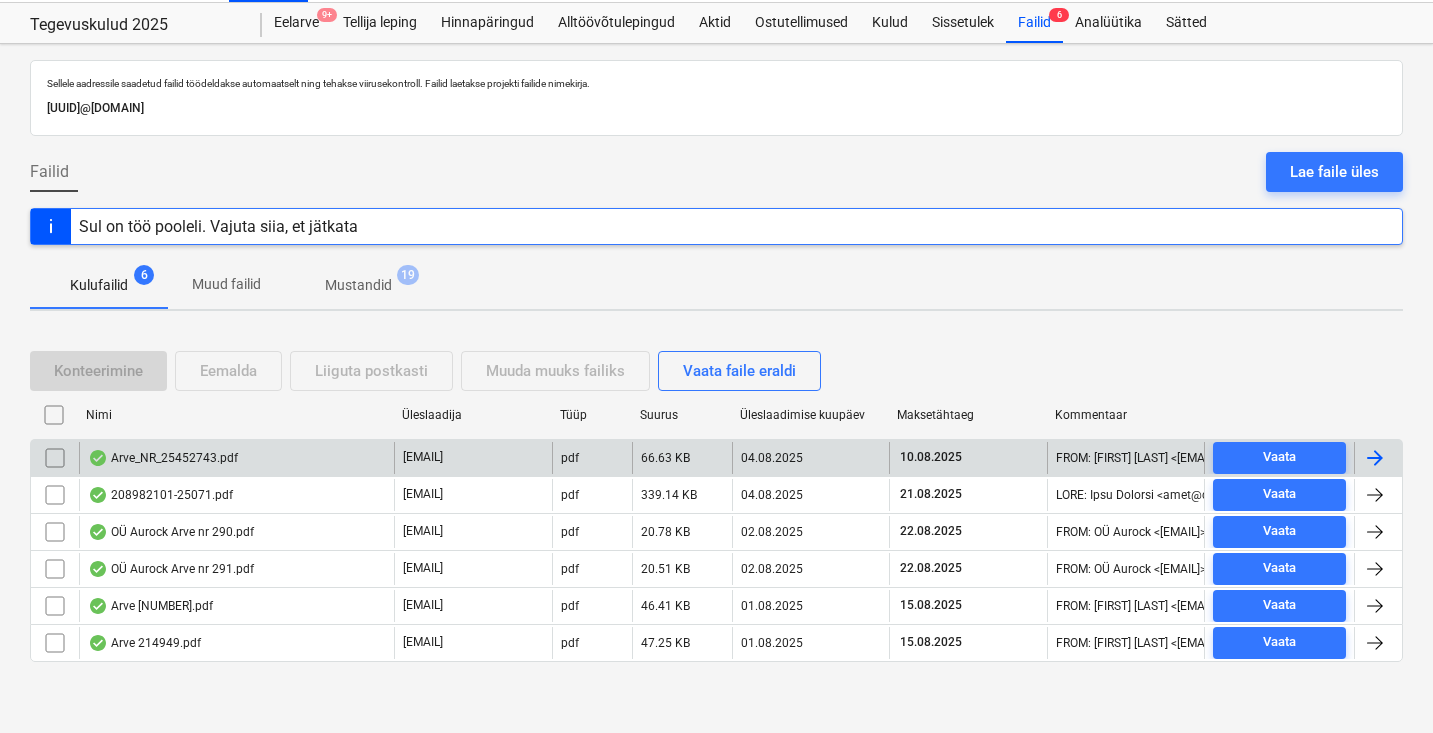click on "Arve_NR_25452743.pdf" at bounding box center (163, 458) 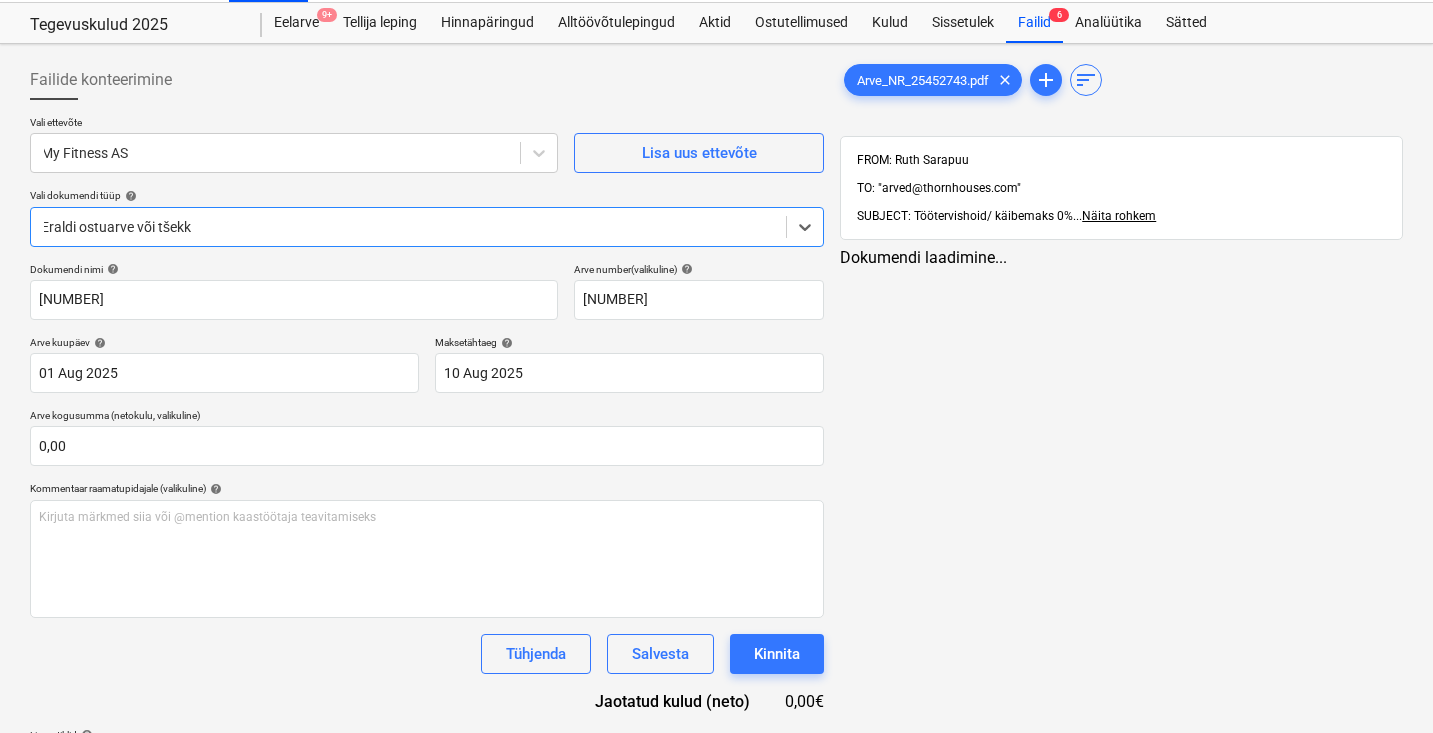 type on "[NUMBER]" 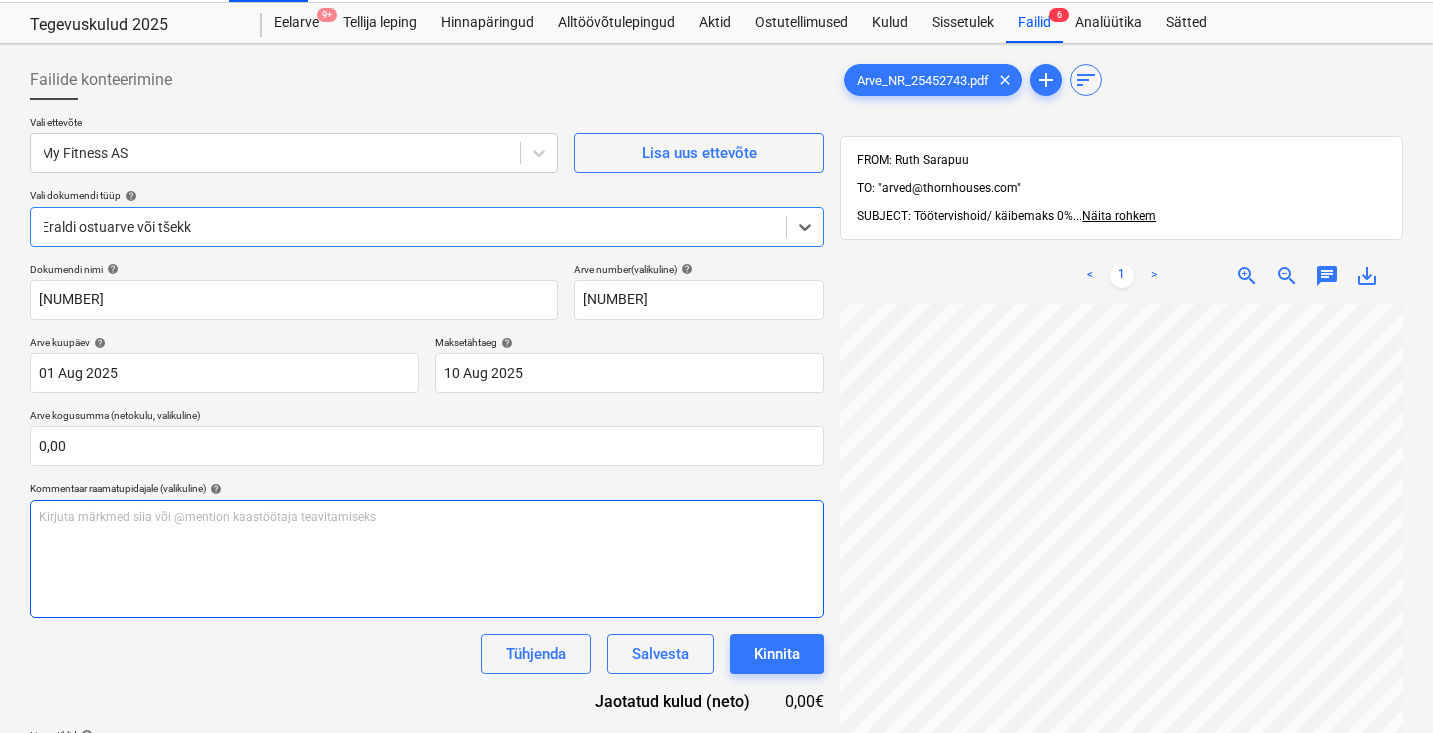 scroll, scrollTop: 180, scrollLeft: 4, axis: both 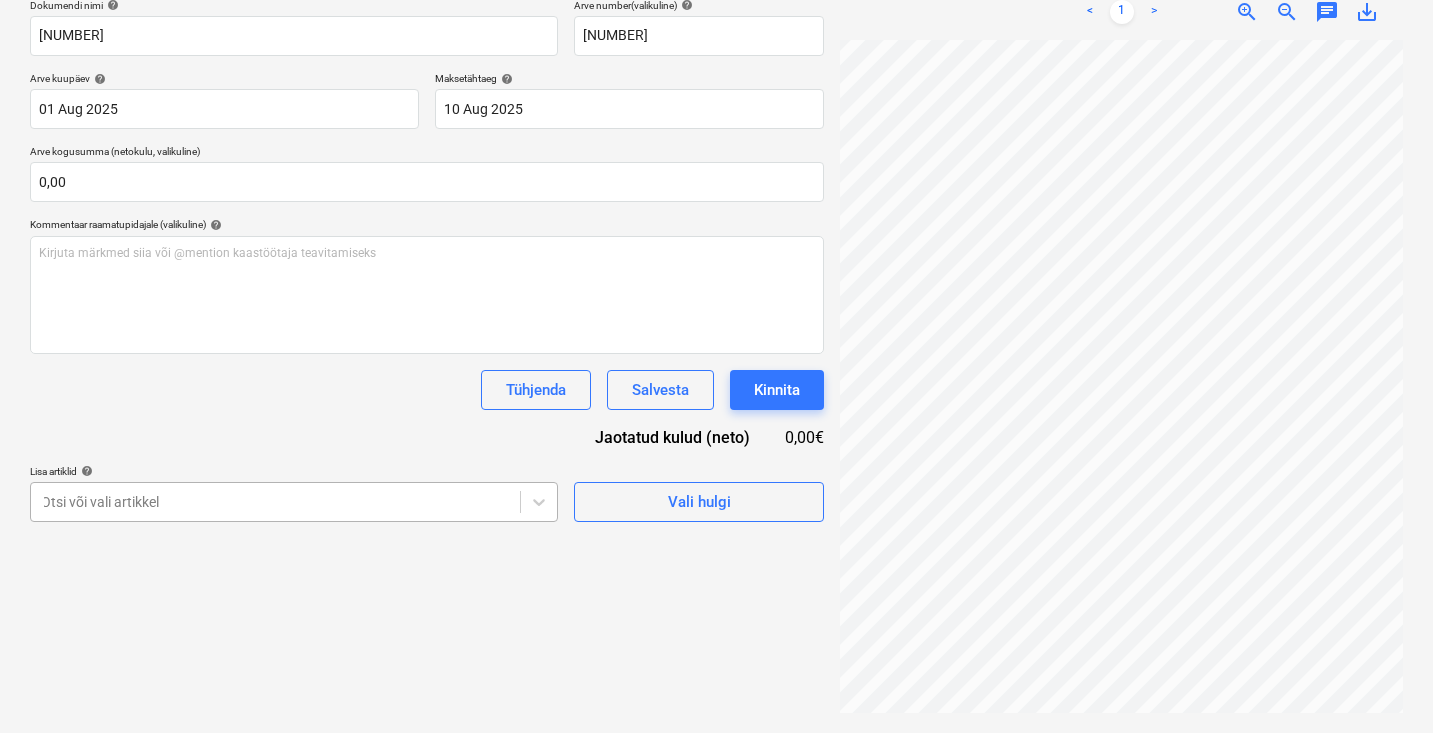 click on "Müük Projektid Kontaktid Ettevõte Koondarved 5 Postkast 9+ format_size keyboard_arrow_down help search Otsi notifications 34 keyboard_arrow_down [LAST_NAME] keyboard_arrow_down Tegevuskulud 2025 Eelarve 9+ Tellija leping Hinnapäringud Alltöövõtulepingud Aktid Ostutellimused Kulud Sissetulek Failid 6 Analüütika Sätted Failide konteerimine Vali ettevõte My Fitness AS   Lisa uus ettevõte Vali dokumendi tüüp help   Select is focused ,type to refine list, press Down to open the menu,  Eraldi ostuarve või tšekk Dokumendi nimi help 25452743 Arve number  (valikuline) help 25452743 Arve kuupäev help 01 Aug 2025 01.08.2025 Press the down arrow key to interact with the calendar and
select a date. Press the question mark key to get the keyboard shortcuts for changing dates. Maksetähtaeg help 10 Aug 2025 10.08.2025 Press the down arrow key to interact with the calendar and
select a date. Press the question mark key to get the keyboard shortcuts for changing dates. 0,00 help ﻿ Tühjenda Kinnita" at bounding box center [716, 54] 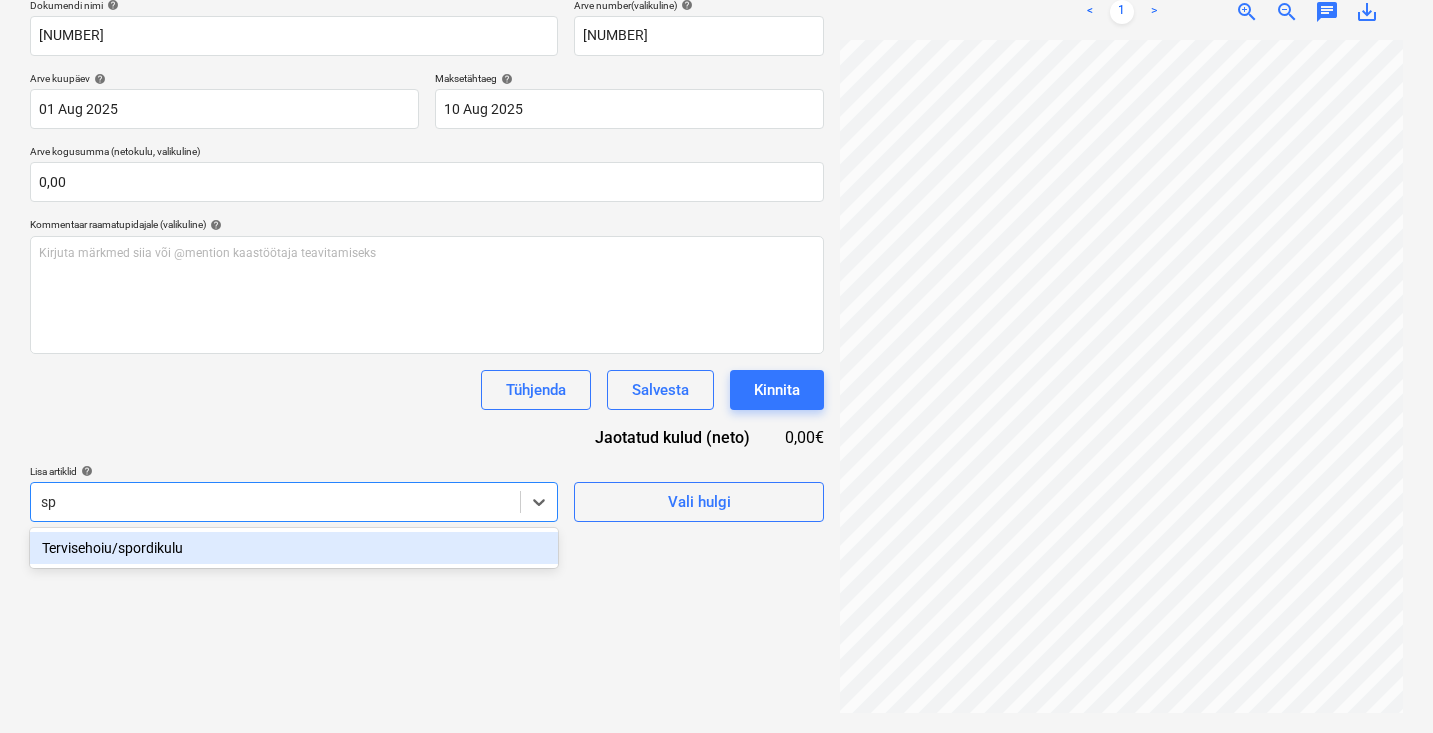 type on "spo" 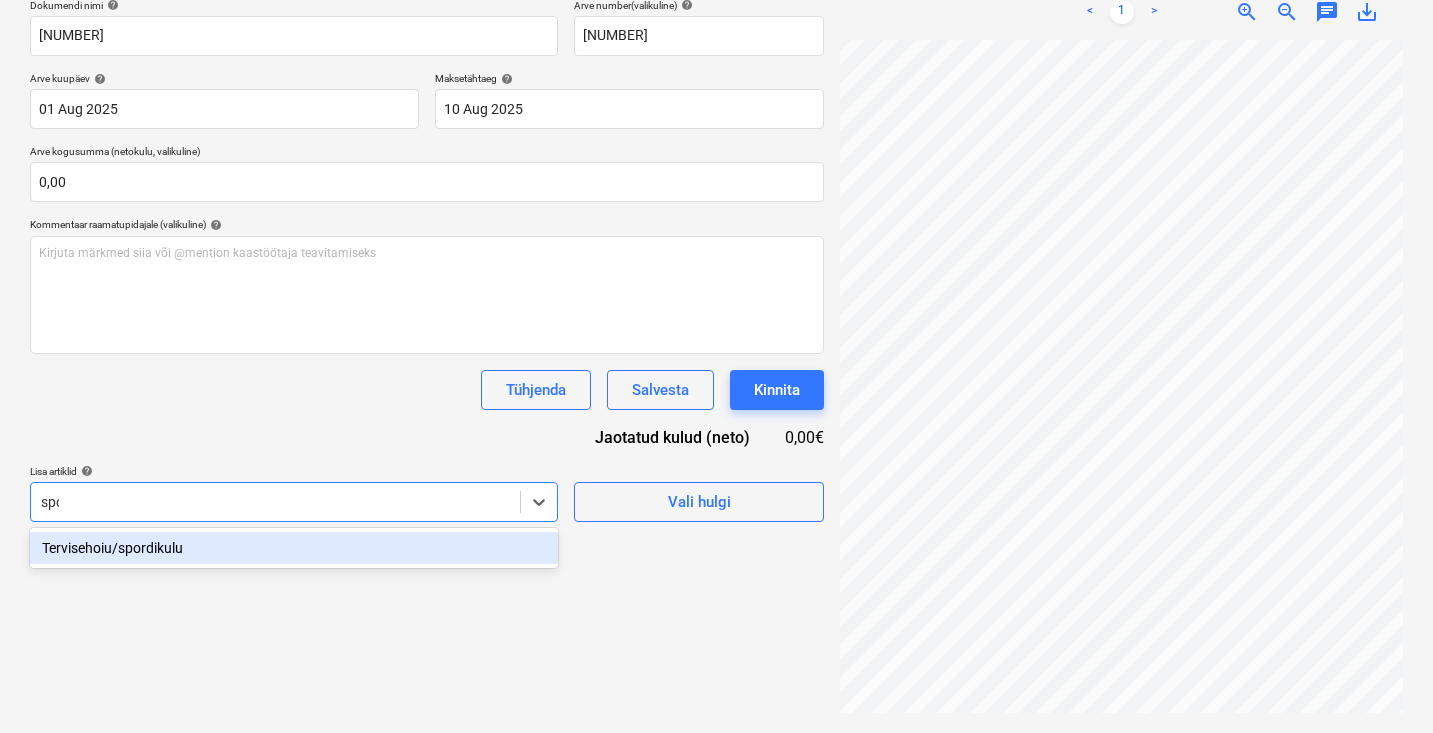 scroll, scrollTop: 284, scrollLeft: 0, axis: vertical 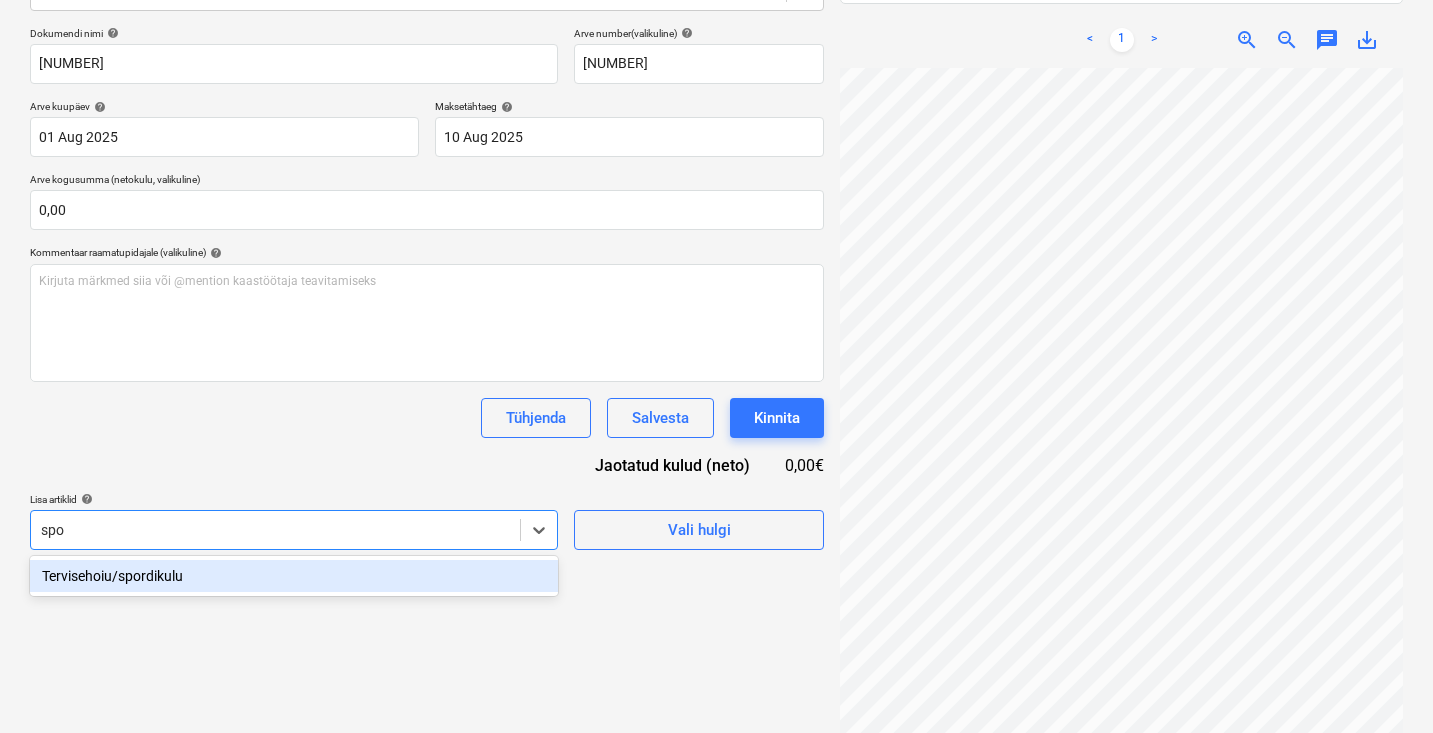 type 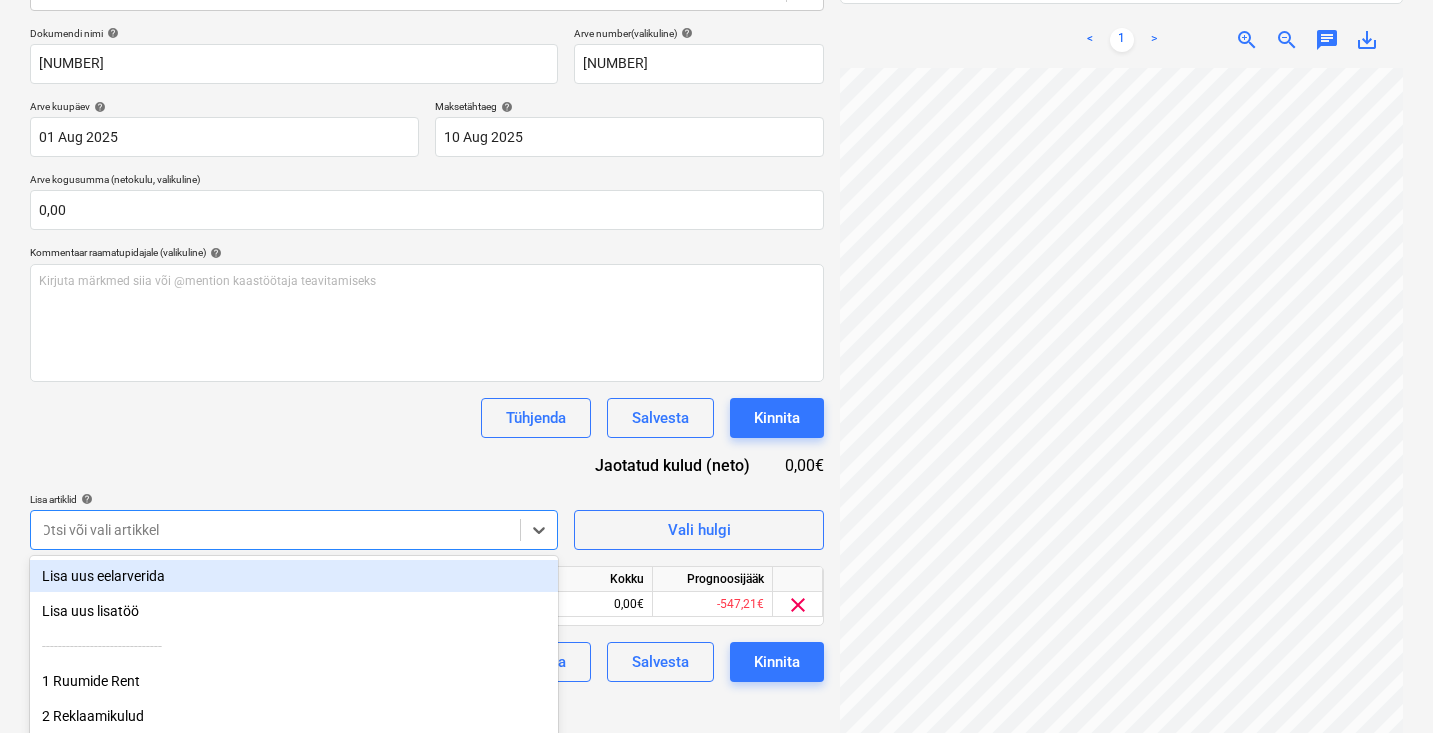click on "Tühjenda Salvesta Kinnita" at bounding box center (427, 418) 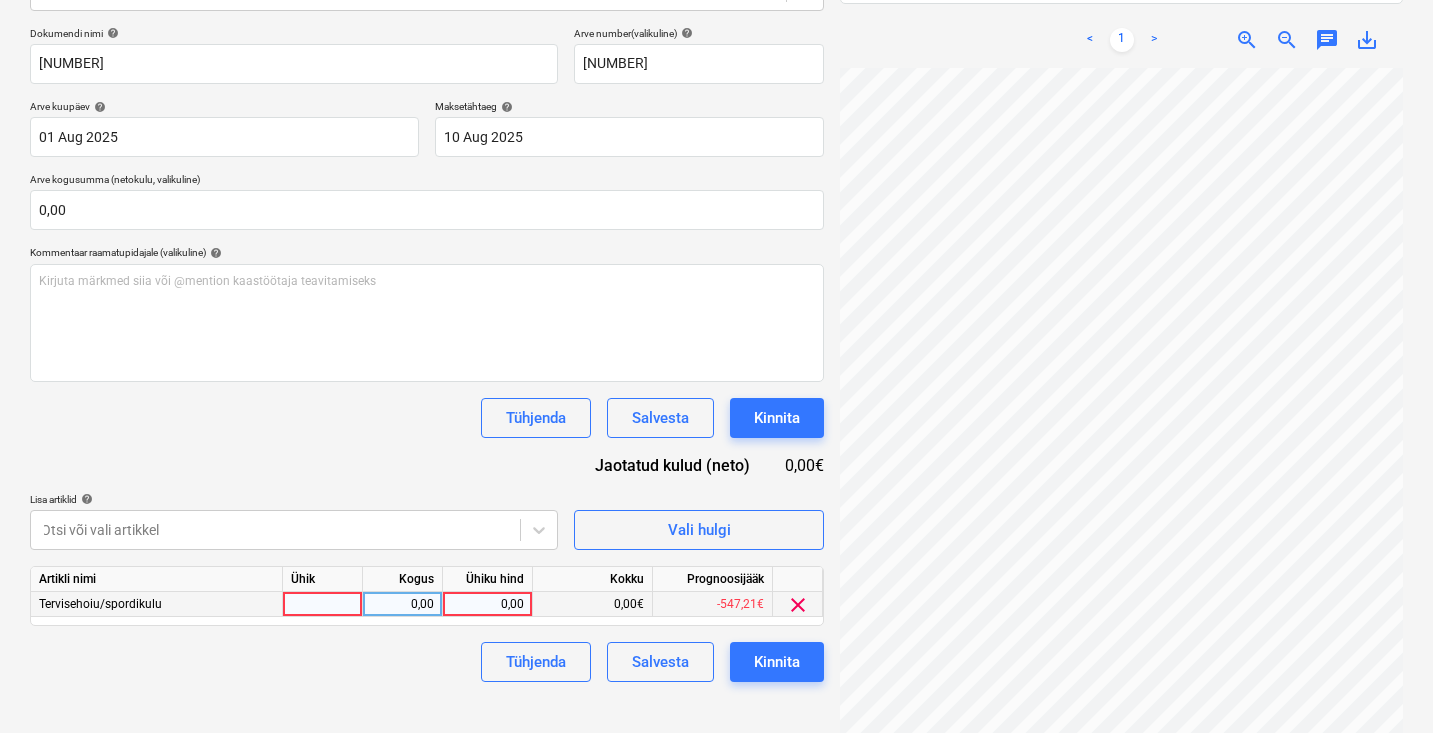 click on "0,00" at bounding box center [487, 604] 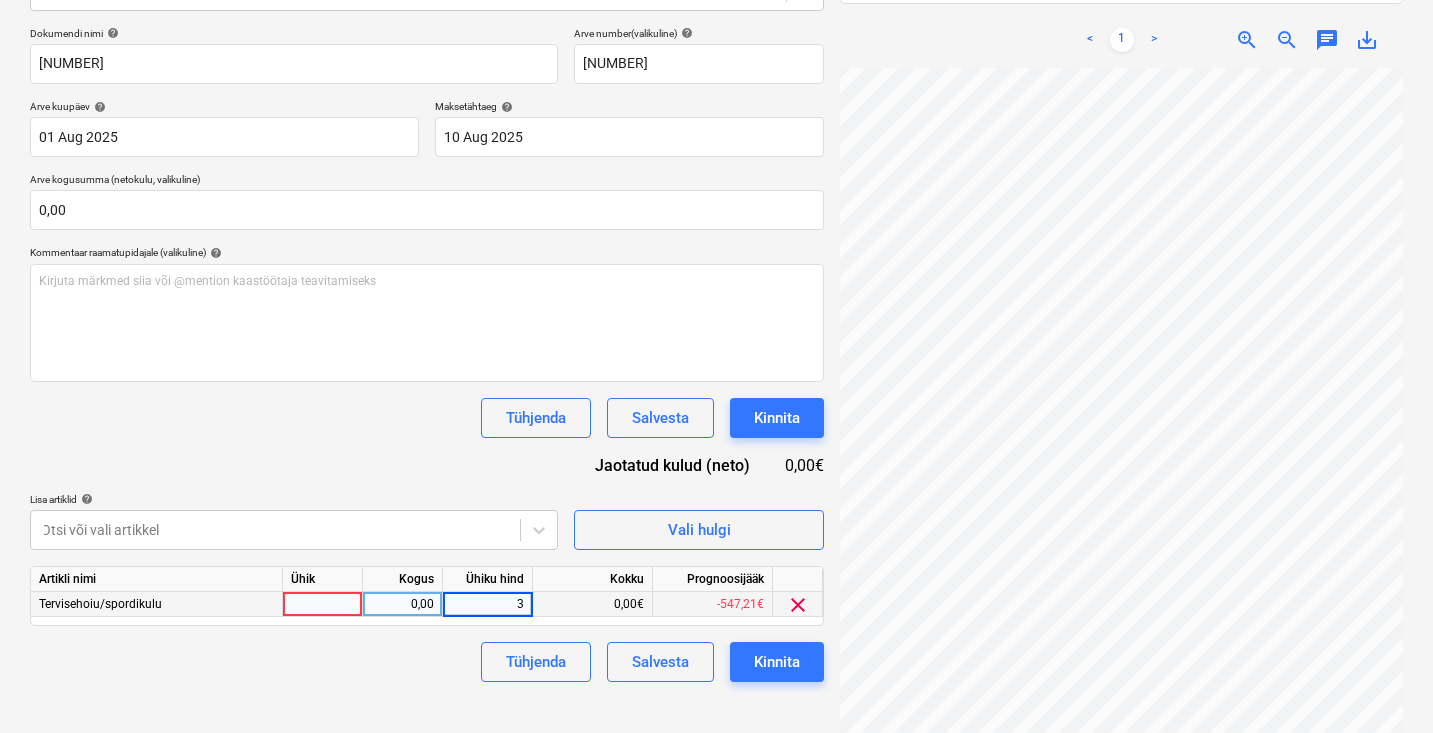 type on "39" 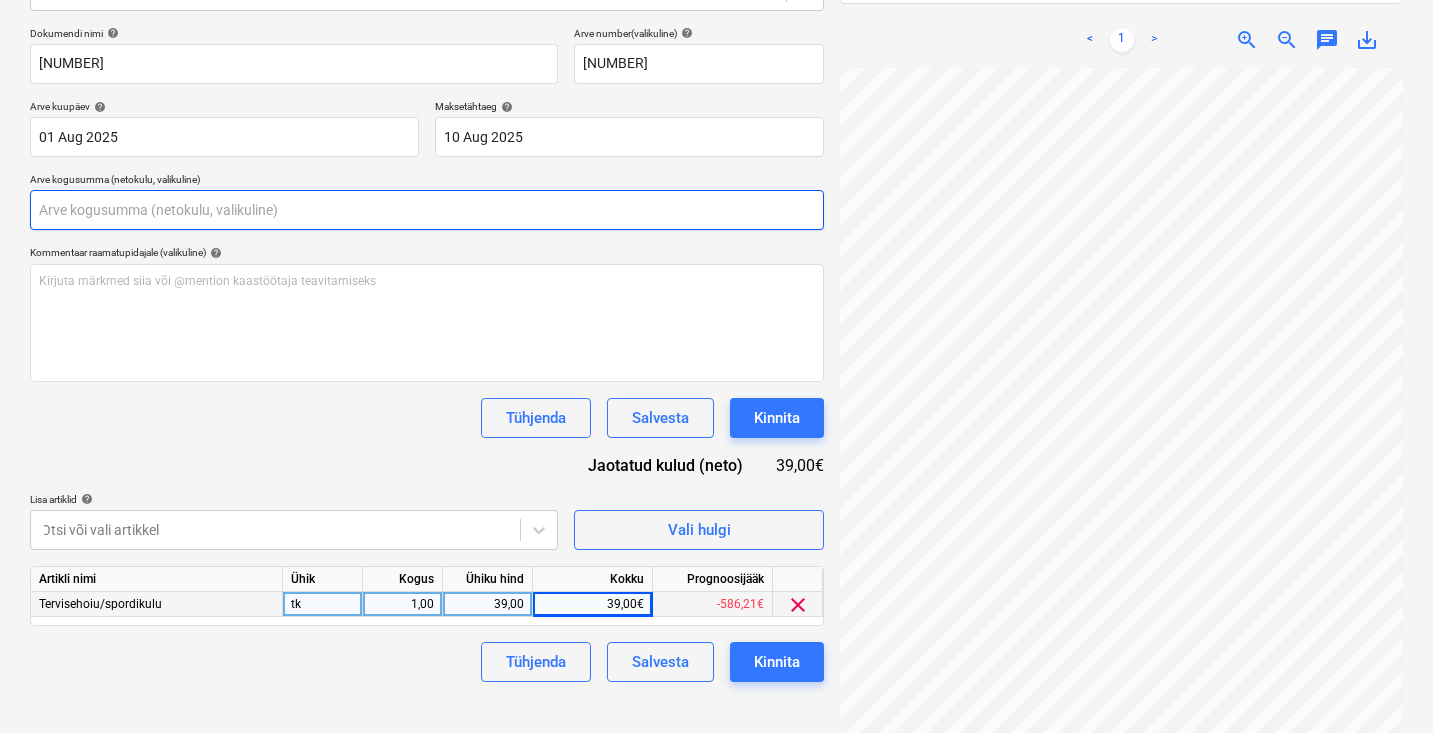 click at bounding box center (427, 210) 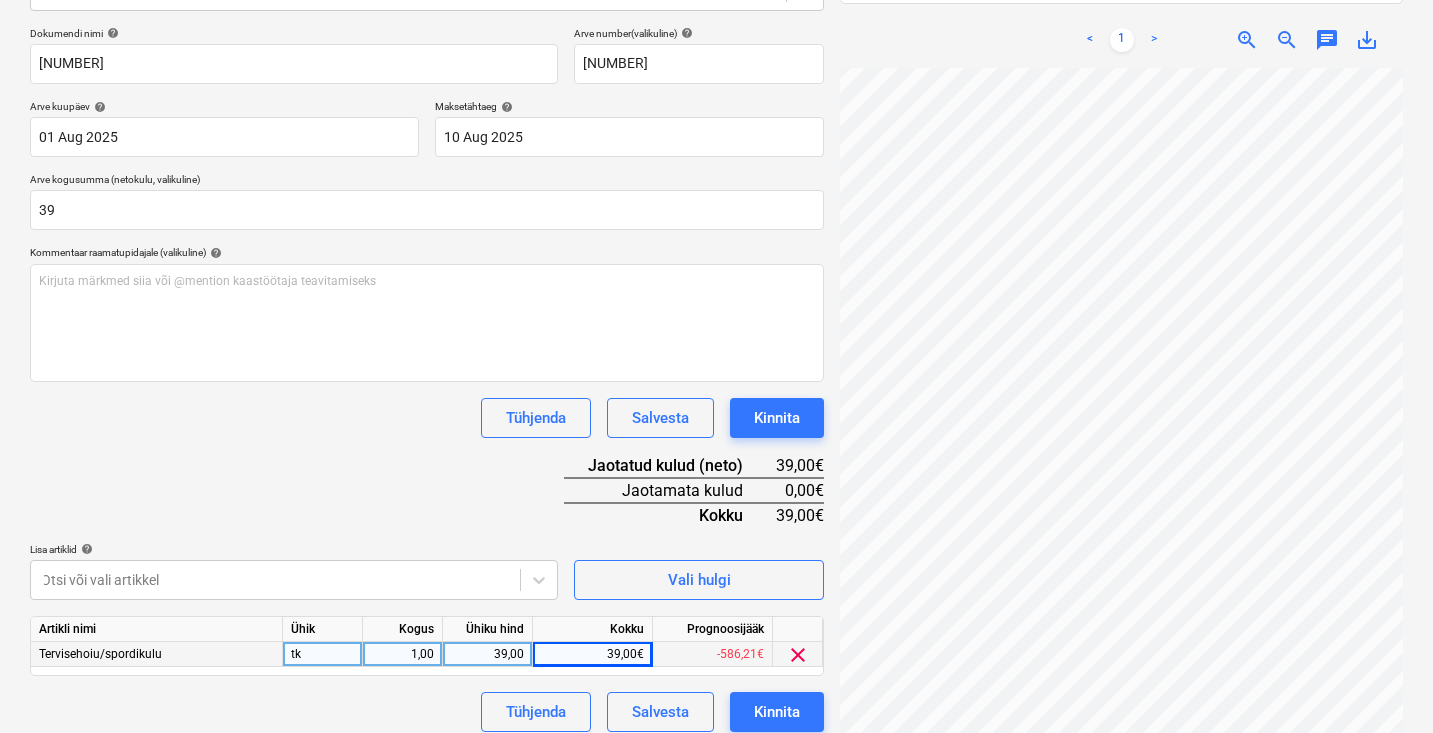 click on "Tühjenda Salvesta Kinnita" at bounding box center (427, 418) 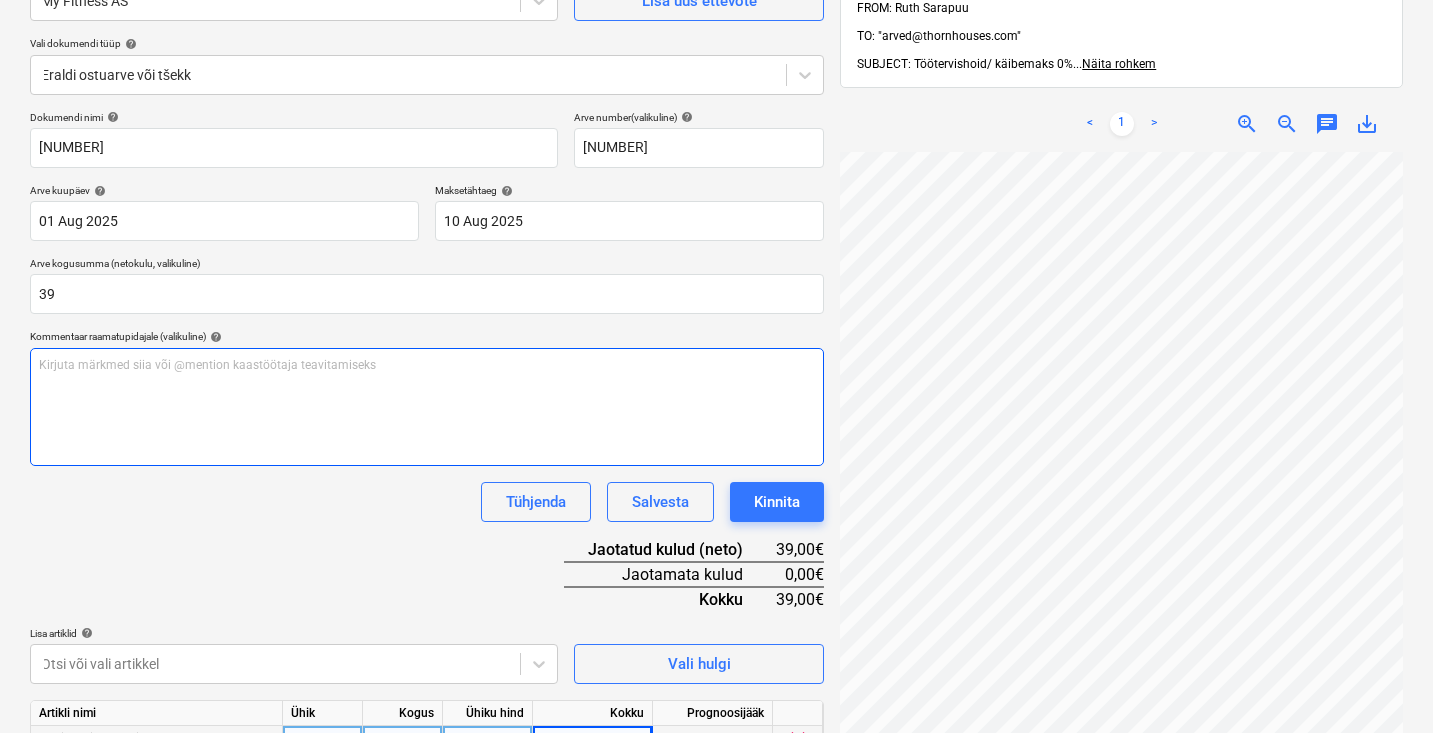 scroll, scrollTop: 205, scrollLeft: 0, axis: vertical 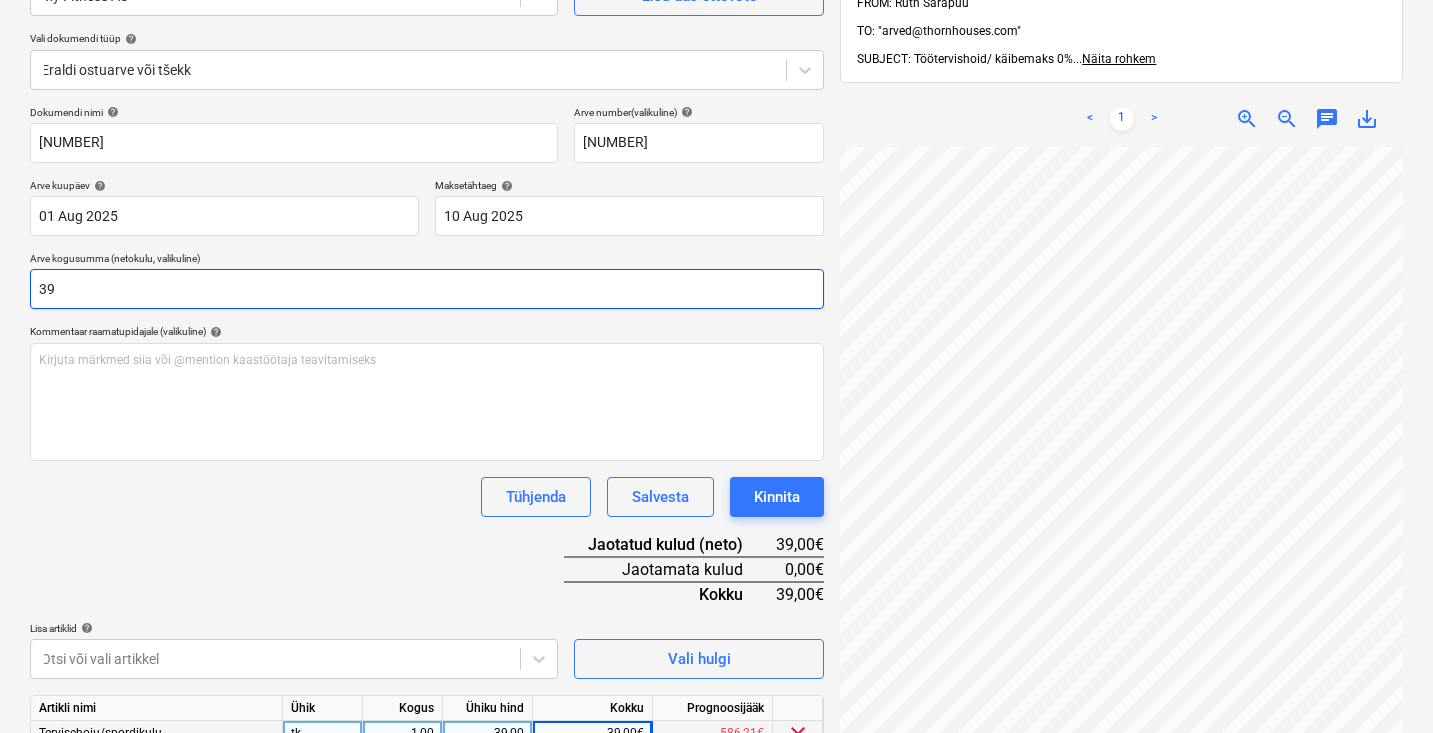 click on "39" at bounding box center [427, 289] 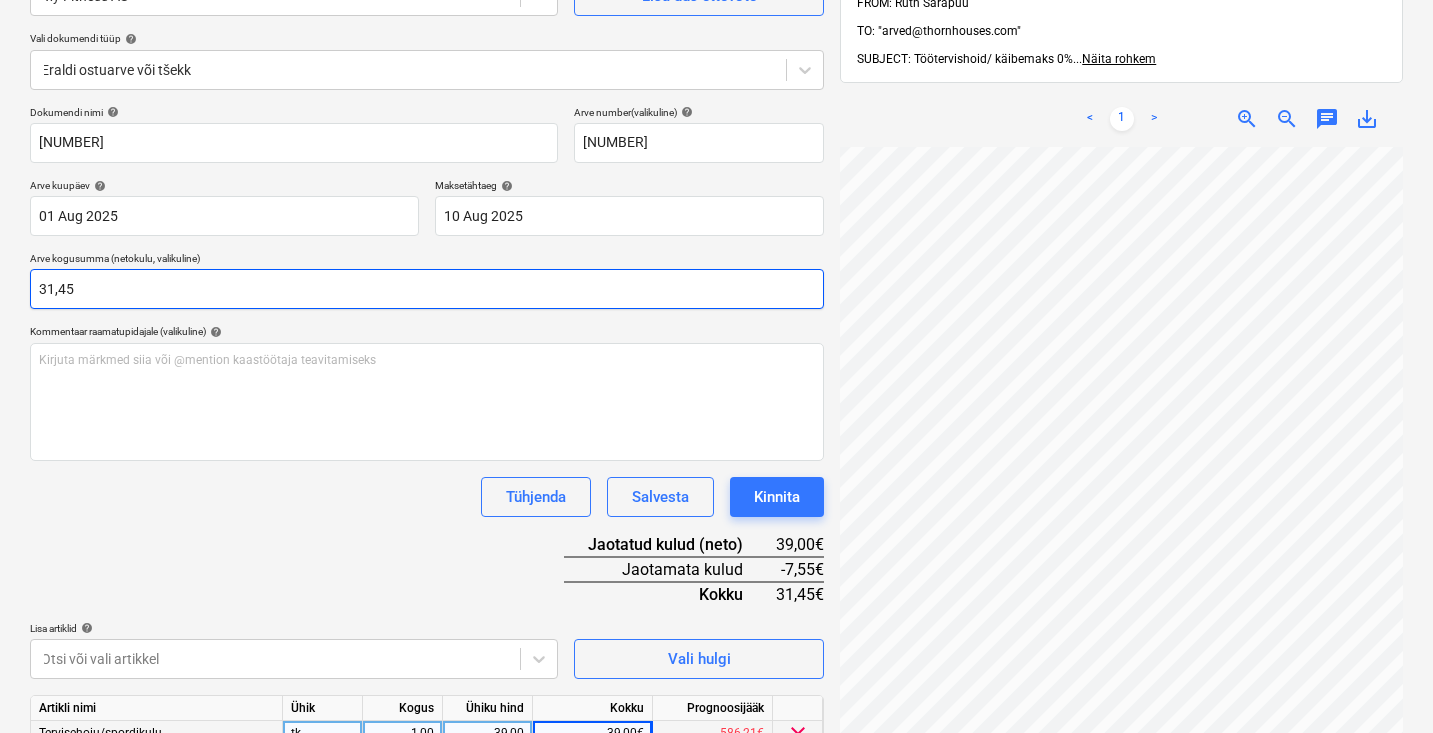 type on "31,45" 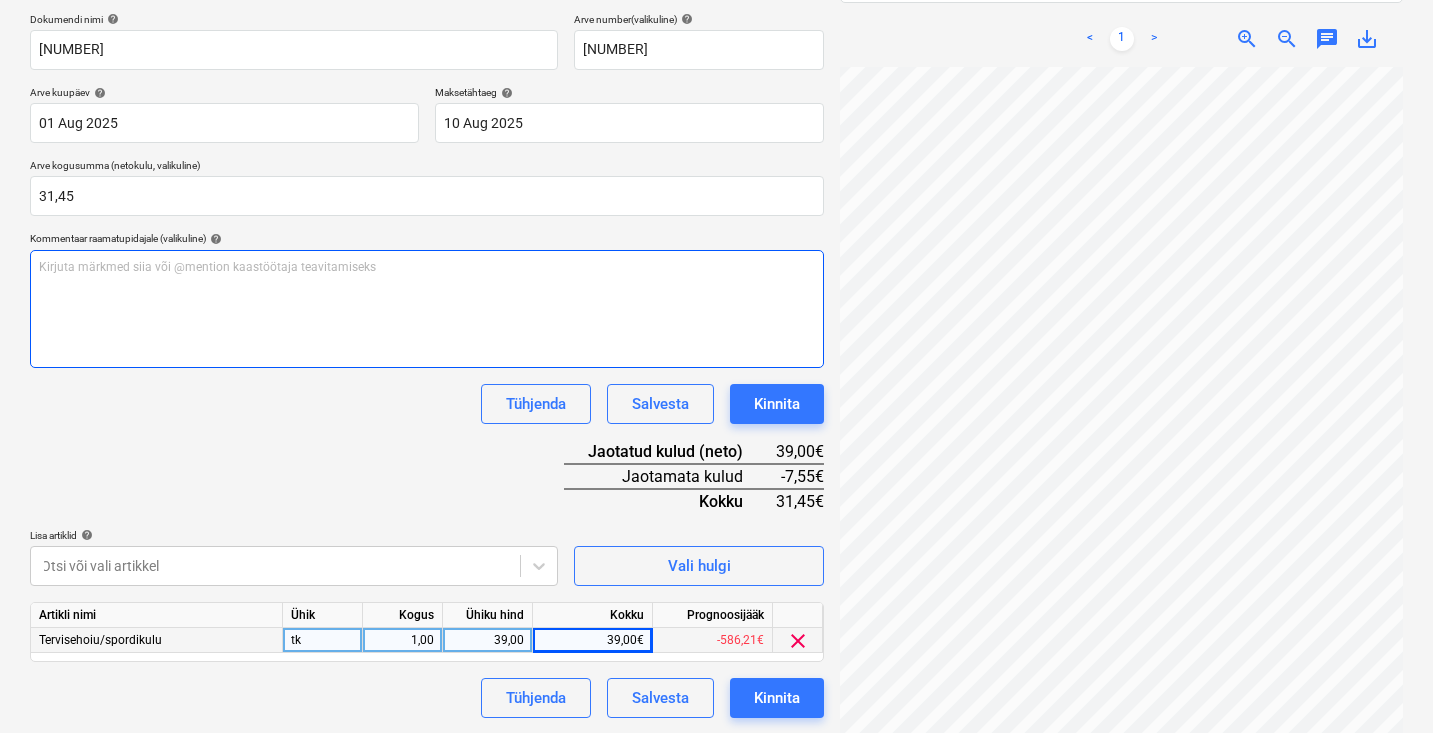 scroll, scrollTop: 297, scrollLeft: 0, axis: vertical 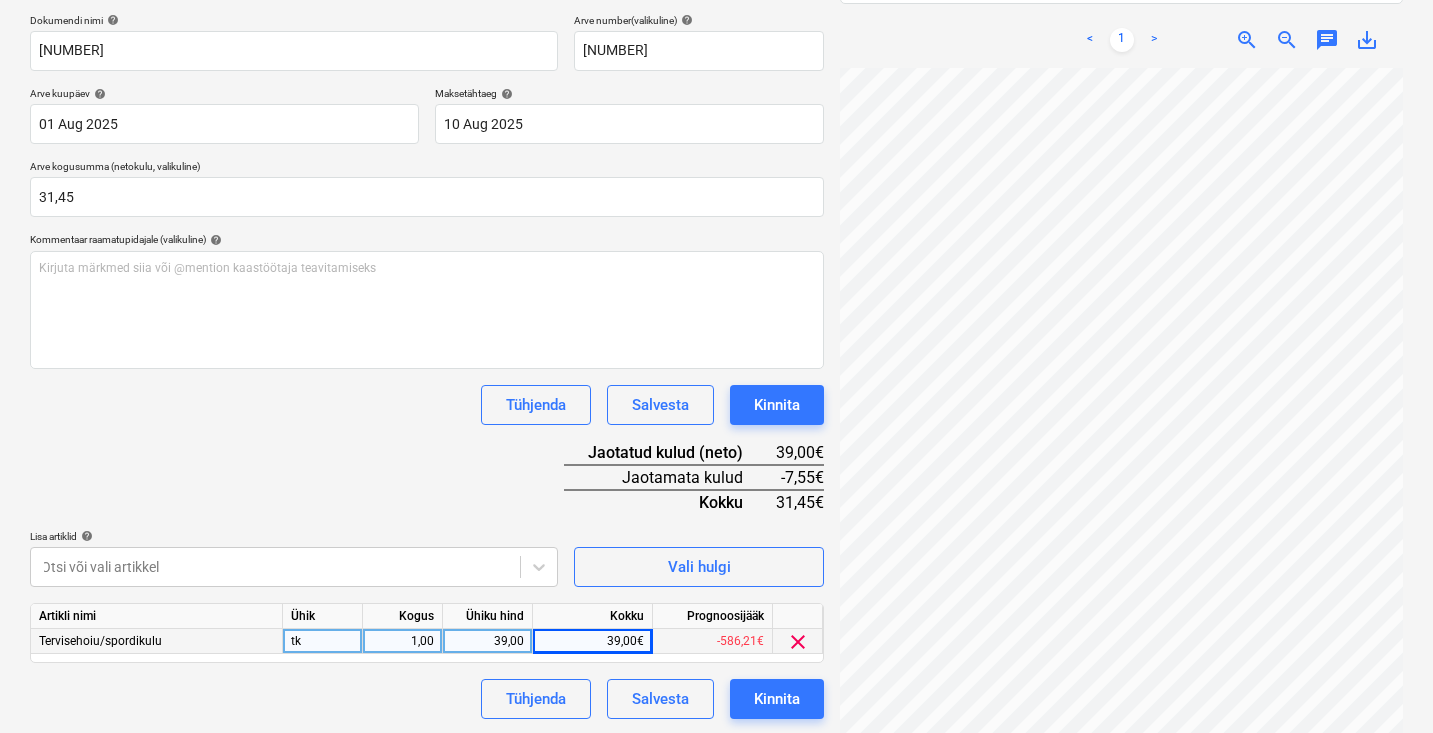 click on "39,00€" at bounding box center [593, 641] 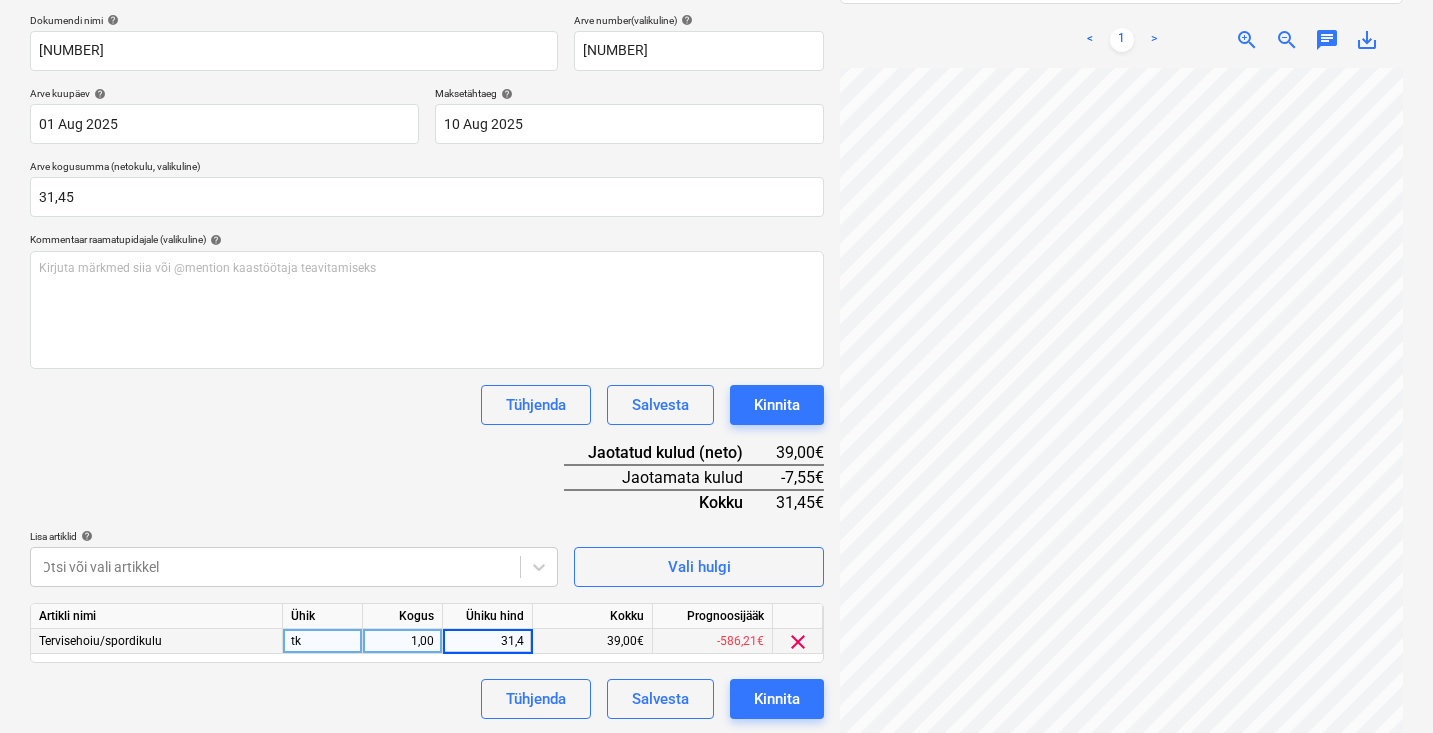 type on "31,45" 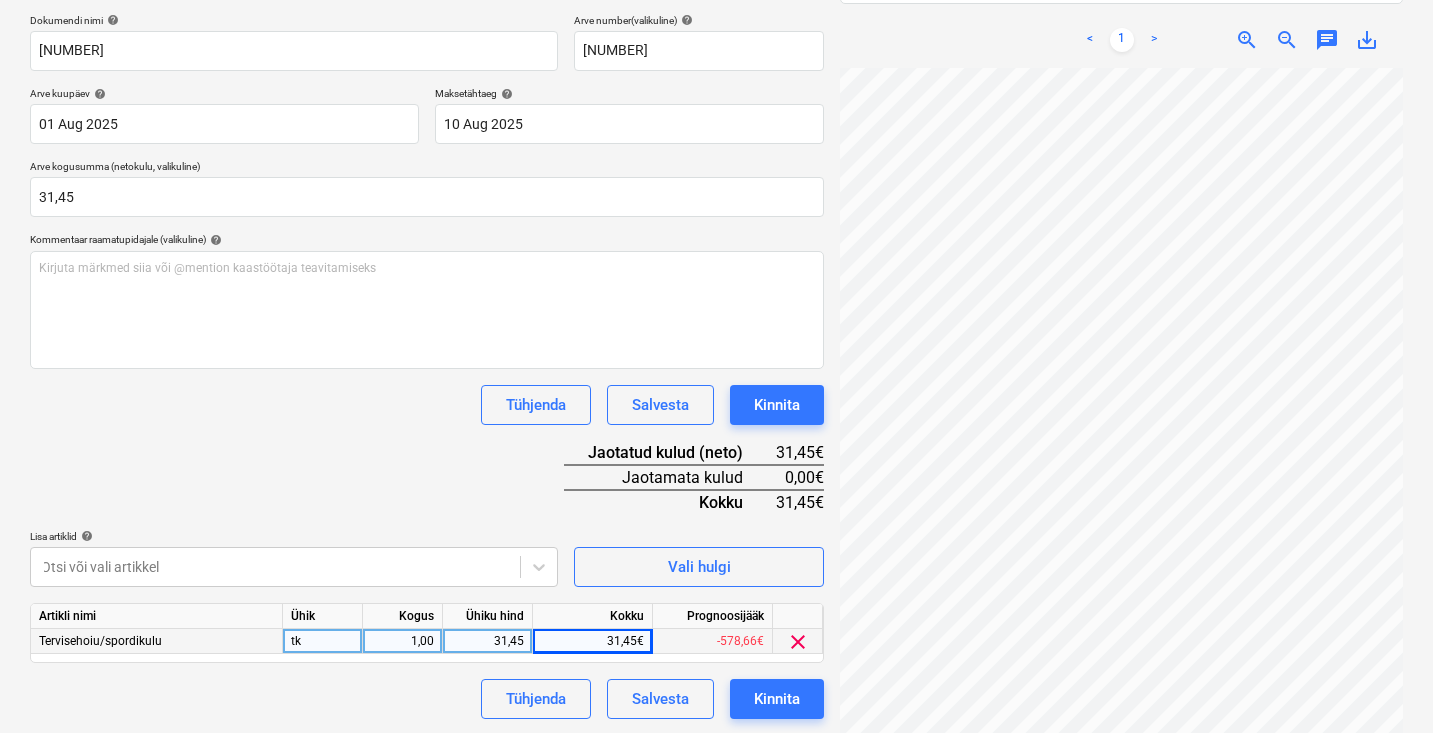 click on "Dokumendi nimi help 25452743 Arve number  (valikuline) help 25452743 Arve kuupäev help 01 Aug 2025 01.08.2025 Press the down arrow key to interact with the calendar and
select a date. Press the question mark key to get the keyboard shortcuts for changing dates. Maksetähtaeg help 10 Aug 2025 10.08.2025 Press the down arrow key to interact with the calendar and
select a date. Press the question mark key to get the keyboard shortcuts for changing dates. Arve kogusumma (netokulu, valikuline) 31,45 Kommentaar raamatupidajale (valikuline) help Kirjuta märkmed siia või @mention kaastöötaja teavitamiseks ﻿ Tühjenda Salvesta Kinnita Jaotatud kulud (neto) 31,45€ Jaotamata kulud 0,00€ Kokku 31,45€ Lisa artiklid help Otsi või vali artikkel Vali hulgi Artikli nimi Ühik Kogus Ühiku hind Kokku Prognoosijääk  Tervisehoiu/spordikulu tk 1,00 31,45 31,45€ -578,66€ clear Tühjenda Salvesta Kinnita" at bounding box center [427, 366] 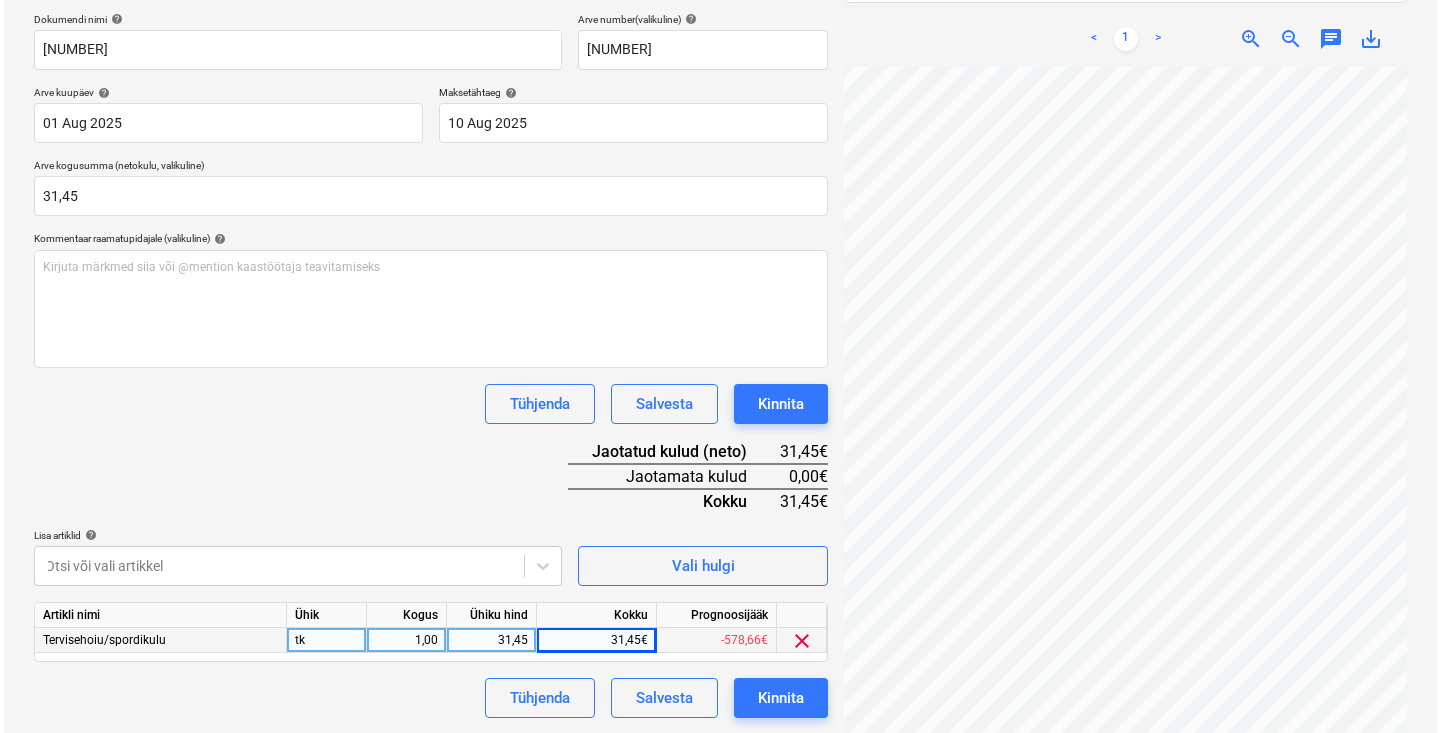 scroll, scrollTop: 297, scrollLeft: 0, axis: vertical 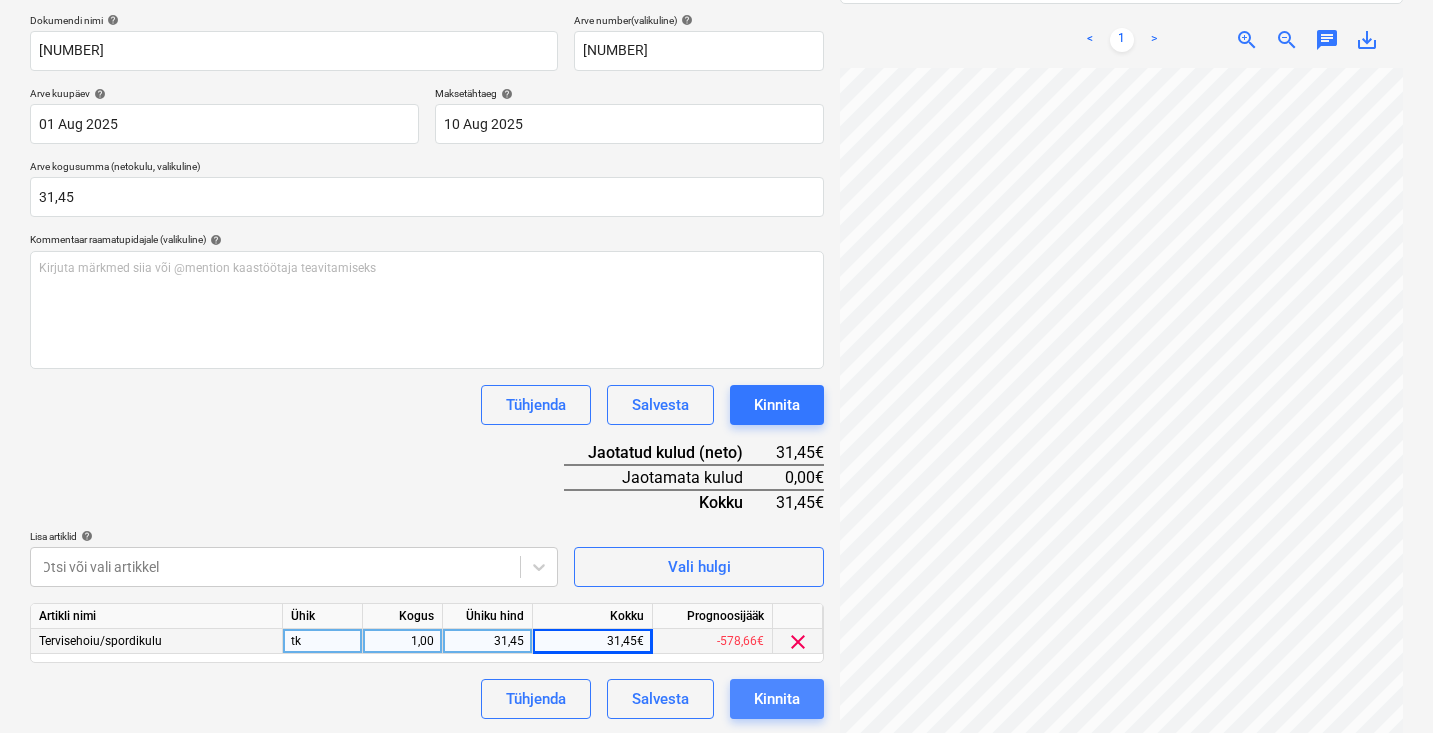 click on "Kinnita" at bounding box center (777, 699) 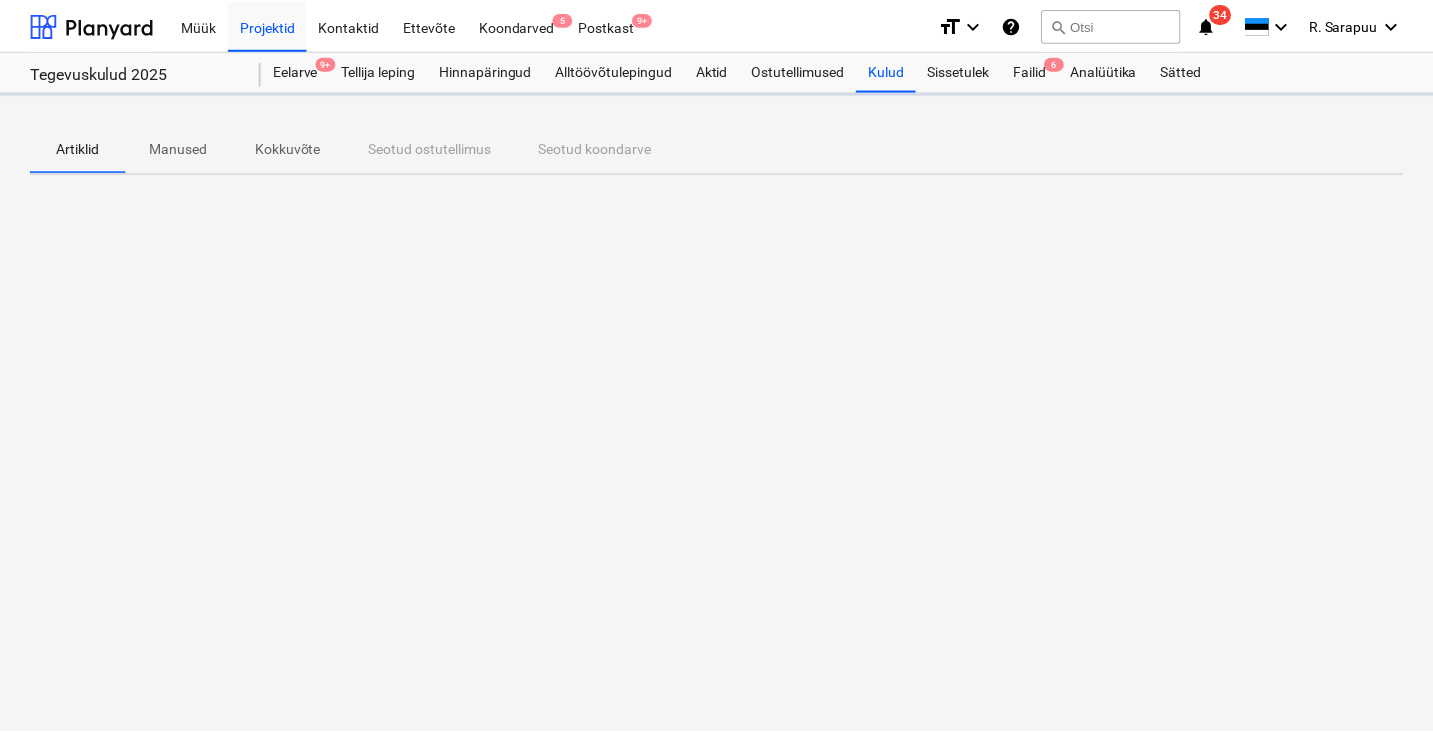 scroll, scrollTop: 0, scrollLeft: 0, axis: both 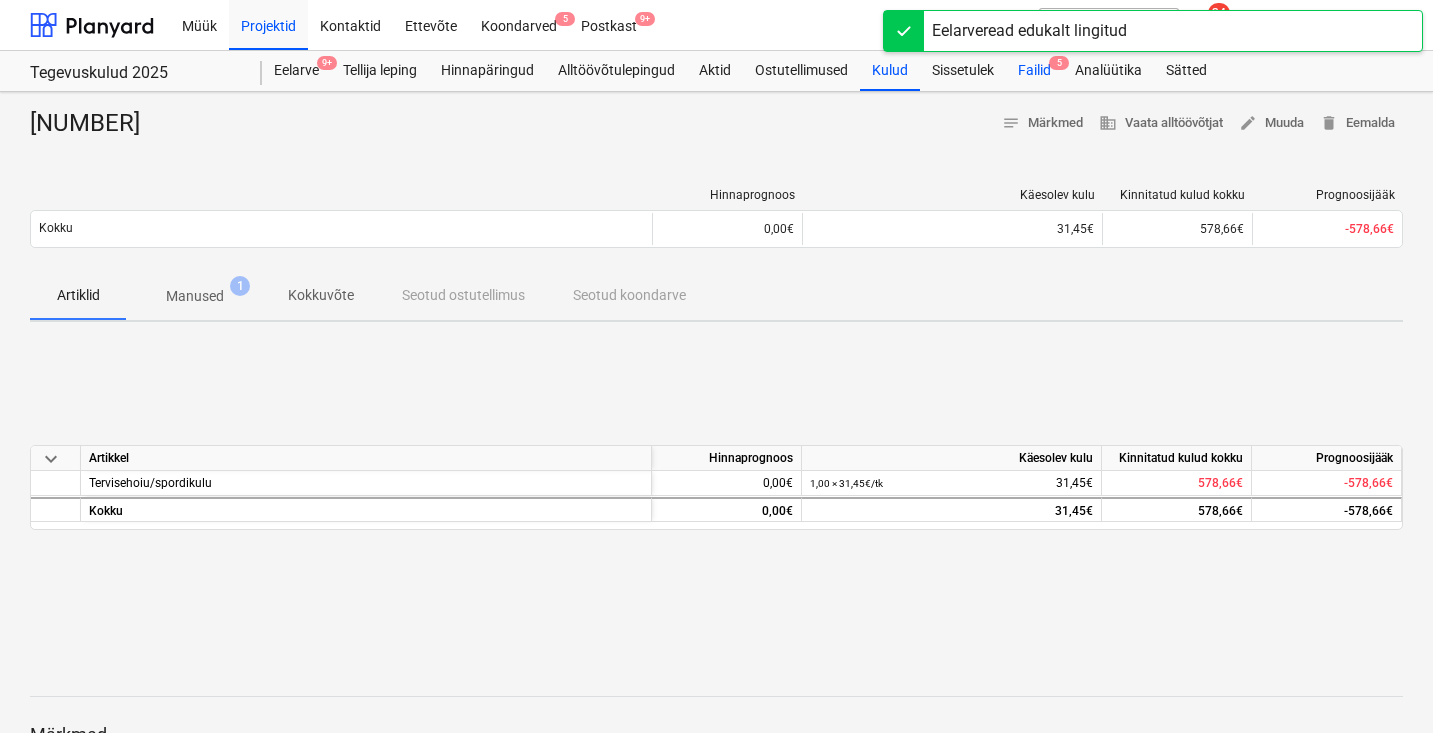 click on "5" at bounding box center [1059, 63] 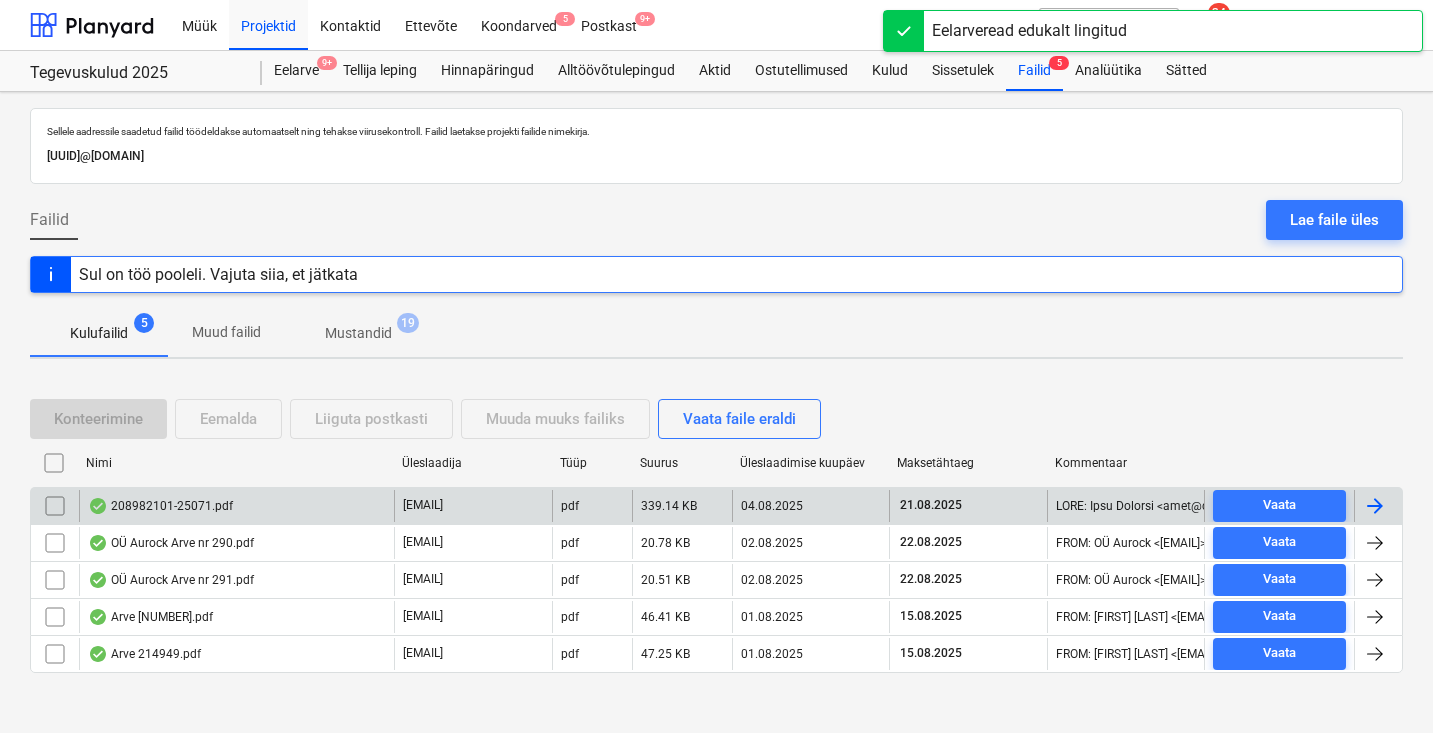 click on "208982101-25071.pdf" at bounding box center [236, 506] 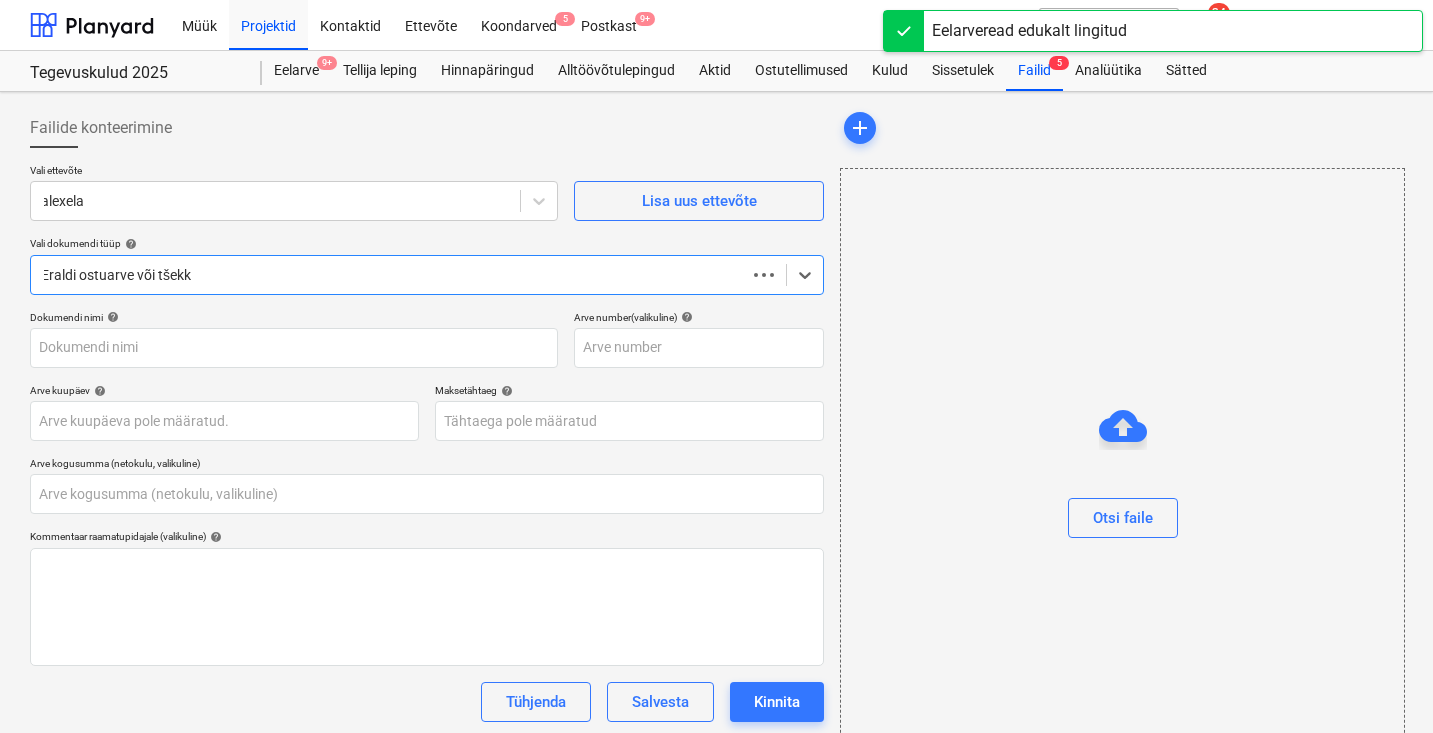 type on "0,00" 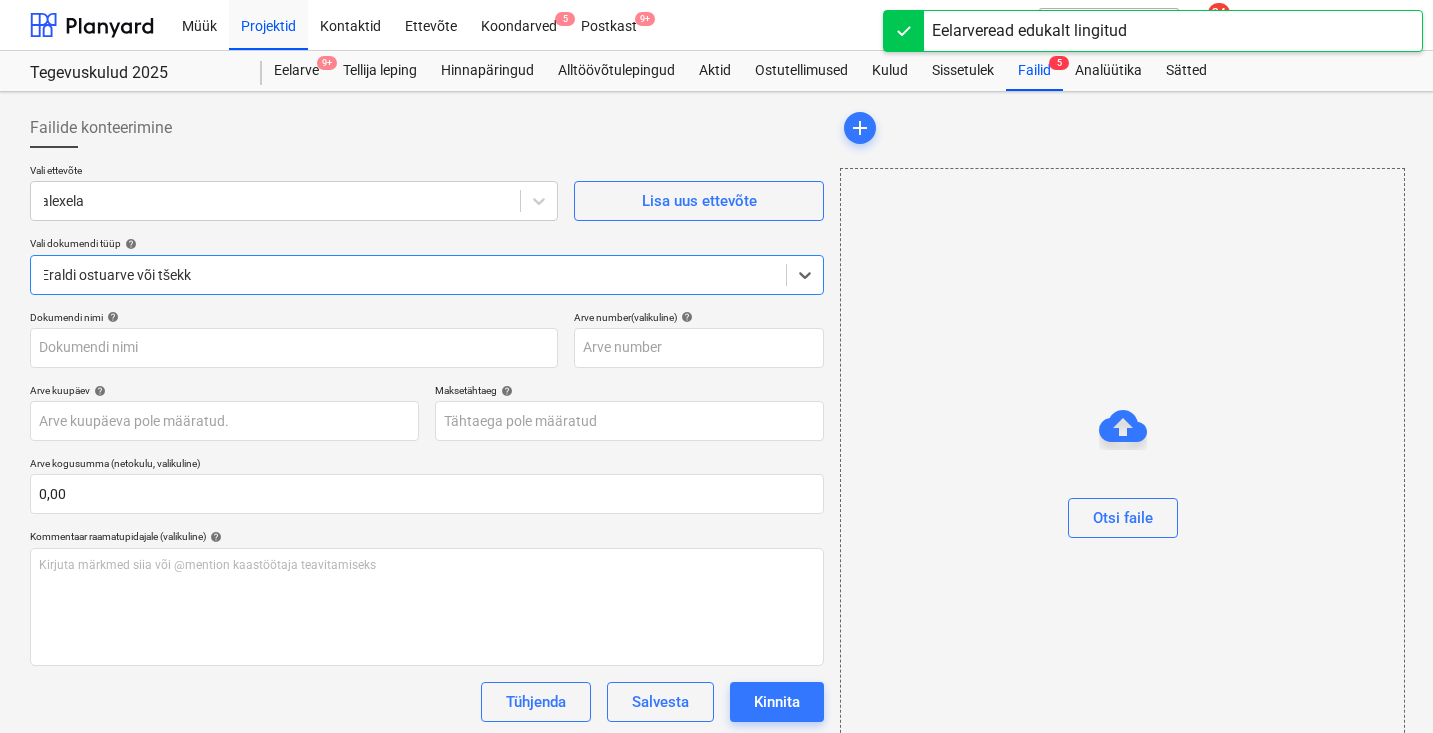 type on "208982101-25071" 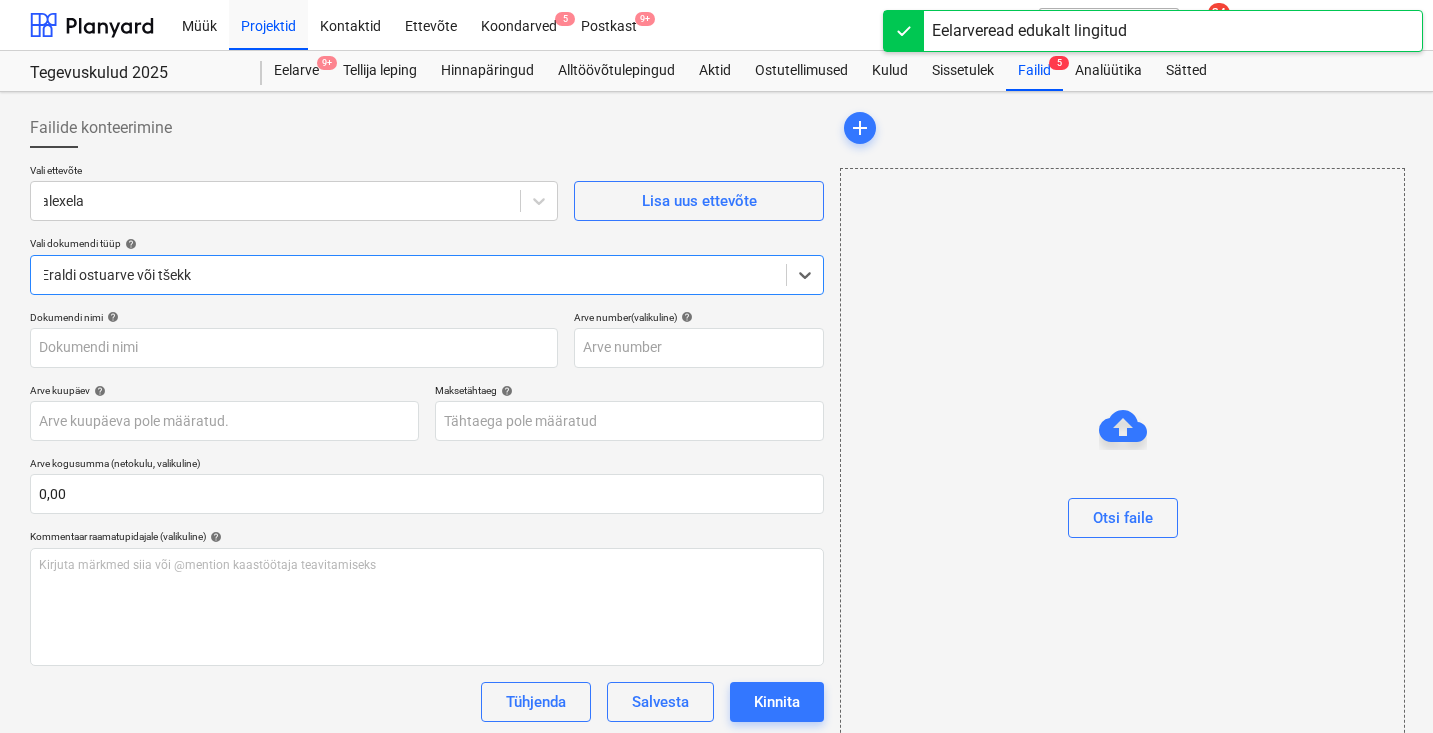 type on "208982101-25071" 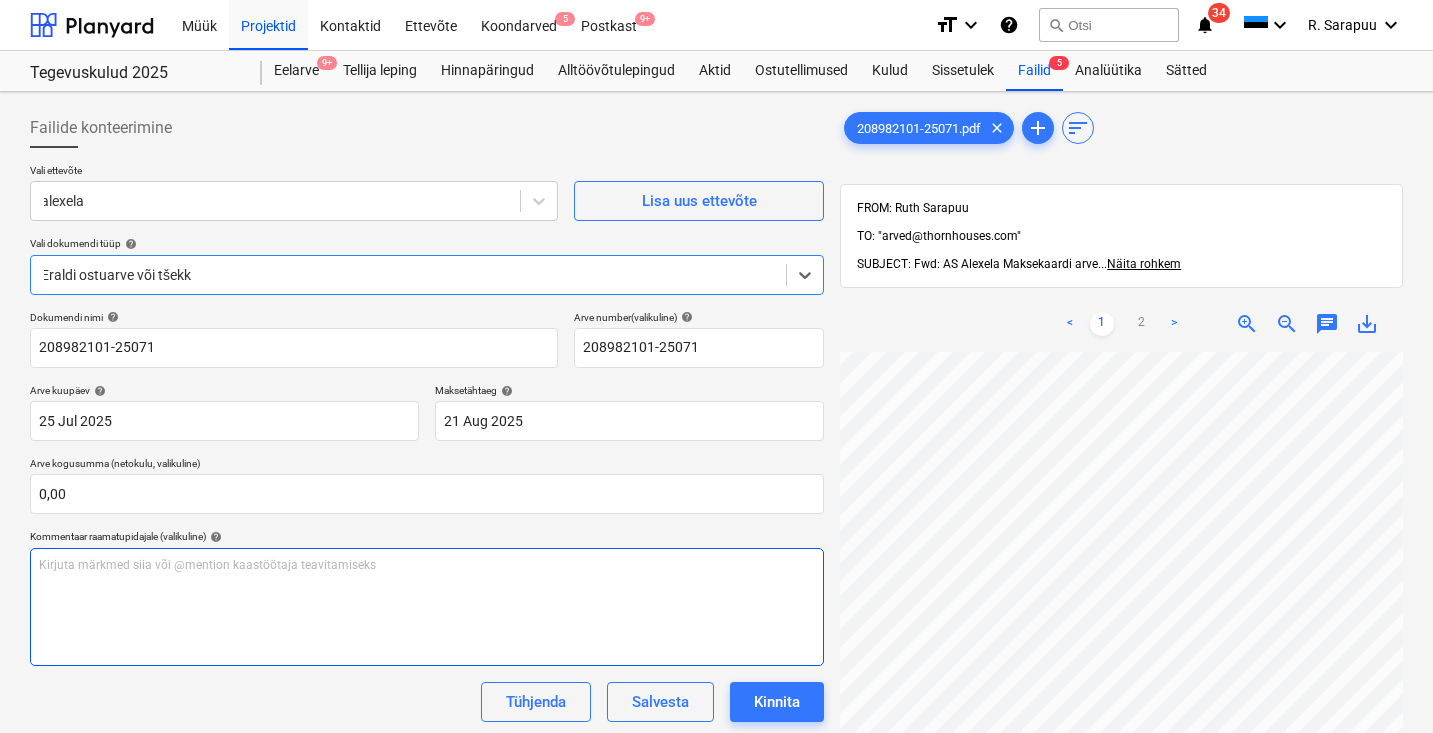 scroll, scrollTop: 130, scrollLeft: 0, axis: vertical 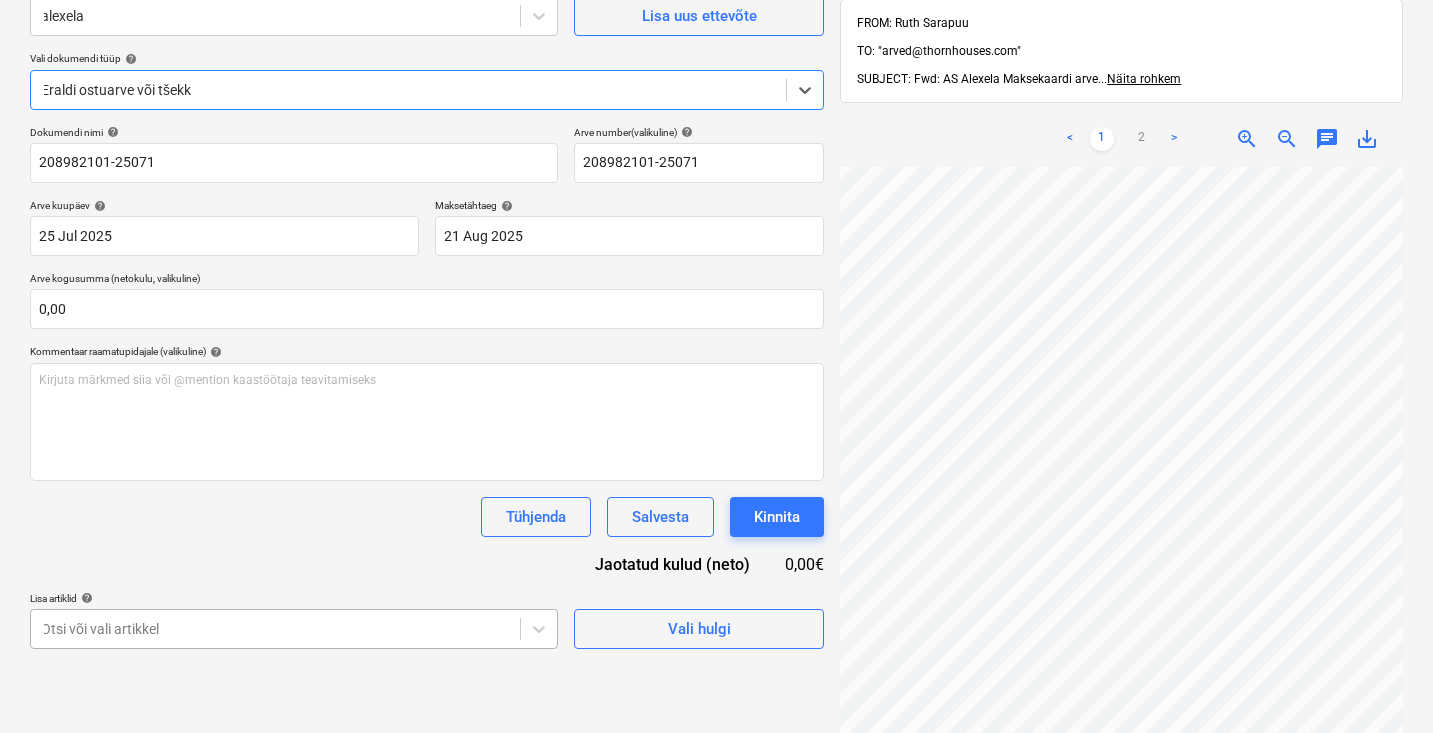 click on "Müük Projektid Kontaktid Ettevõte Koondarved 5 Postkast 9+ format_size keyboard_arrow_down help search Otsi notifications 34 keyboard_arrow_down [FIRST] [LAST] keyboard_arrow_down Tegevuskulud 2025 Eelarve 9+ Tellija leping Hinnapäringud Alltöövõtulepingud Aktid Ostutellimused Kulud Sissetulek Failid 5 Analüütika Sätted Failide konteerimine Vali ettevõte alexela   Lisa uus ettevõte Vali dokumendi tüüp help   Select is focused ,type to refine list, press Down to open the menu,  Eraldi ostuarve või tšekk Dokumendi nimi help 208982101-25071 Arve number  (valikuline) help 208982101-25071 Arve kuupäev help 25 Jul 2025 25.07.2025 Press the down arrow key to interact with the calendar and
select a date. Press the question mark key to get the keyboard shortcuts for changing dates. Maksetähtaeg help 21 Aug 2025 21.08.2025 Press the down arrow key to interact with the calendar and
select a date. Press the question mark key to get the keyboard shortcuts for changing dates. 0,00 help ﻿ Tühjenda" at bounding box center [716, 181] 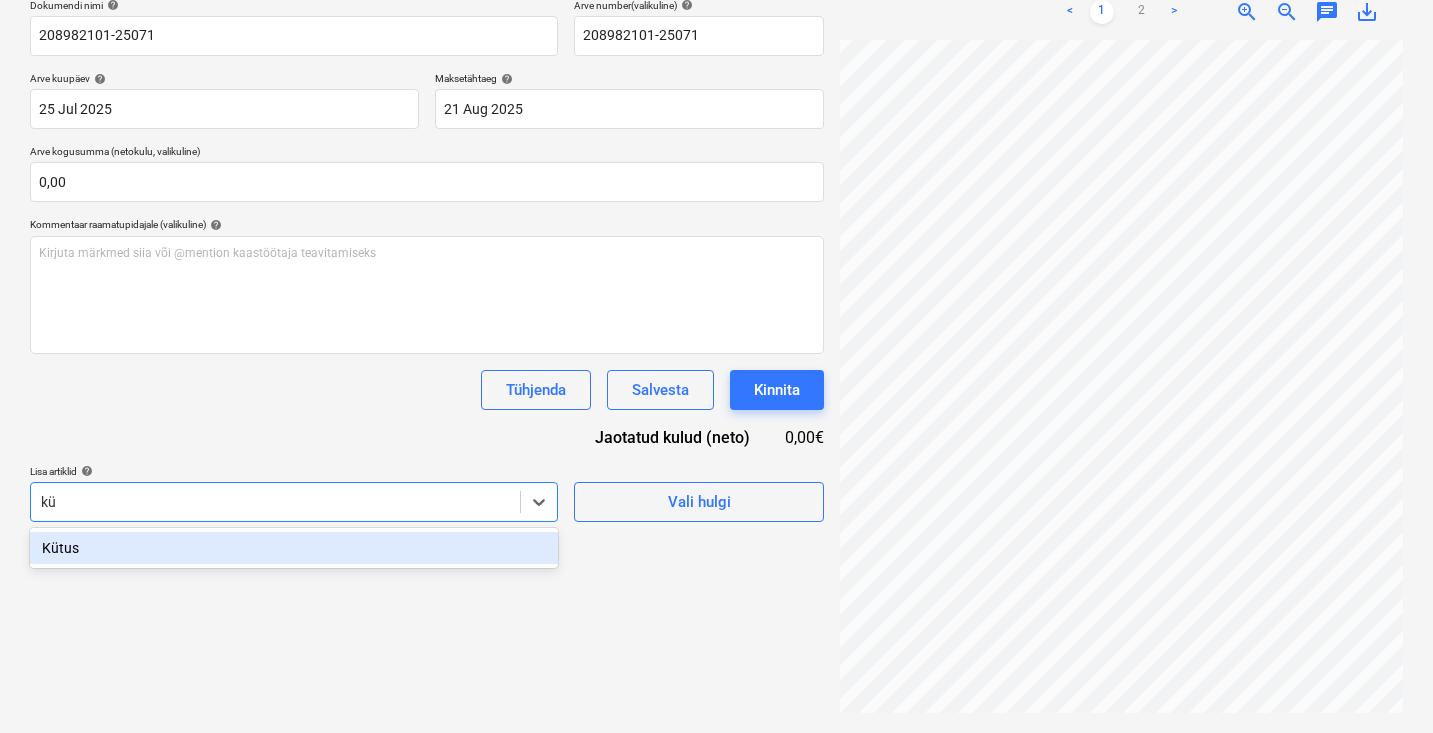 scroll, scrollTop: 284, scrollLeft: 0, axis: vertical 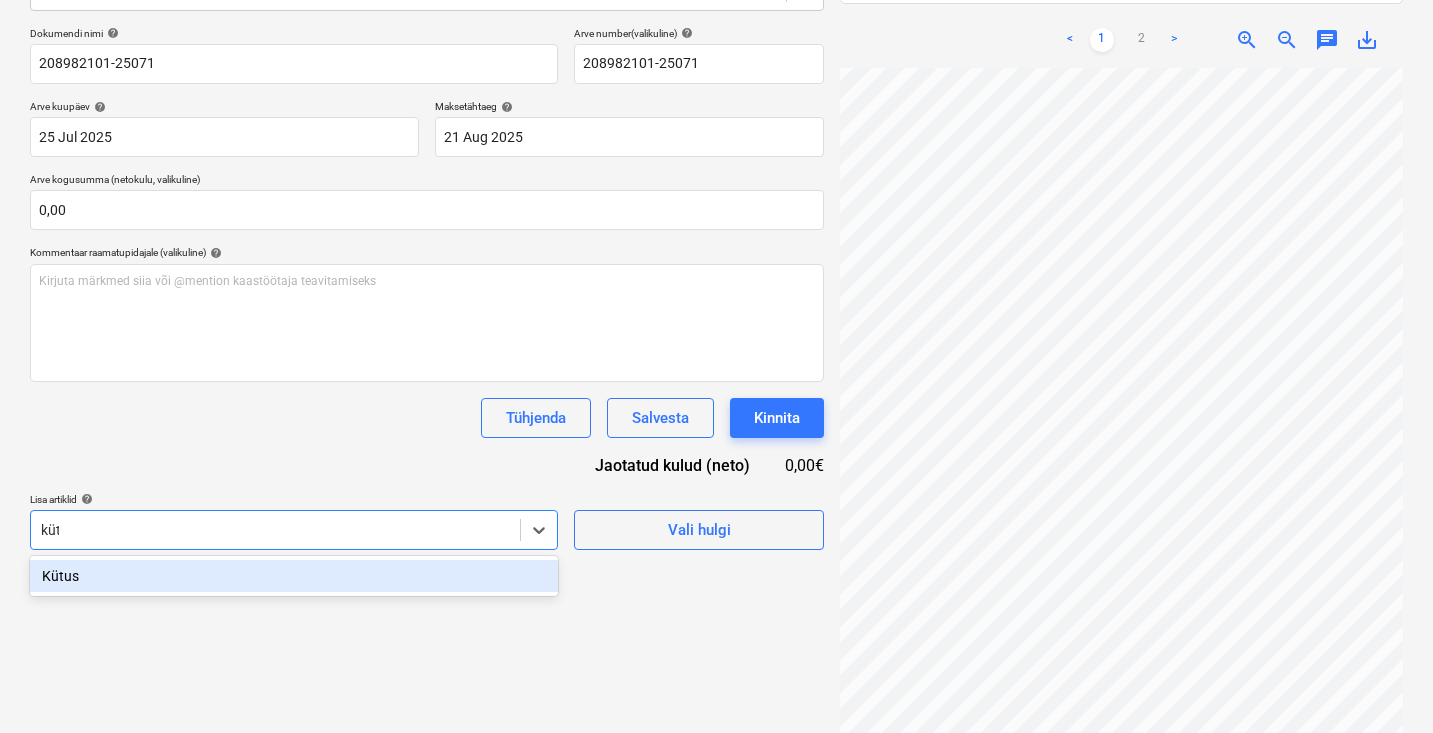 type on "kütu" 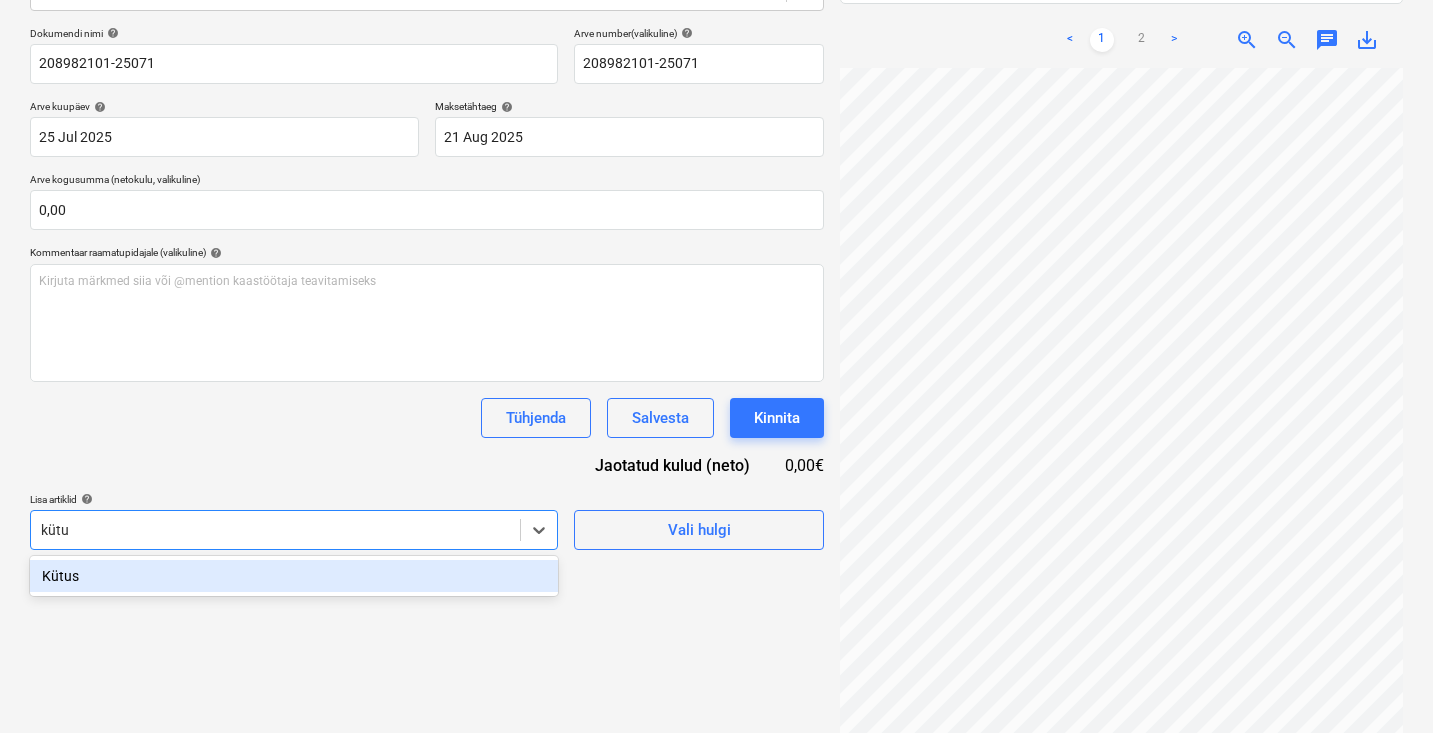 type 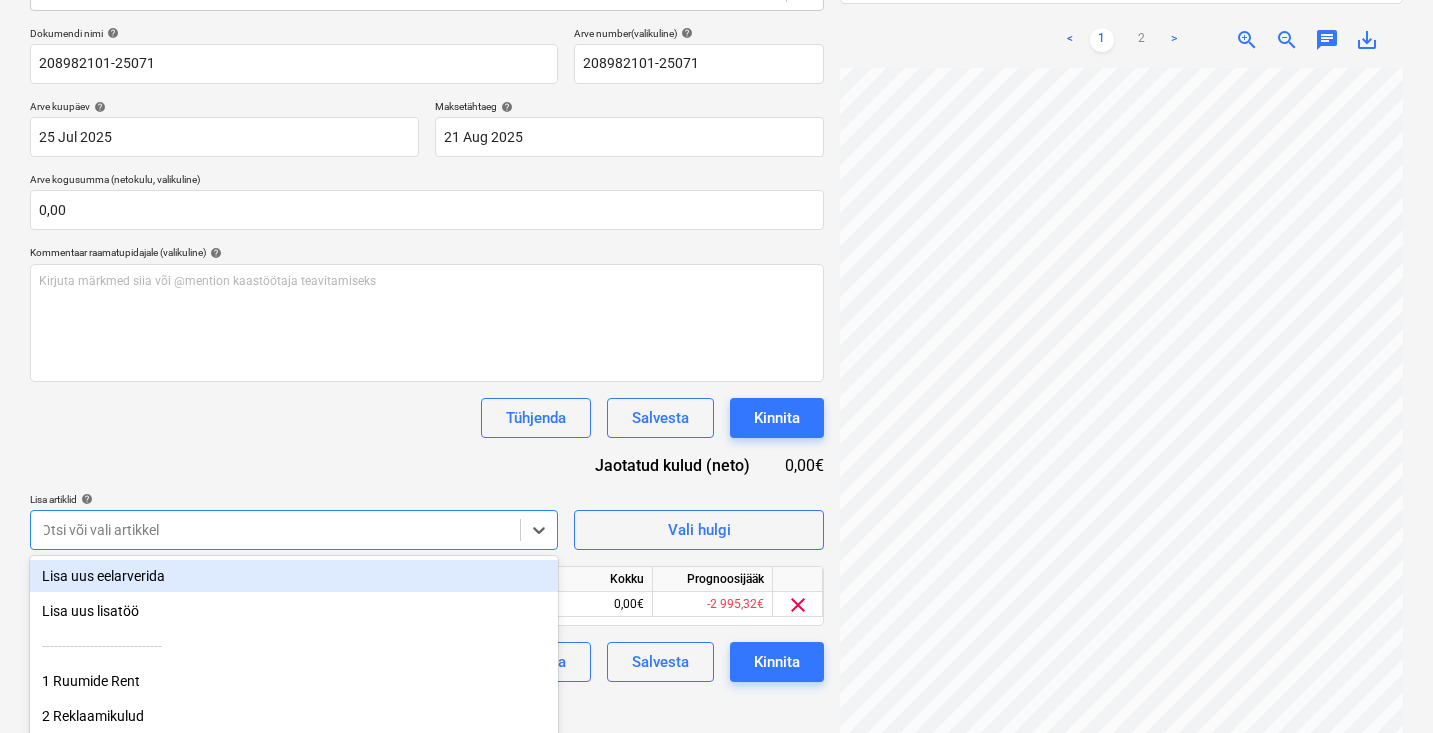 click on "Dokumendi nimi help 208982101-25071 Arve number  (valikuline) help 208982101-25071 Arve kuupäev help 25 Jul 2025 25.07.2025 Press the down arrow key to interact with the calendar and
select a date. Press the question mark key to get the keyboard shortcuts for changing dates. Maksetähtaeg help 21 Aug 2025 21.08.2025 Press the down arrow key to interact with the calendar and
select a date. Press the question mark key to get the keyboard shortcuts for changing dates. Arve kogusumma (netokulu, valikuline) 0,00 Kommentaar raamatupidajale (valikuline) help Kirjuta märkmed siia või @mention kaastöötaja teavitamiseks ﻿ Tühjenda Salvesta Kinnita Jaotatud kulud (neto) 0,00€ Lisa artiklid help option   Kütus, selected. option Lisa uus eelarverida focused, 1 of 23. 23 results available. Use Up and Down to choose options, press Enter to select the currently focused option, press Escape to exit the menu, press Tab to select the option and exit the menu. Otsi või vali artikkel Vali hulgi Artikli nimi Ühik" at bounding box center (427, 354) 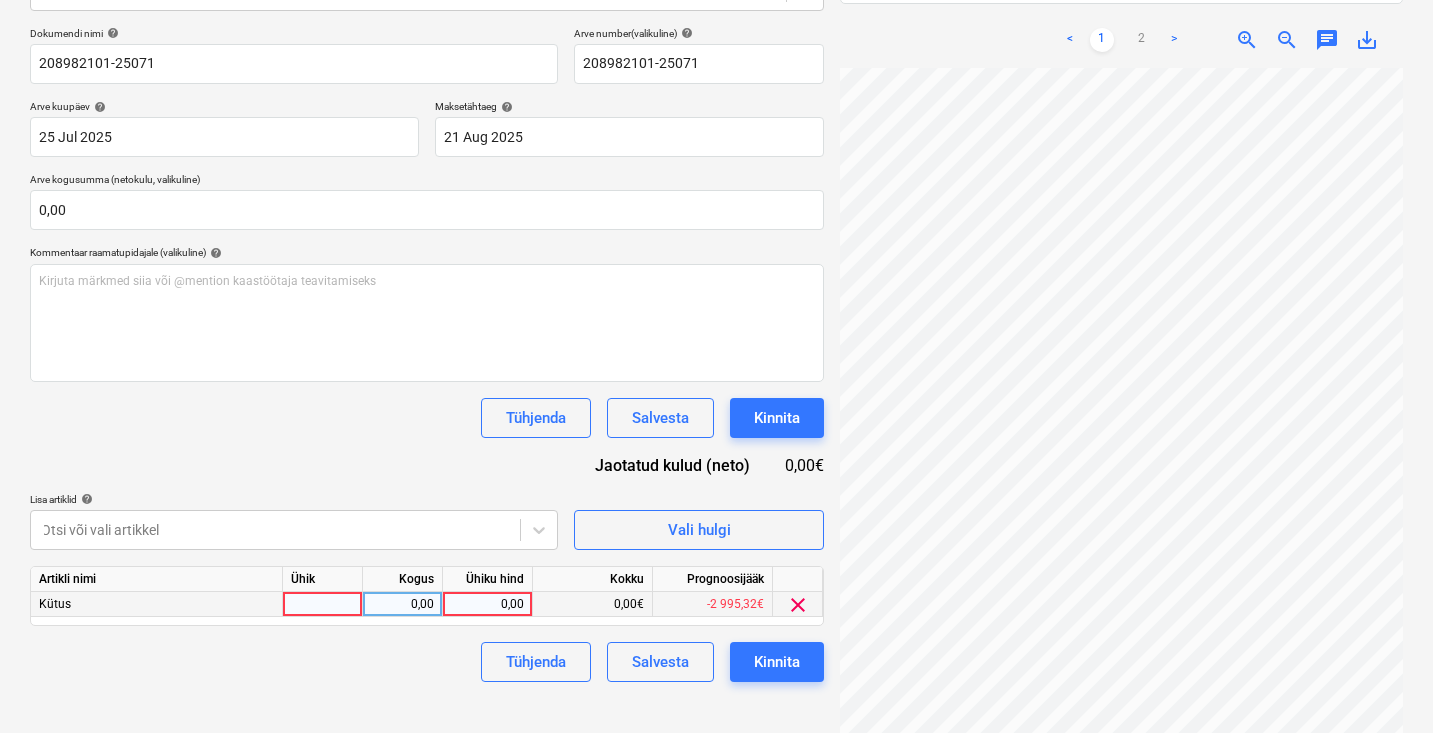 click on "0,00" at bounding box center [487, 604] 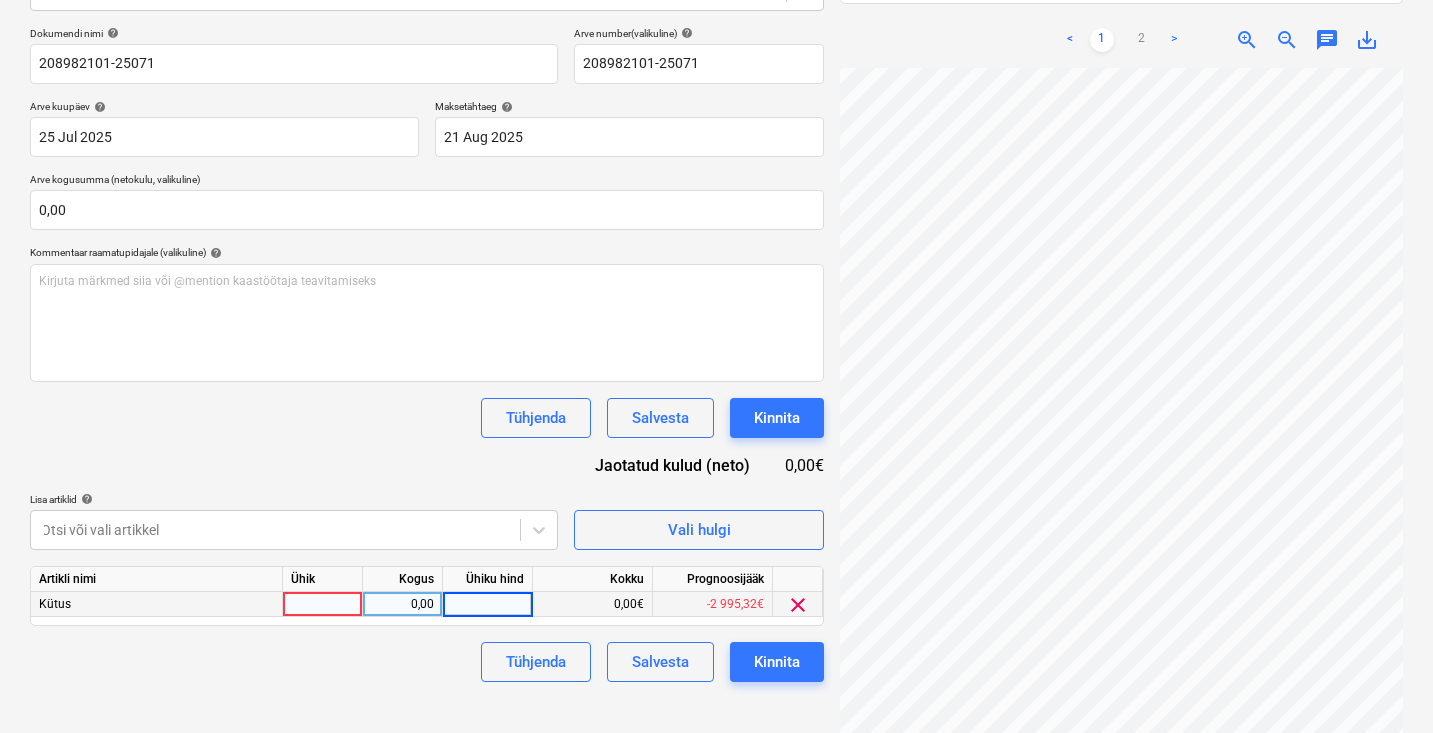 scroll, scrollTop: 110, scrollLeft: 42, axis: both 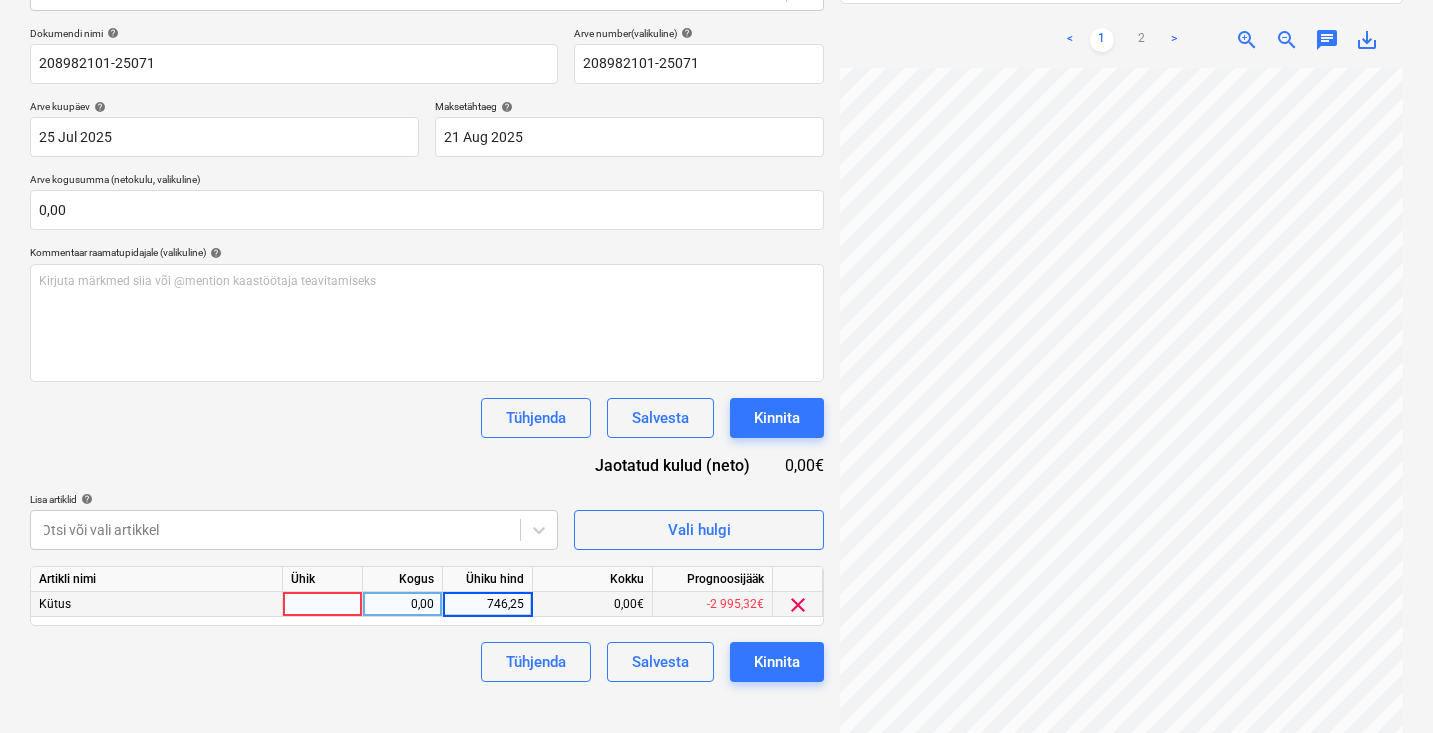 type on "746,258" 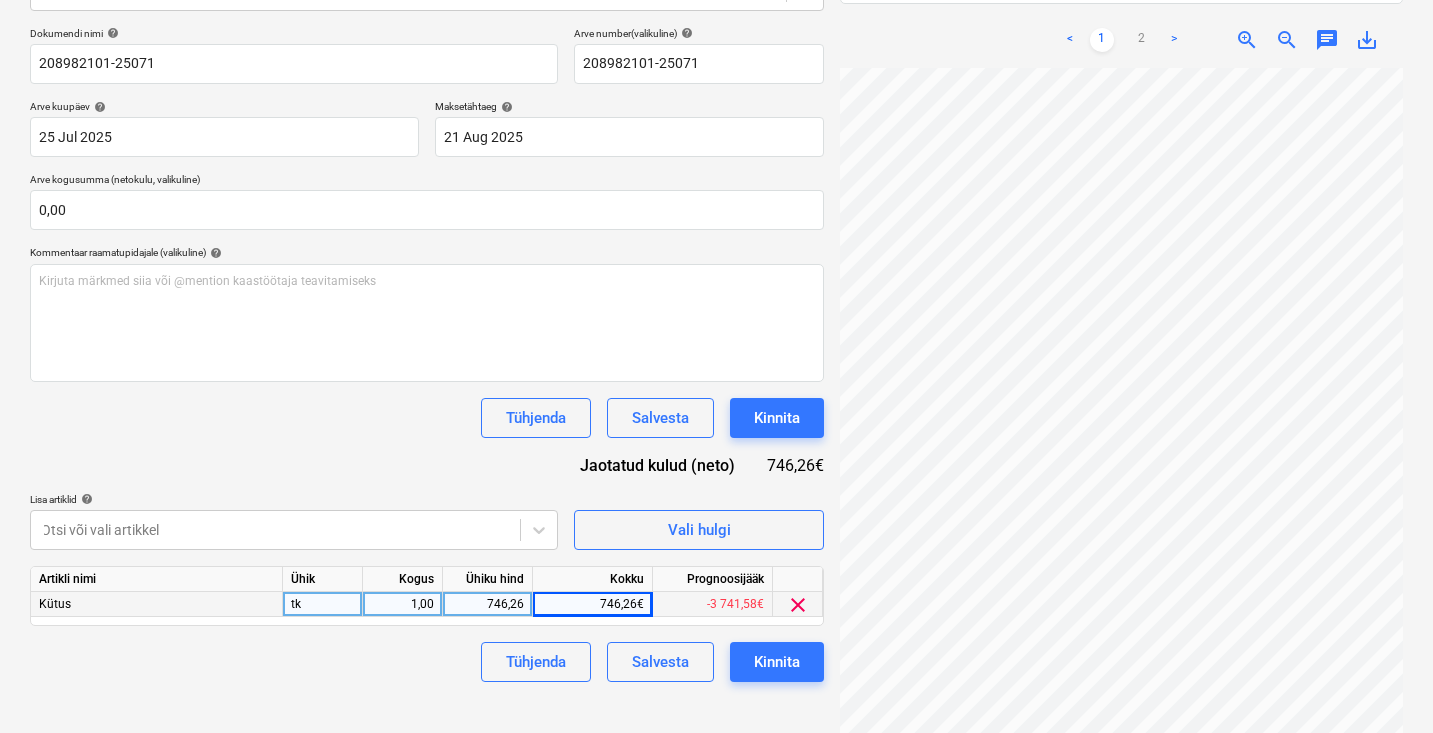 click on "746,26" at bounding box center (487, 604) 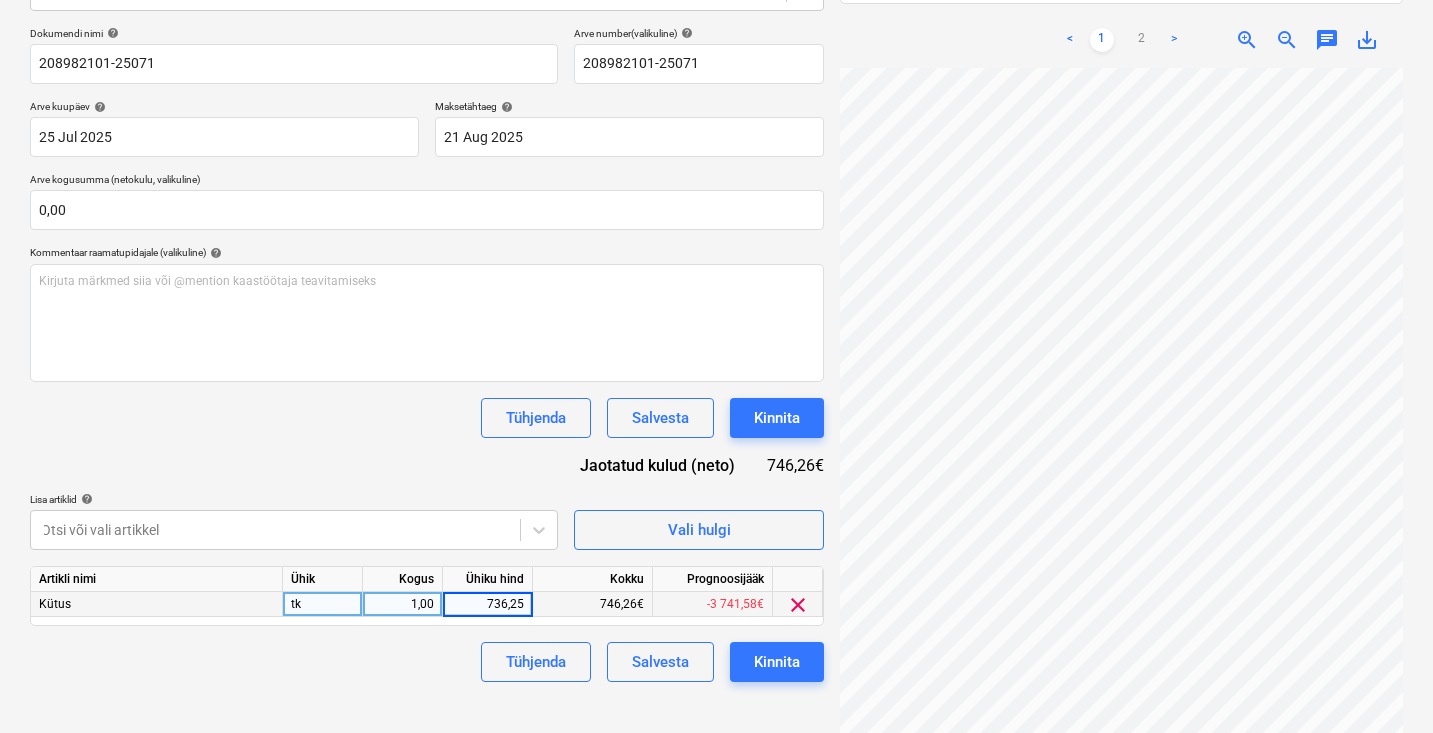 type on "736,258" 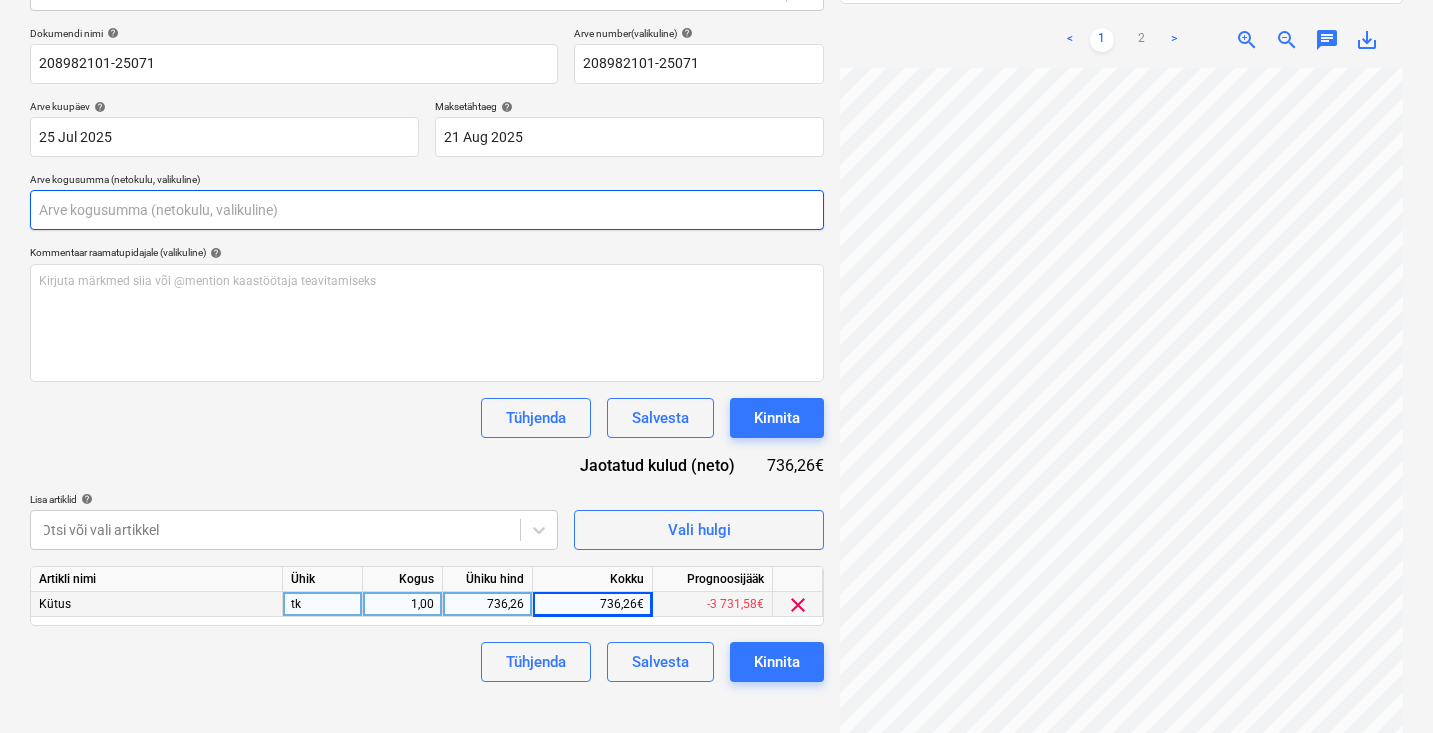 click at bounding box center (427, 210) 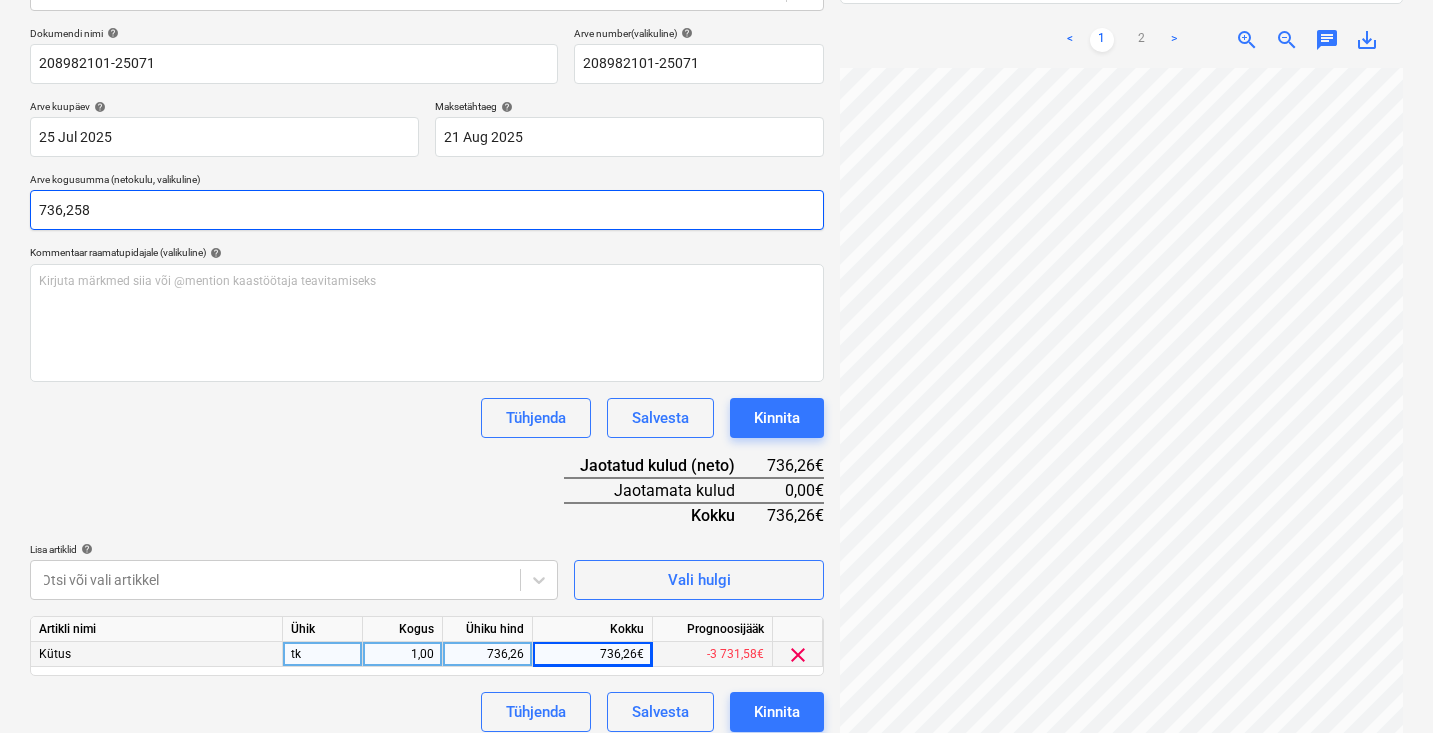 type on "736,258" 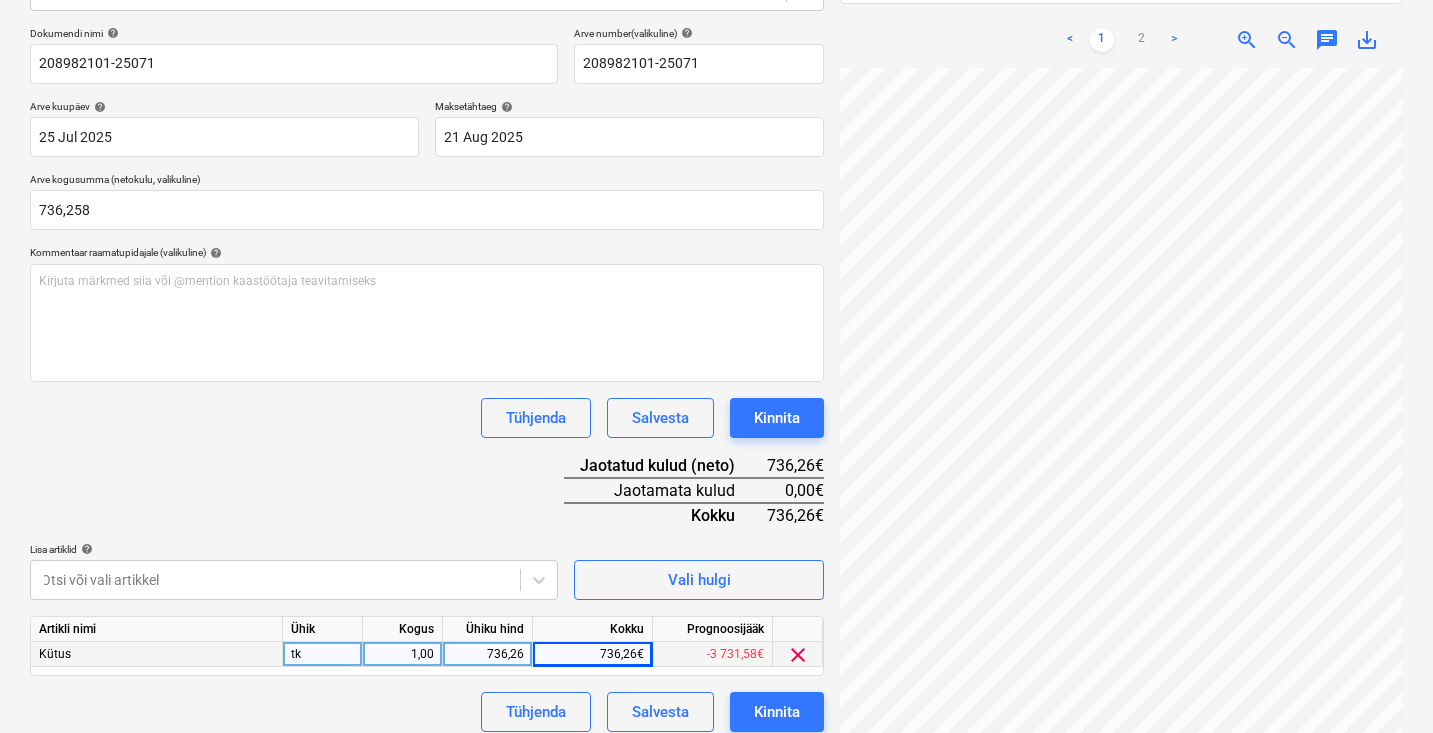 click on "Tühjenda Salvesta Kinnita" at bounding box center [427, 418] 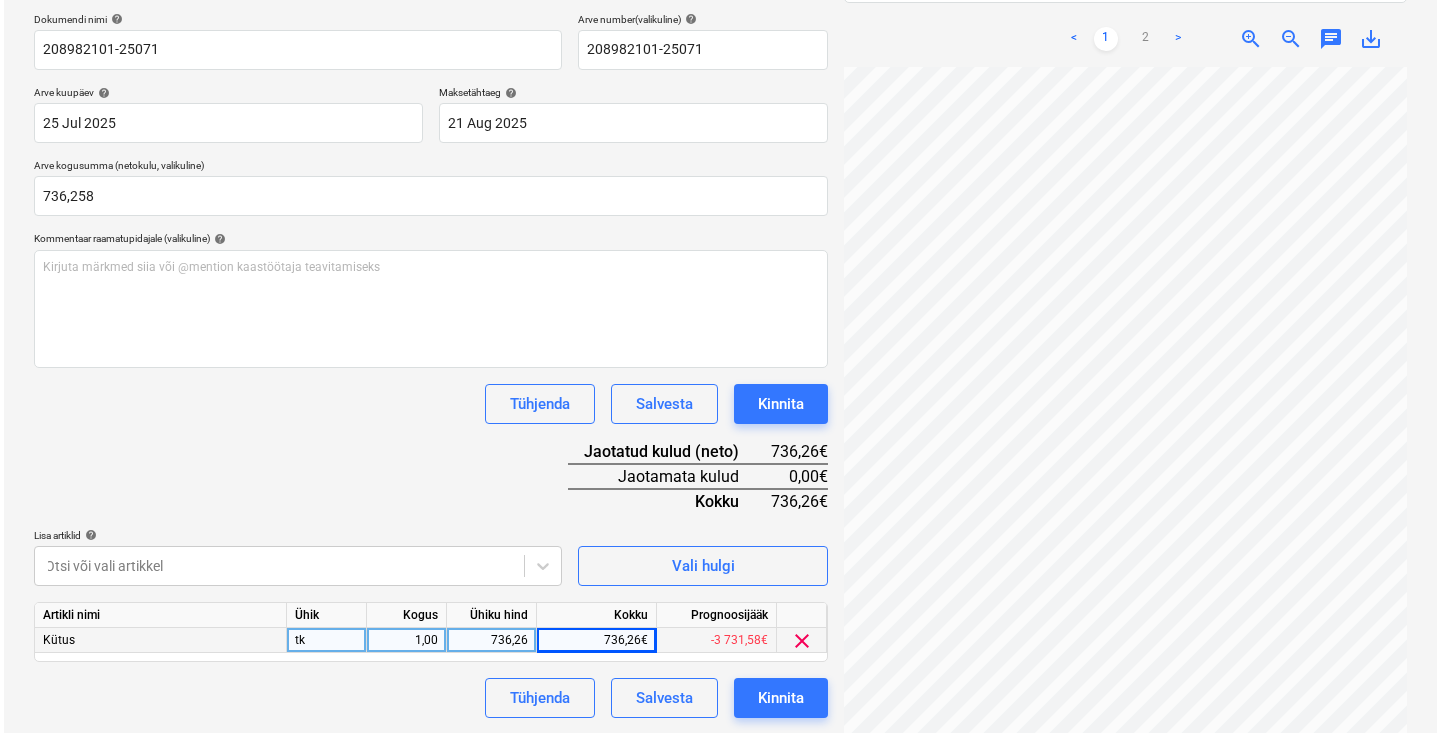 scroll, scrollTop: 297, scrollLeft: 0, axis: vertical 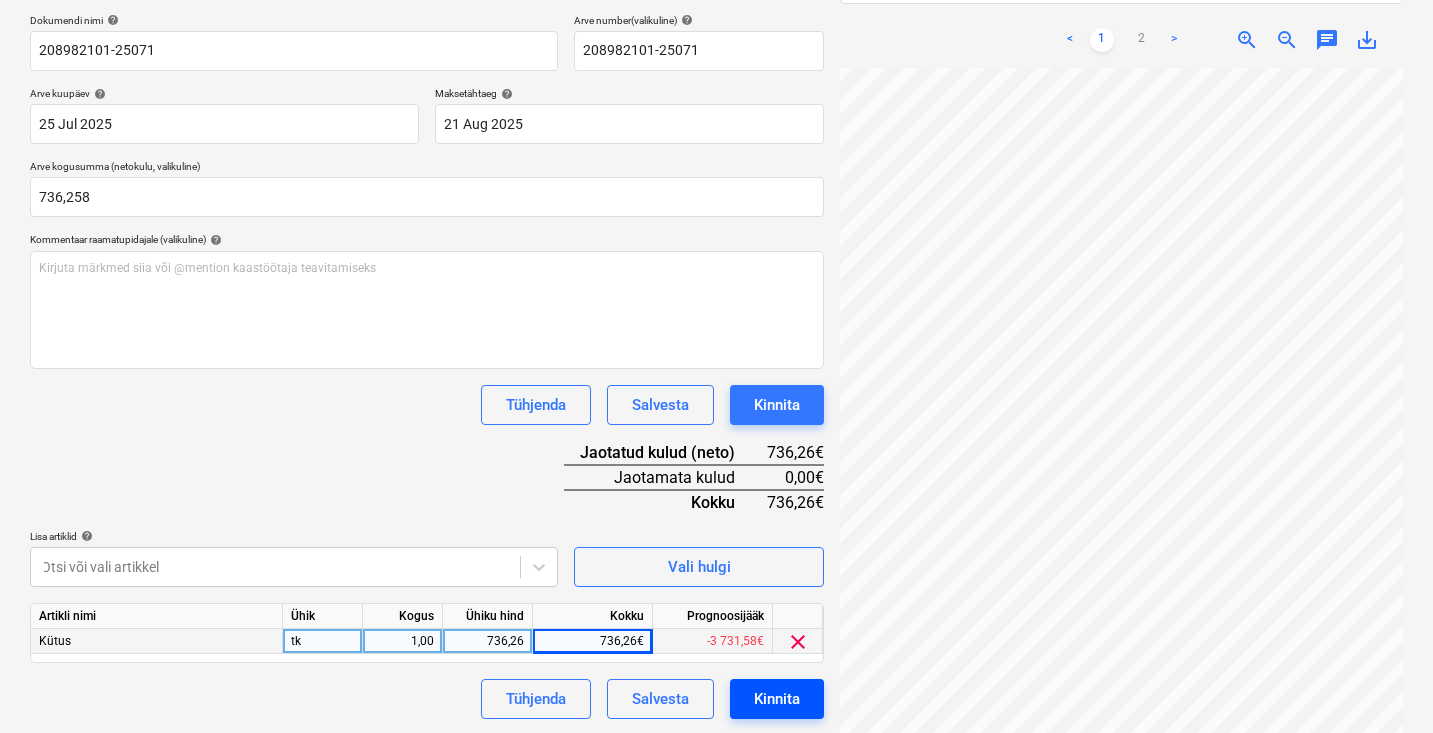 click on "Kinnita" at bounding box center (777, 699) 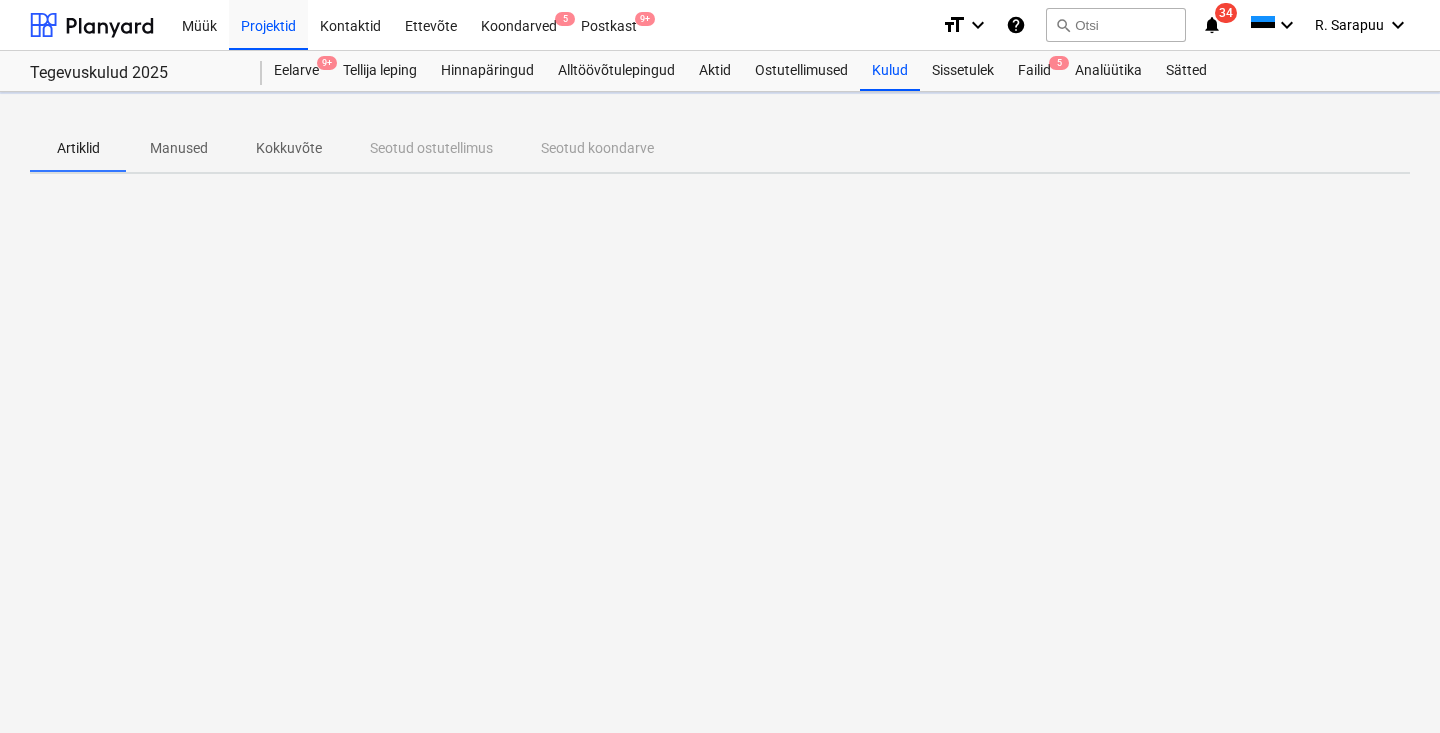 scroll, scrollTop: 0, scrollLeft: 0, axis: both 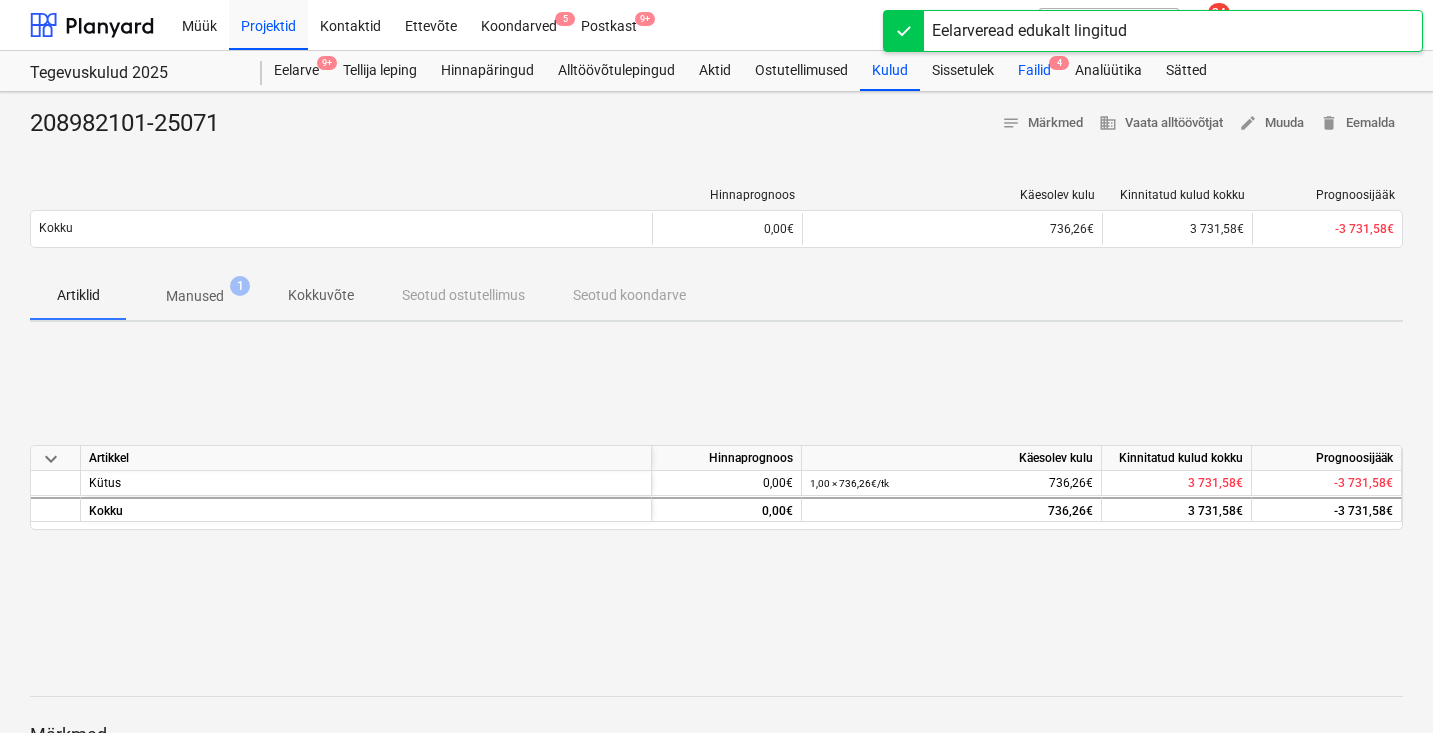 click on "Failid 4" at bounding box center (1034, 71) 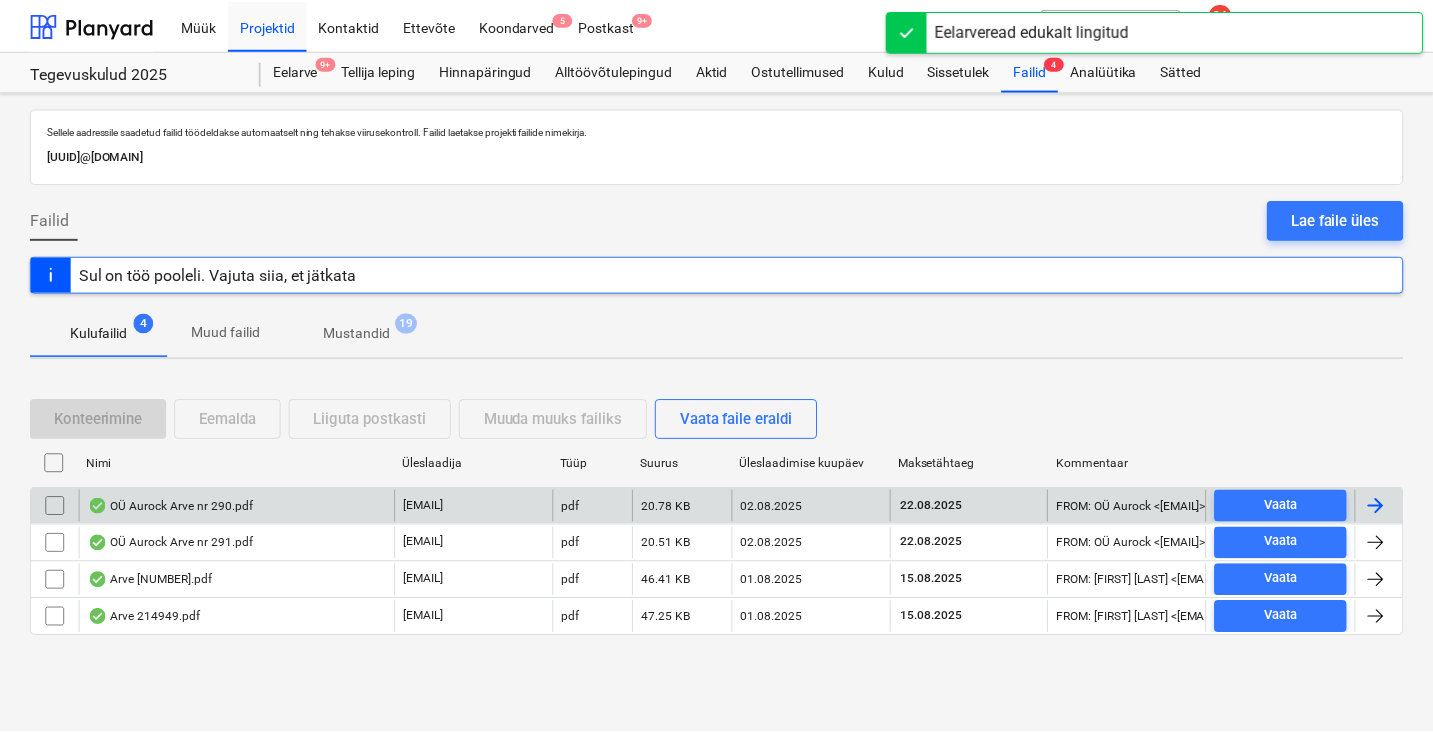 scroll, scrollTop: 0, scrollLeft: 0, axis: both 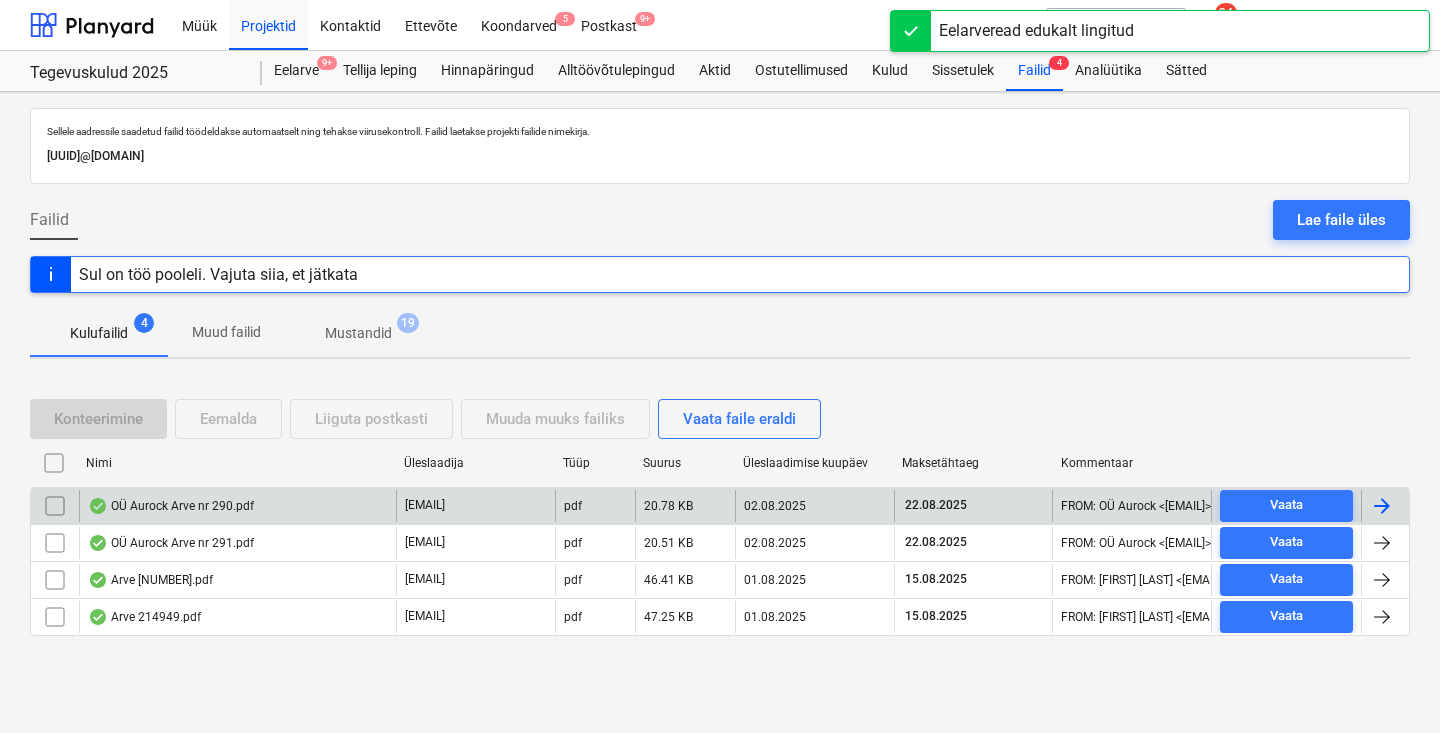 click on "OÜ Aurock Arve nr 290.pdf" at bounding box center (171, 506) 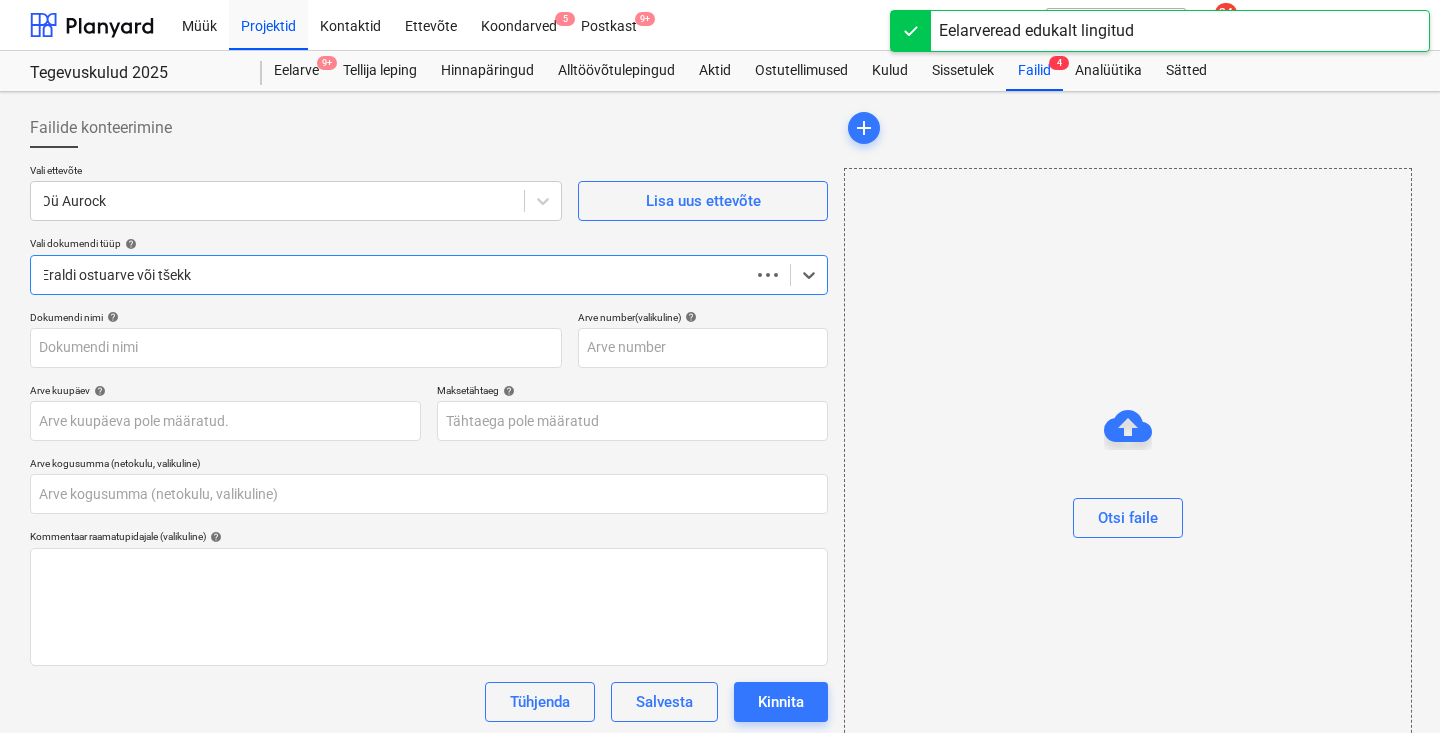 type on "0,00" 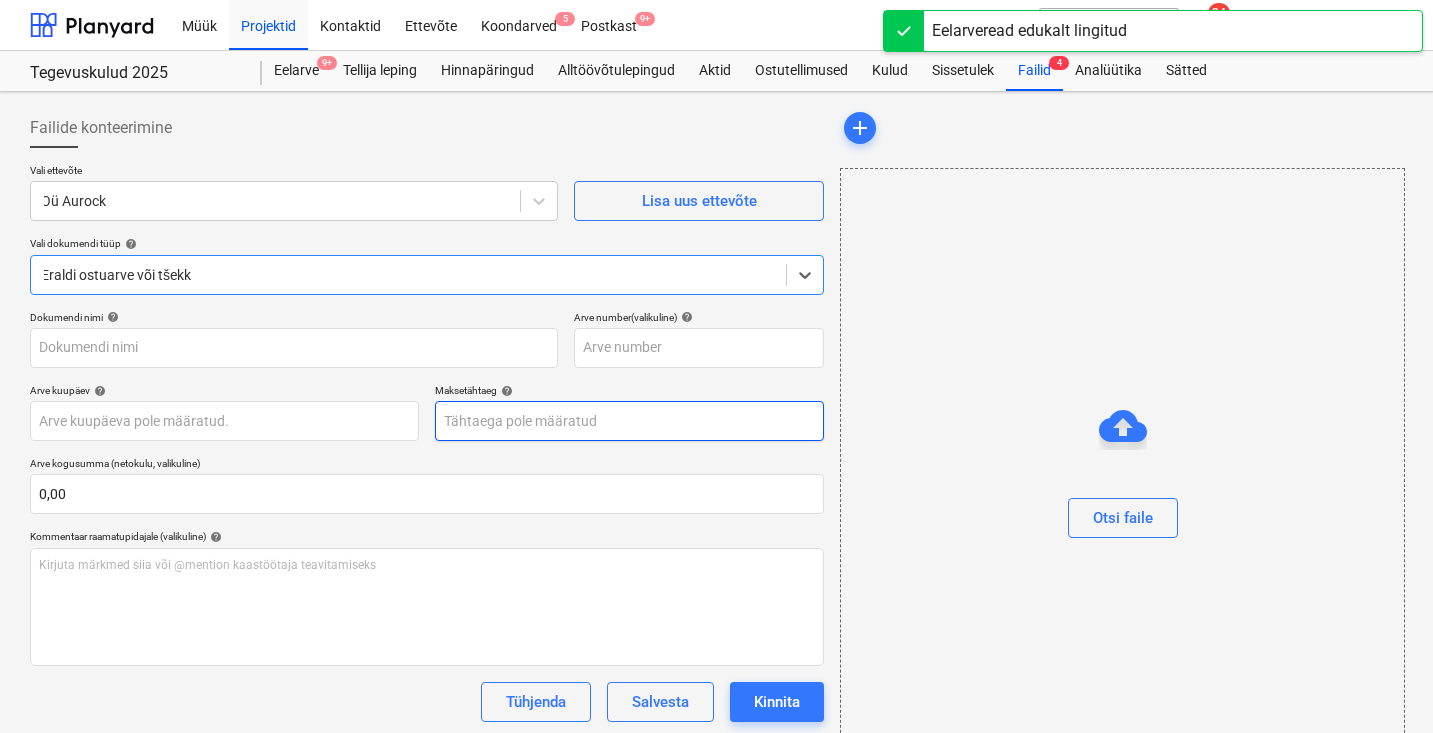 type on "290" 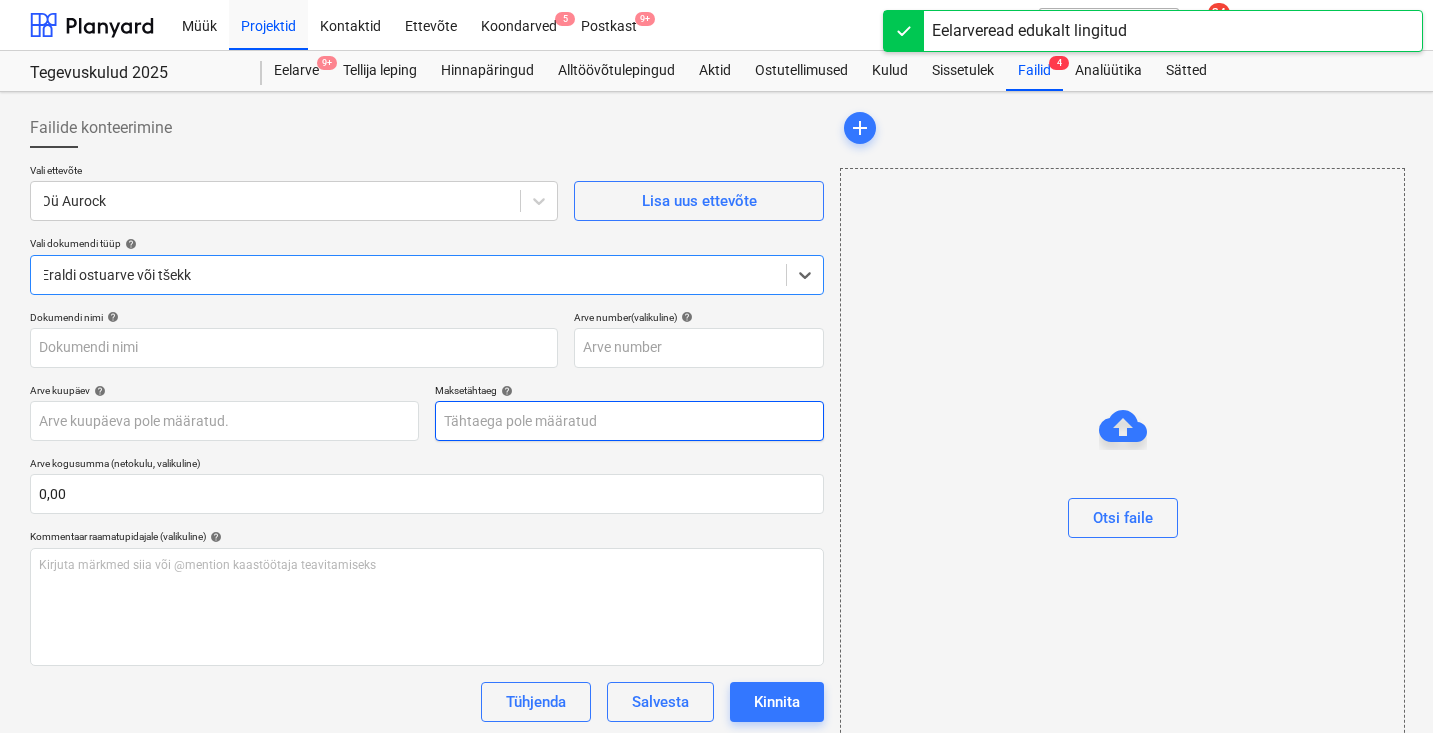 type on "290" 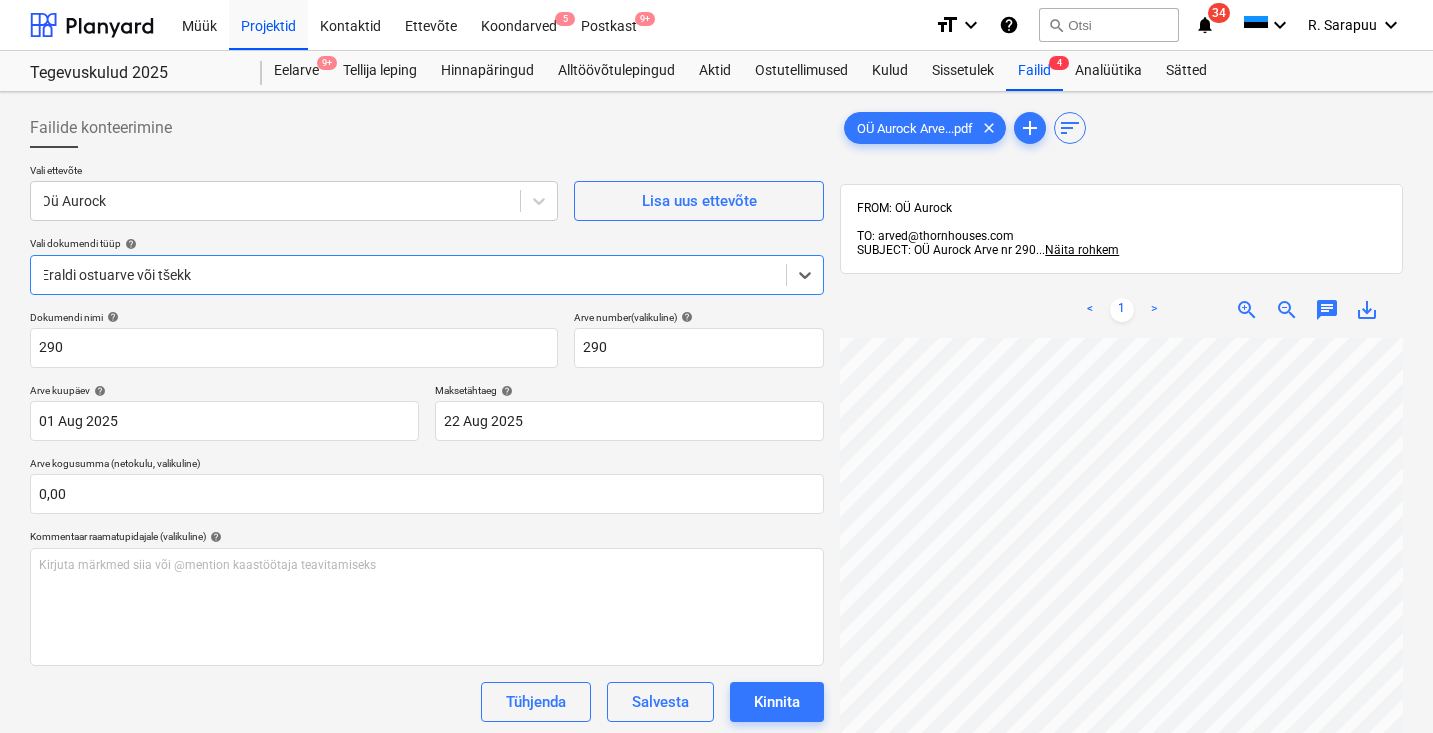 scroll, scrollTop: 86, scrollLeft: 33, axis: both 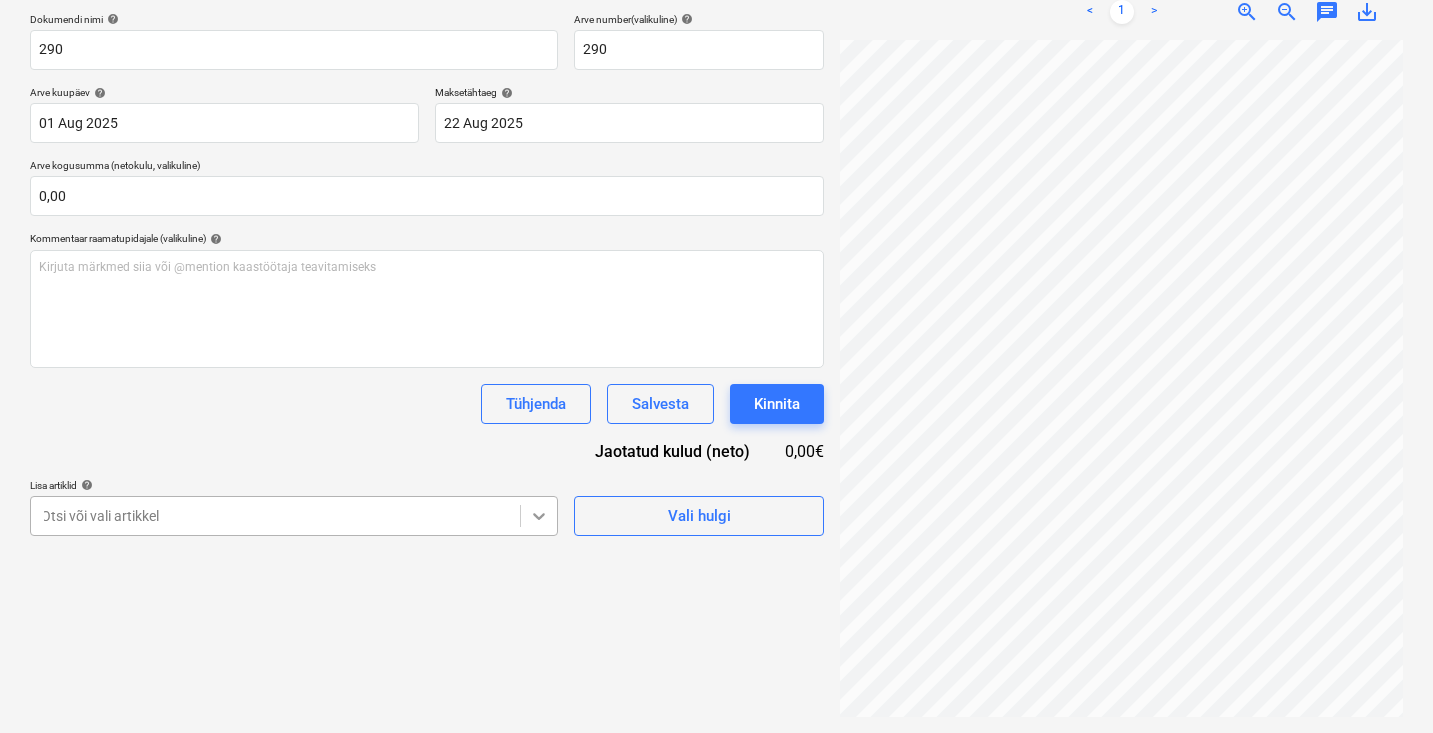 click on "Müük Projektid Kontaktid Ettevõte Koondarved 5 Postkast 9+ format_size keyboard_arrow_down help search Otsi notifications 34 keyboard_arrow_down R. [LAST] keyboard_arrow_down Tegevuskulud 2025 Eelarve 9+ Tellija leping Hinnapäringud Alltöövõtulepingud Aktid Ostutellimused Kulud Sissetulek Failid 4 Analüütika Sätted Failide konteerimine Vali ettevõte Oü Aurock    Lisa uus ettevõte Vali dokumendi tüüp help   Select is focused ,type to refine list, press Down to open the menu,  Eraldi ostuarve või tšekk Dokumendi nimi help [NUMBER] Arve number  (valikuline) help [NUMBER] Arve kuupäev help 01 Aug 2025 01.08.2025 Press the down arrow key to interact with the calendar and
select a date. Press the question mark key to get the keyboard shortcuts for changing dates. Maksetähtaeg help 22 Aug 2025 22.08.2025 Press the down arrow key to interact with the calendar and
select a date. Press the question mark key to get the keyboard shortcuts for changing dates. Arve kogusumma (netokulu, valikuline) 0,00" at bounding box center [716, 68] 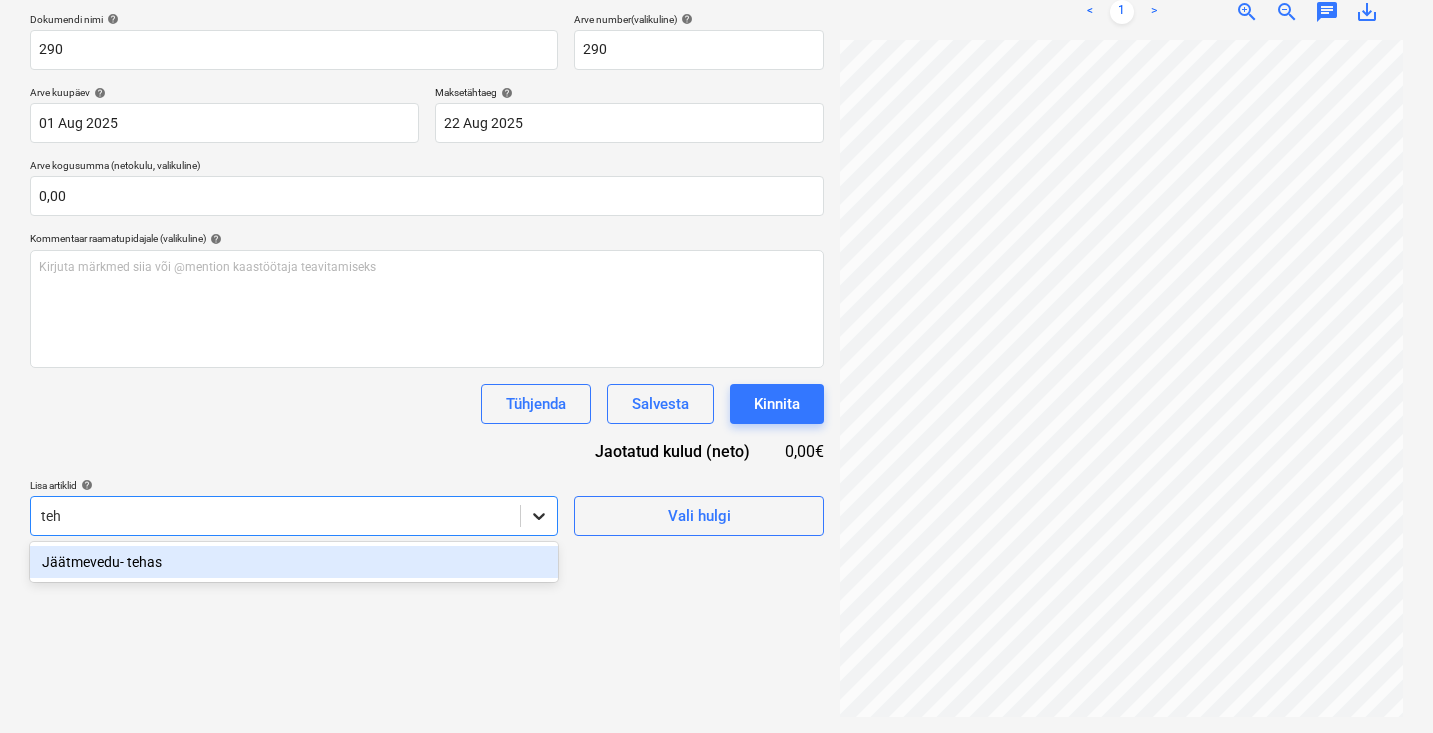 scroll, scrollTop: 284, scrollLeft: 0, axis: vertical 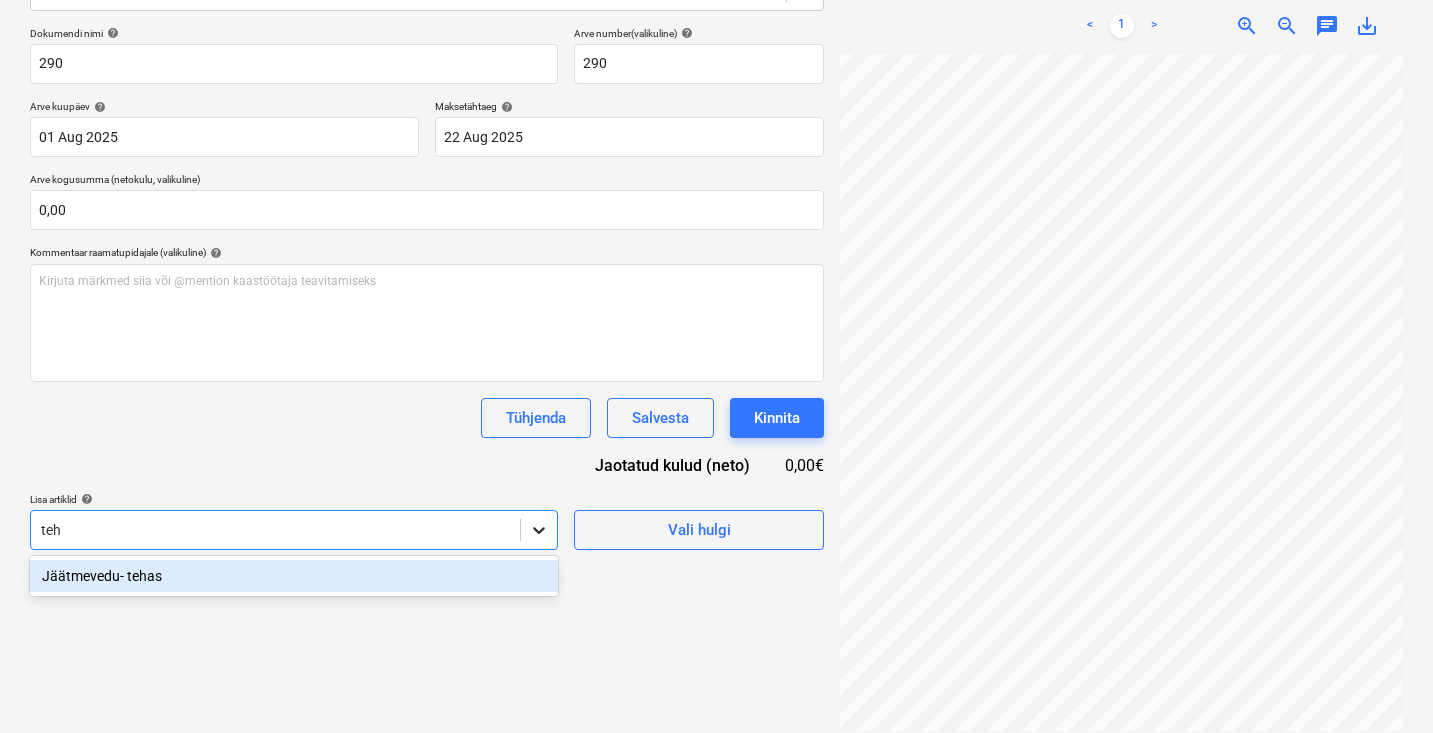 type on "teha" 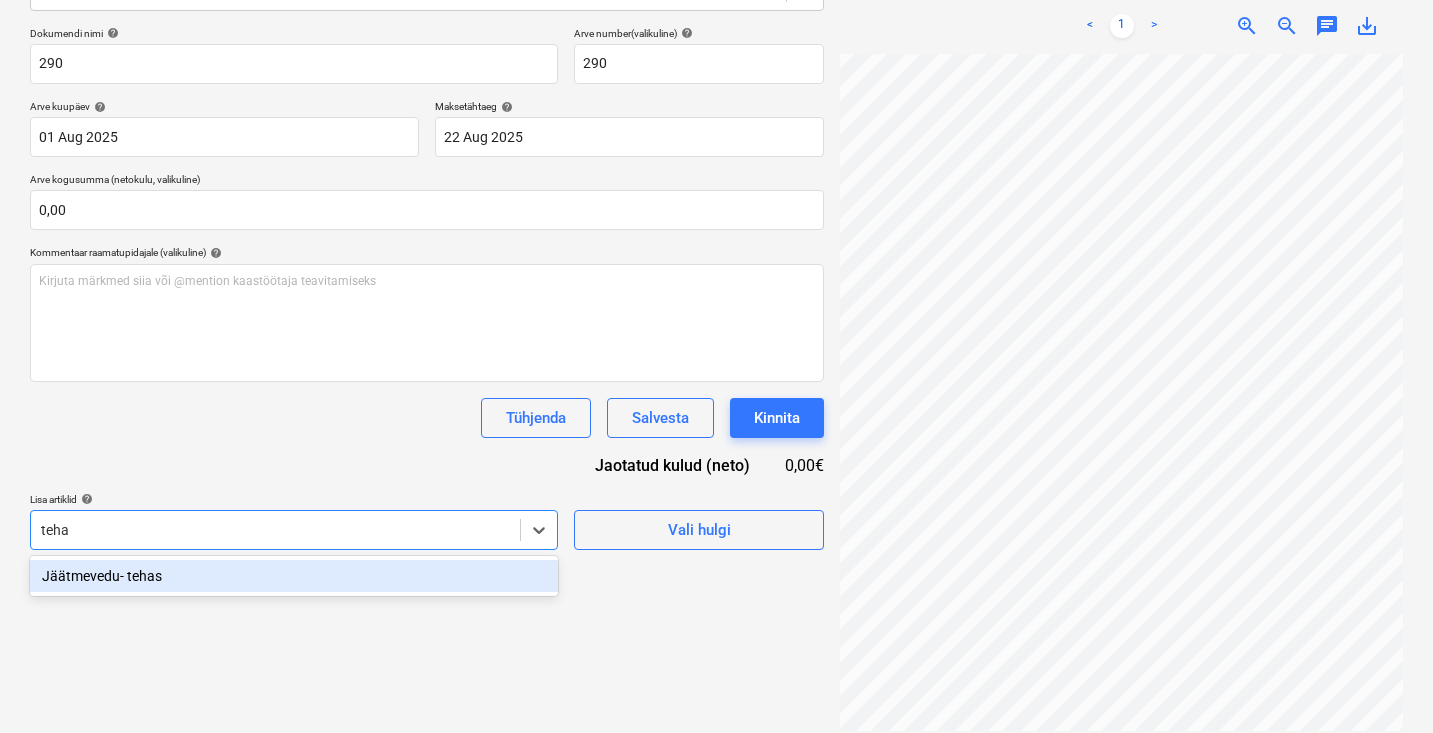 type 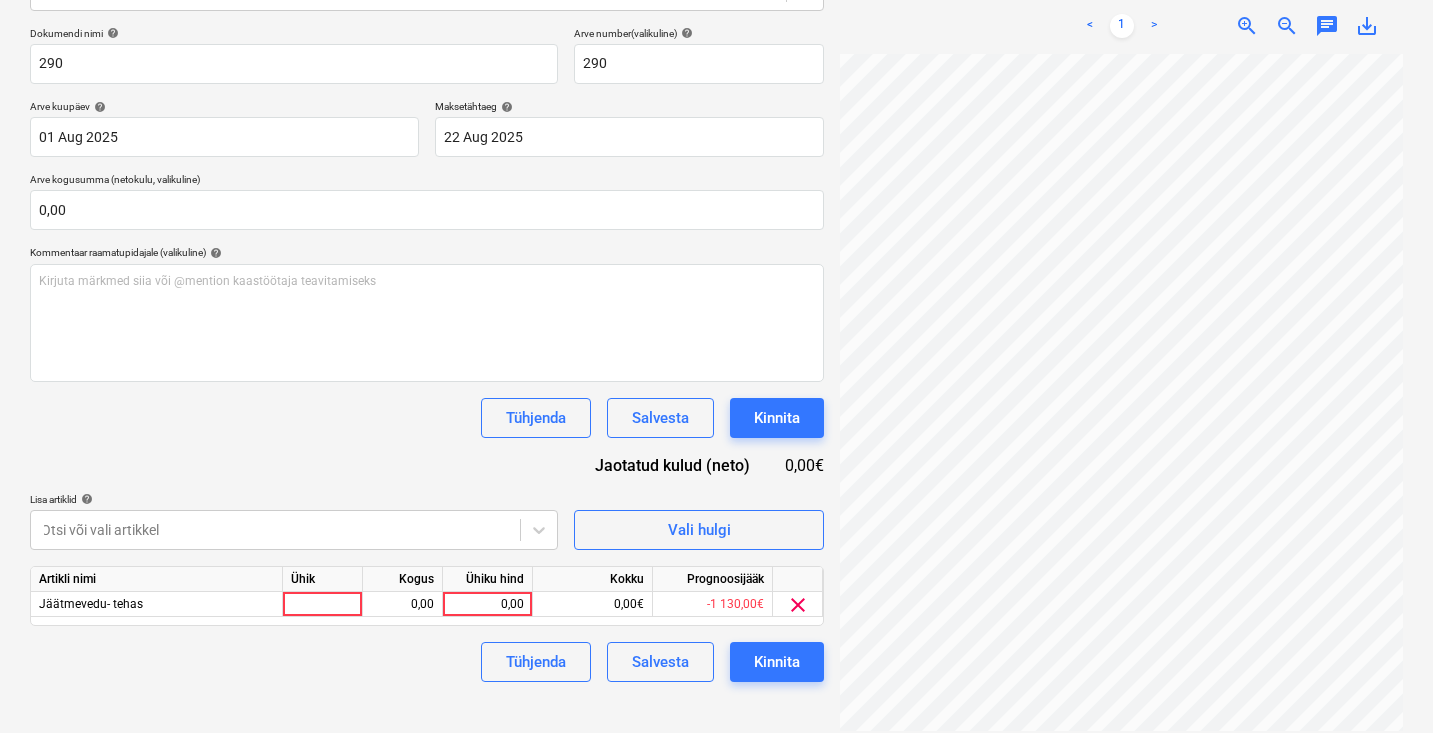 click on "Dokumendi nimi help 290 Arve number  (valikuline) help 290 Arve kuupäev help 01 Aug 2025 01.08.2025 Press the down arrow key to interact with the calendar and
select a date. Press the question mark key to get the keyboard shortcuts for changing dates. Maksetähtaeg help 22 Aug 2025 22.08.2025 Press the down arrow key to interact with the calendar and
select a date. Press the question mark key to get the keyboard shortcuts for changing dates. Arve kogusumma (netokulu, valikuline) 0,00 Kommentaar raamatupidajale (valikuline) help Kirjuta märkmed siia või @mention kaastöötaja teavitamiseks ﻿ Tühjenda Salvesta Kinnita Jaotatud kulud (neto) 0,00€ Lisa artiklid help Otsi või vali artikkel Vali hulgi Artikli nimi Ühik Kogus Ühiku hind Kokku Prognoosijääk  Jäätmevedu- tehas 0,00 0,00 0,00€ -1 130,00€ clear Tühjenda Salvesta Kinnita" at bounding box center (427, 354) 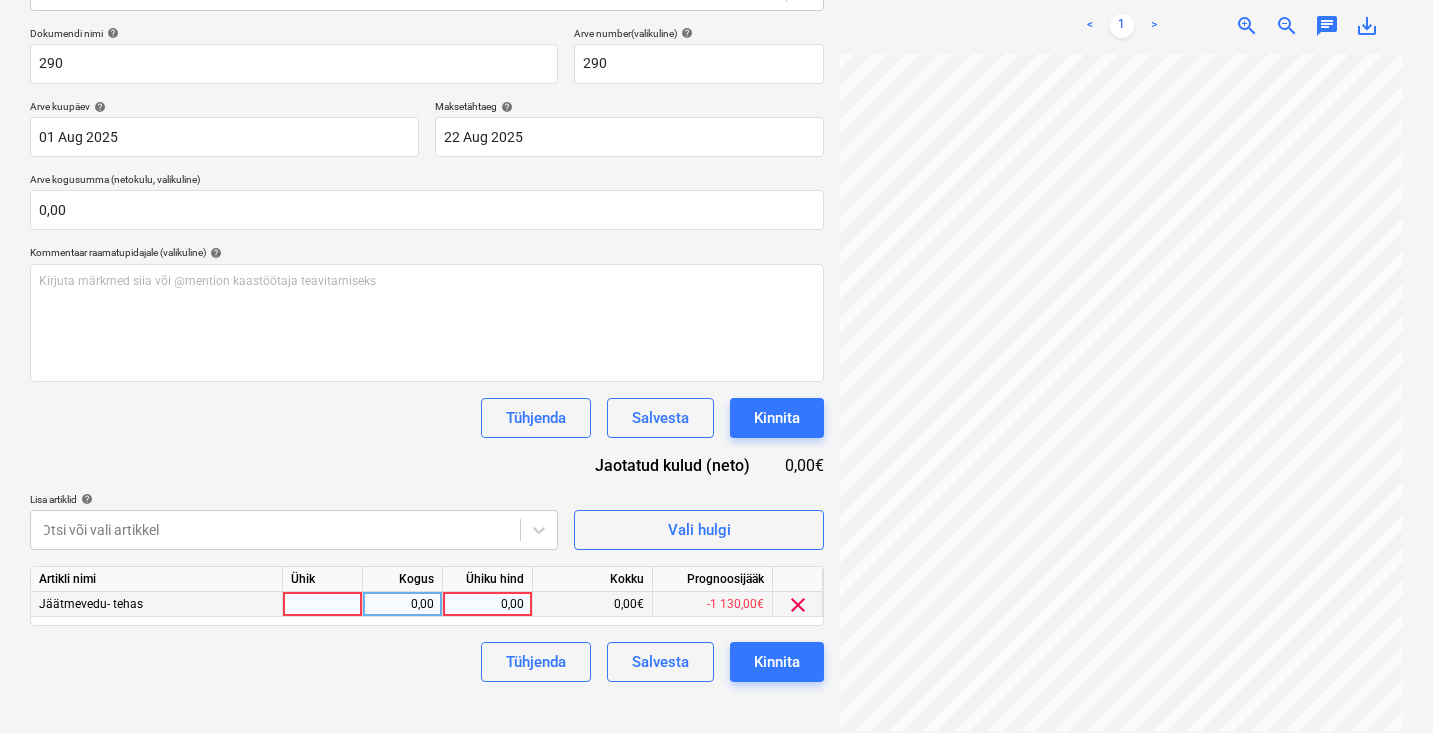 click on "0,00" at bounding box center [487, 604] 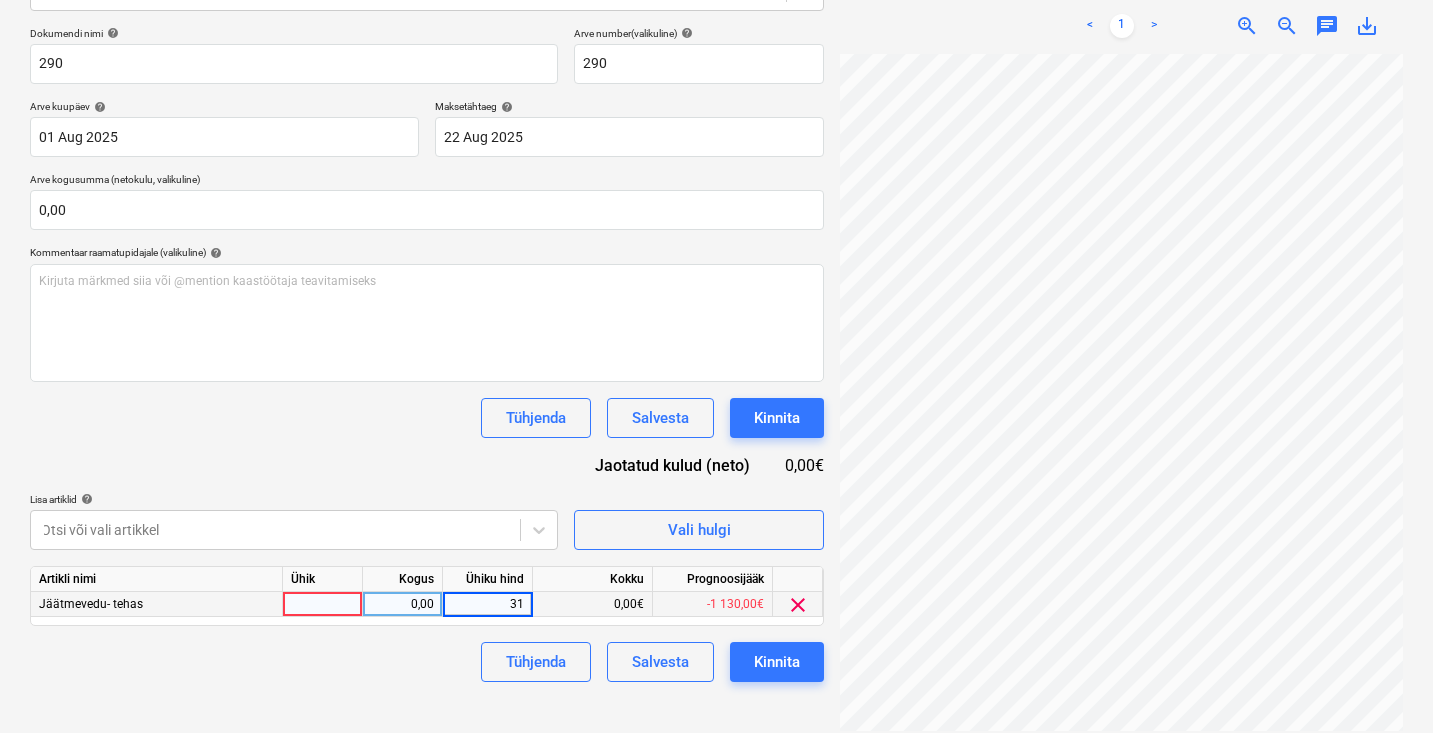 type on "313" 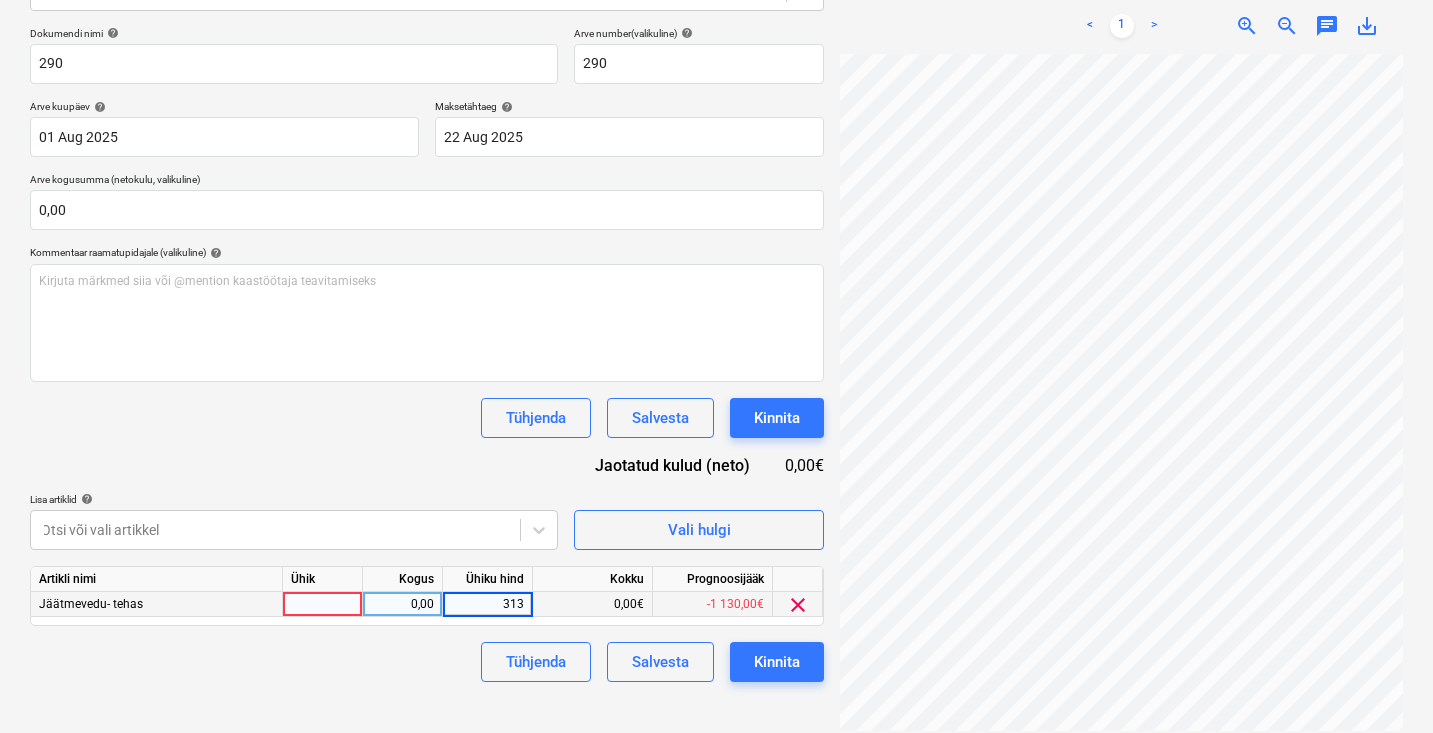 click on "0,00" at bounding box center (402, 604) 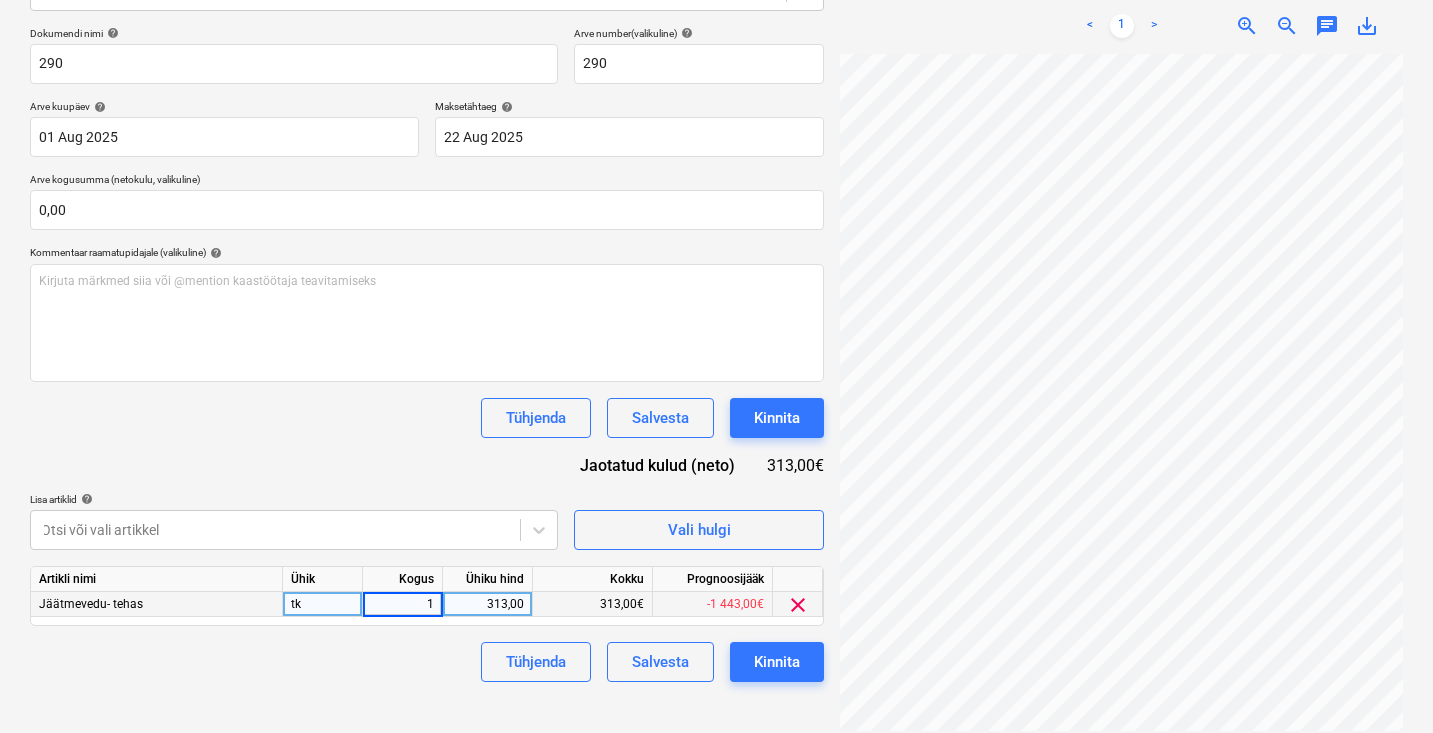 click on "Dokumendi nimi help 290 Arve number  (valikuline) help 290 Arve kuupäev help 01 Aug 2025 01.08.2025 Press the down arrow key to interact with the calendar and
select a date. Press the question mark key to get the keyboard shortcuts for changing dates. Maksetähtaeg help 22 Aug 2025 22.08.2025 Press the down arrow key to interact with the calendar and
select a date. Press the question mark key to get the keyboard shortcuts for changing dates. Arve kogusumma (netokulu, valikuline) 0,00 Kommentaar raamatupidajale (valikuline) help Kirjuta märkmed siia või @mention kaastöötaja teavitamiseks ﻿ Tühjenda Salvesta Kinnita Jaotatud kulud (neto) 313,00€ Lisa artiklid help Otsi või vali artikkel Vali hulgi Artikli nimi Ühik Kogus Ühiku hind Kokku Prognoosijääk  Jäätmevedu- tehas tk 1 313,00 313,00€ -1 443,00€ clear Tühjenda Salvesta Kinnita" at bounding box center [427, 354] 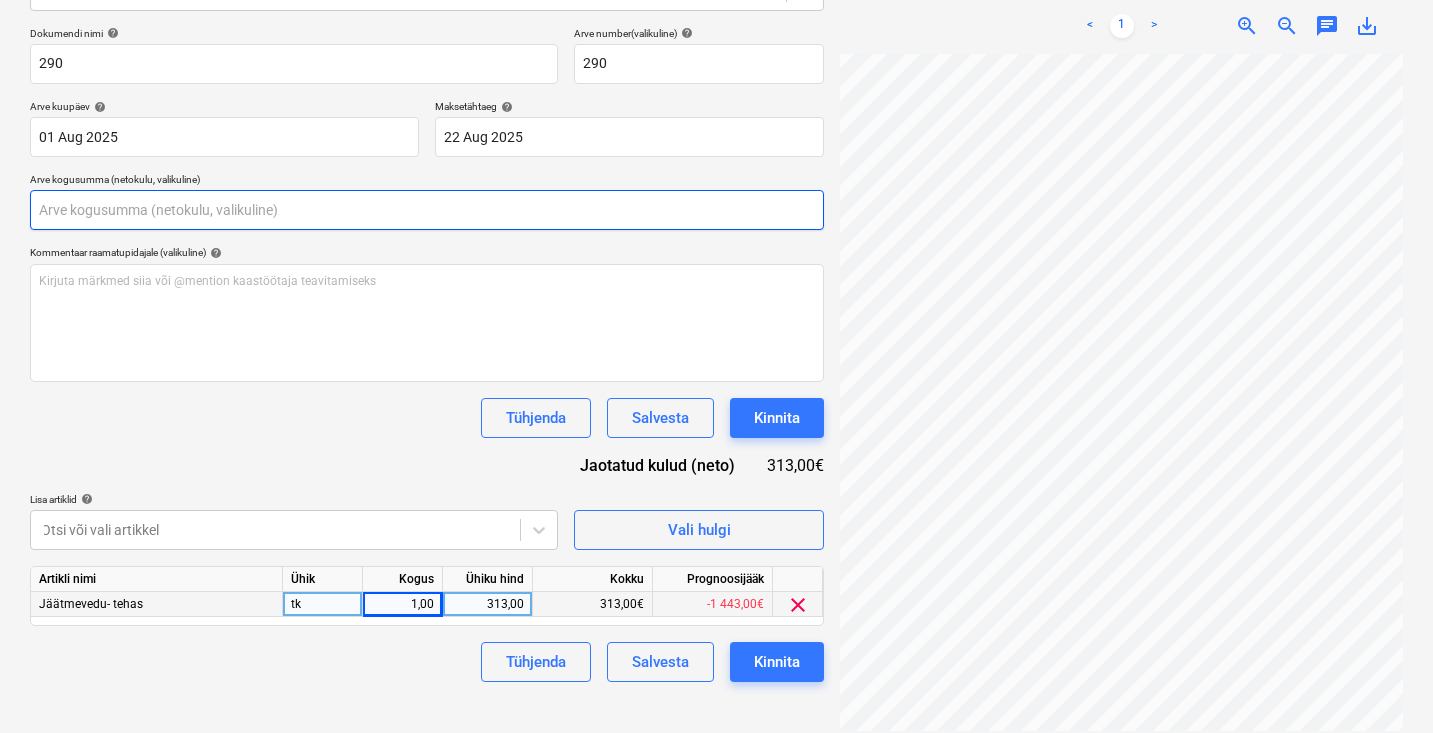 click at bounding box center (427, 210) 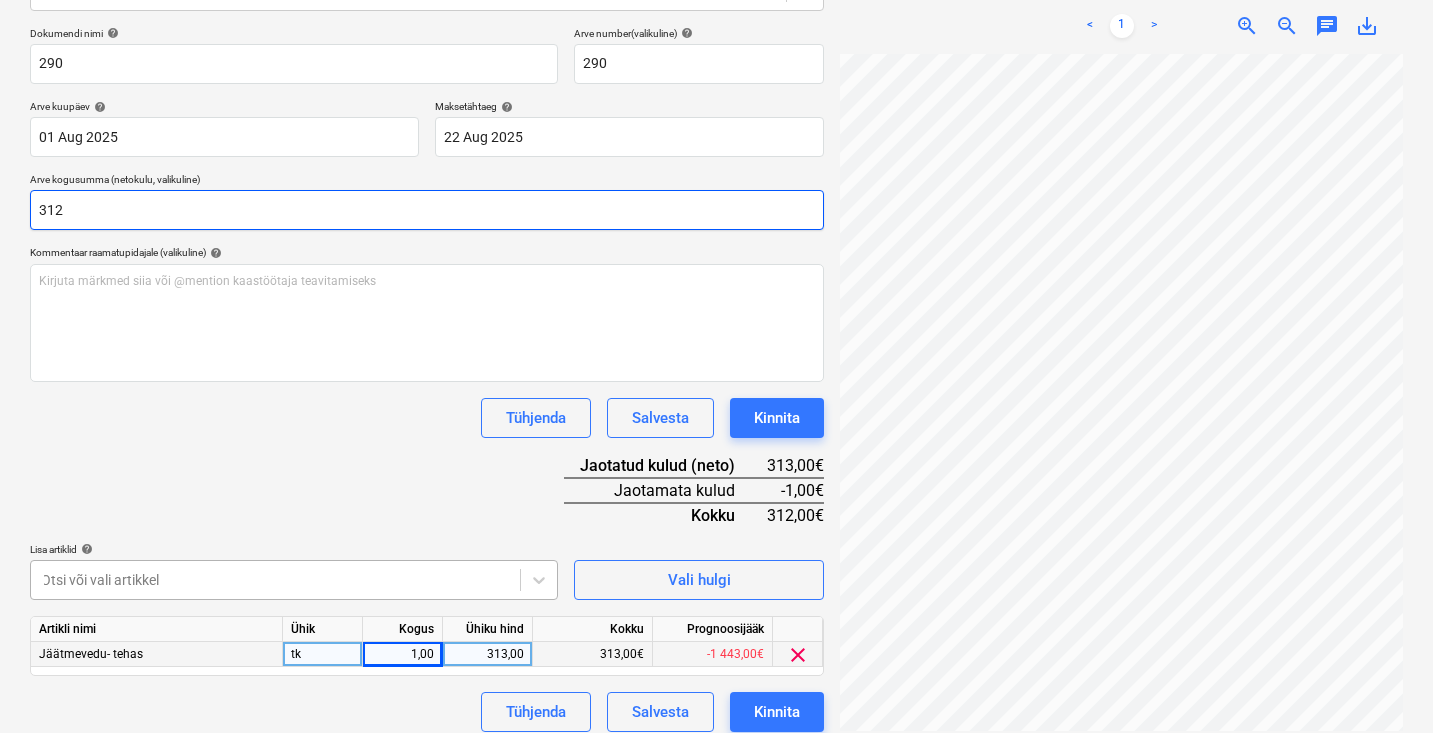 type on "312" 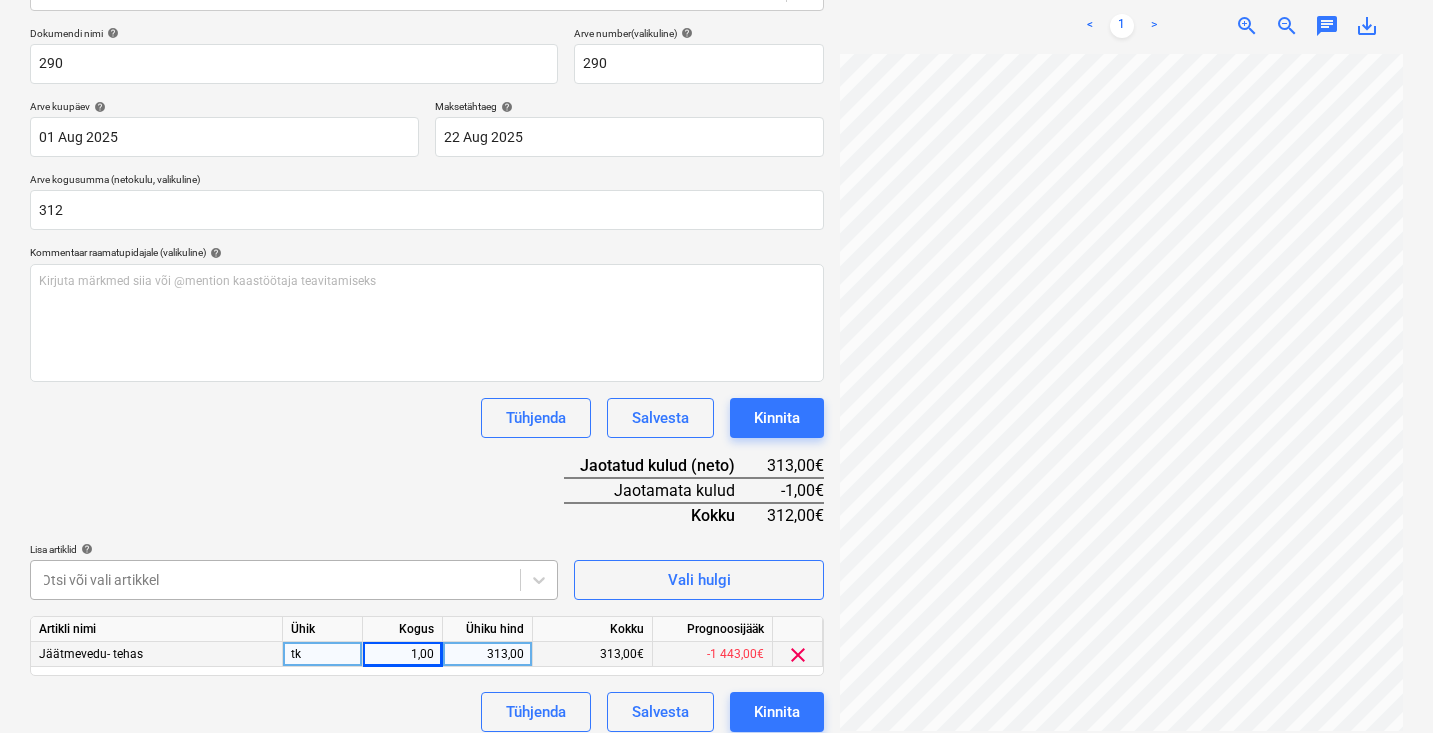 click on "Müük Projektid Kontaktid Ettevõte Koondarved 5 Postkast 9+ format_size keyboard_arrow_down help search Otsi notifications 34 keyboard_arrow_down [FIRST] [LAST] keyboard_arrow_down Tegevuskulud 2025 Eelarve 9+ Tellija leping Hinnapäringud Alltöövõtulepingud Aktid Ostutellimused Kulud Sissetulek Failid 4 Analüütika Sätted Failide konteerimine Vali ettevõte Oü Aurock    Lisa uus ettevõte Vali dokumendi tüüp help Eraldi ostuarve või tšekk Dokumendi nimi help 290 Arve number  (valikuline) help 290 Arve kuupäev help 01 Aug 2025 01.08.2025 Press the down arrow key to interact with the calendar and
select a date. Press the question mark key to get the keyboard shortcuts for changing dates. Maksetähtaeg help 22 Aug 2025 22.08.2025 Press the down arrow key to interact with the calendar and
select a date. Press the question mark key to get the keyboard shortcuts for changing dates. Arve kogusumma (netokulu, valikuline) 312 Kommentaar raamatupidajale (valikuline) help ﻿ Tühjenda Salvesta Kokku" at bounding box center (716, 82) 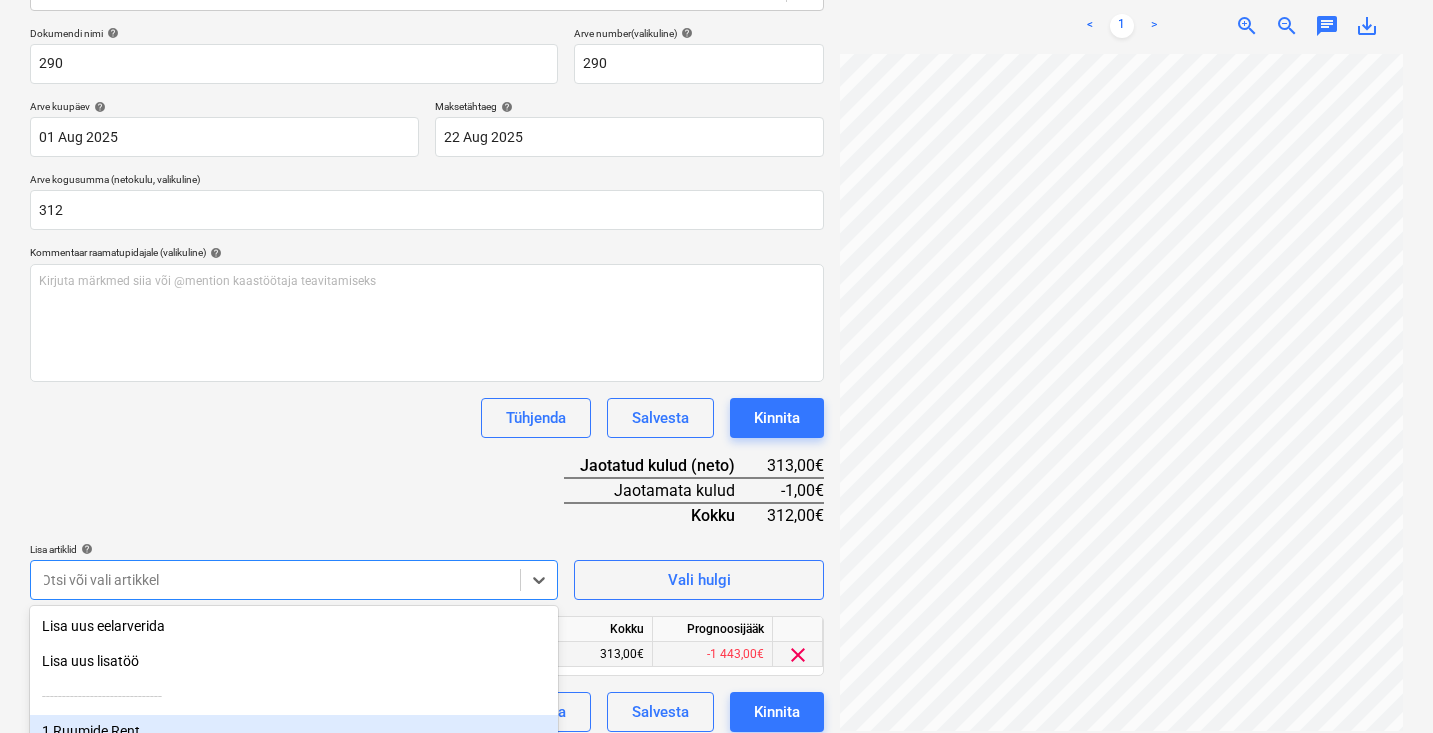 scroll, scrollTop: 461, scrollLeft: 0, axis: vertical 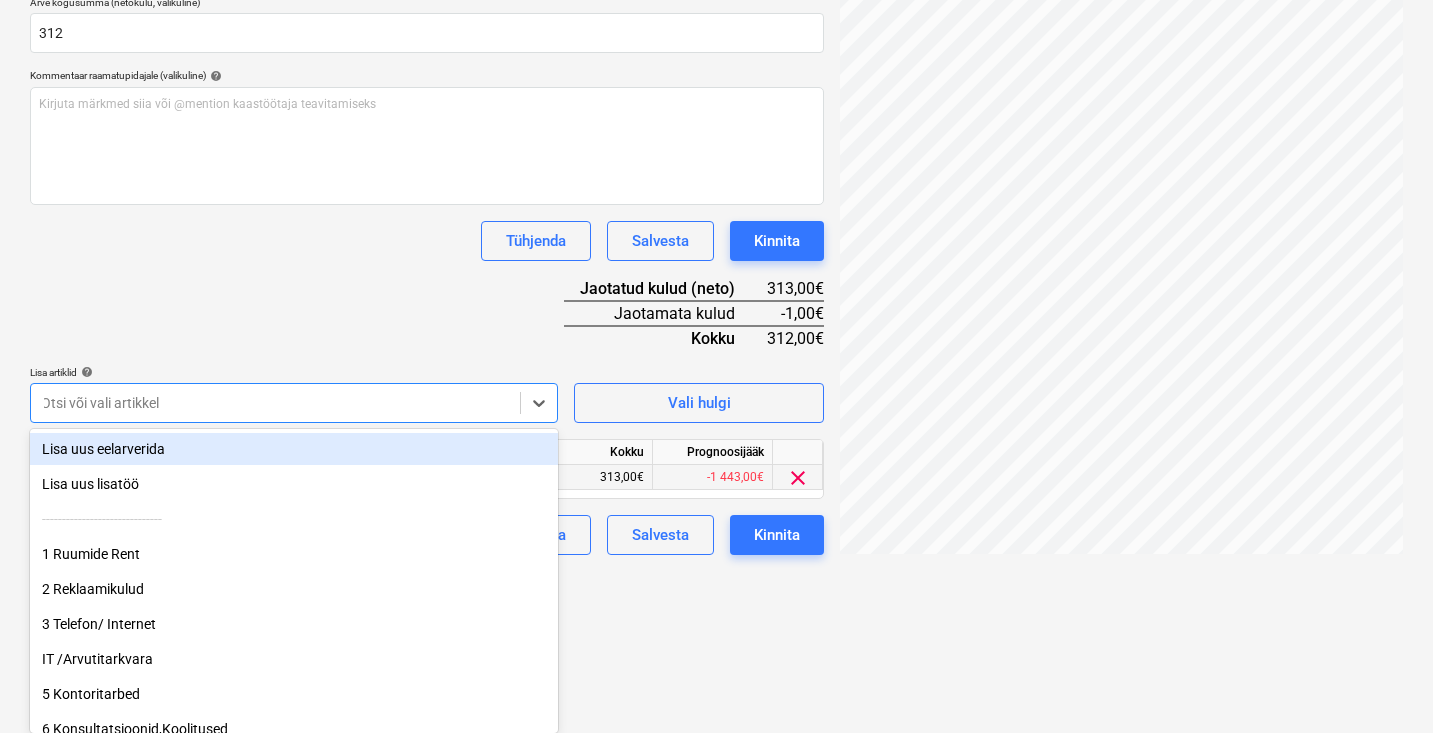 click on "Dokumendi nimi help 290 Arve number  (valikuline) help 290 Arve kuupäev help 01 Aug 2025 01.08.2025 Press the down arrow key to interact with the calendar and
select a date. Press the question mark key to get the keyboard shortcuts for changing dates. Maksetähtaeg help 22 Aug 2025 22.08.2025 Press the down arrow key to interact with the calendar and
select a date. Press the question mark key to get the keyboard shortcuts for changing dates. Arve kogusumma (netokulu, valikuline) 312 Kommentaar raamatupidajale (valikuline) help Kirjuta märkmed siia või @mention kaastöötaja teavitamiseks ﻿ Tühjenda Salvesta Kinnita Jaotatud kulud (neto) 313,00€ Jaotamata kulud -1,00€ Kokku 312,00€ Lisa artiklid help option Lisa uus eelarverida focused, 1 of 23. 23 results available. Use Up and Down to choose options, press Enter to select the currently focused option, press Escape to exit the menu, press Tab to select the option and exit the menu. Otsi või vali artikkel Vali hulgi Artikli nimi Ühik Kogus tk" at bounding box center (427, 202) 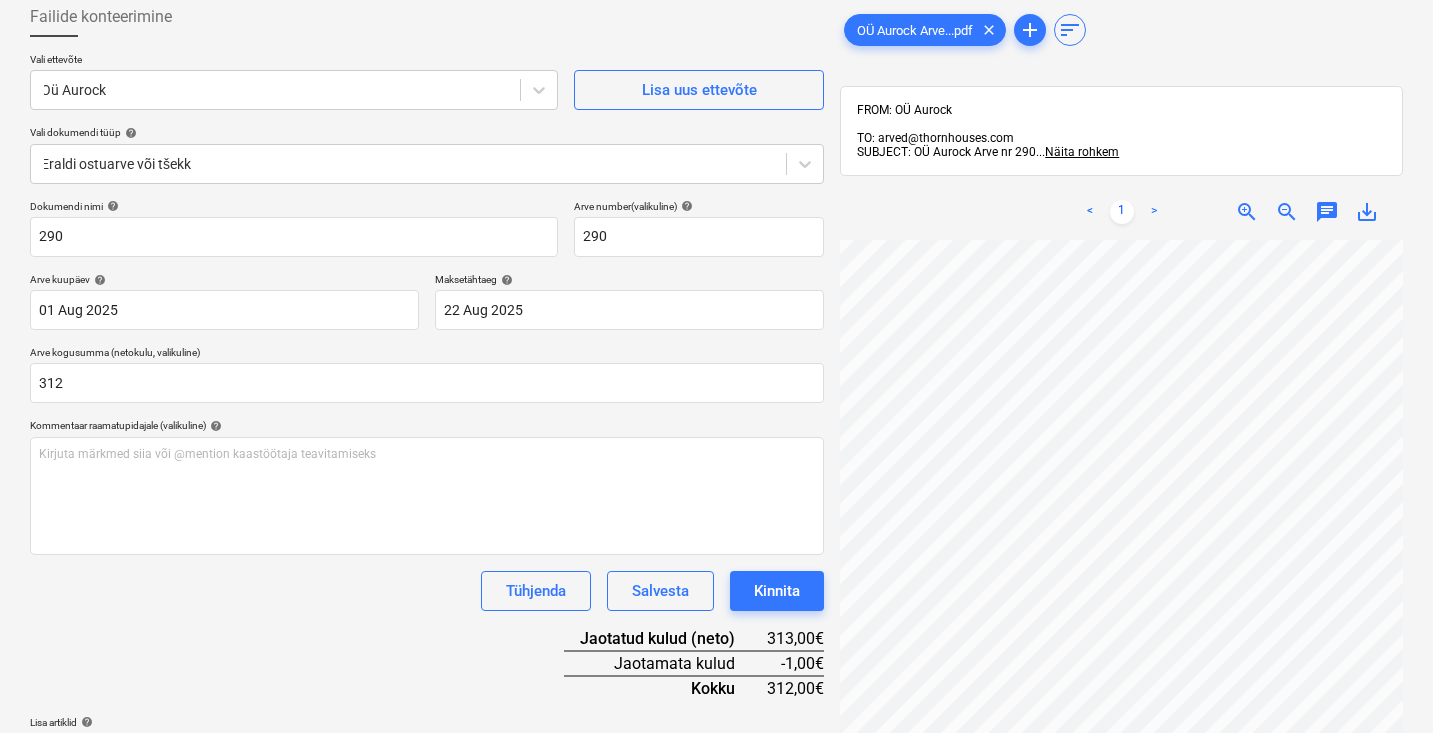 scroll, scrollTop: 0, scrollLeft: 0, axis: both 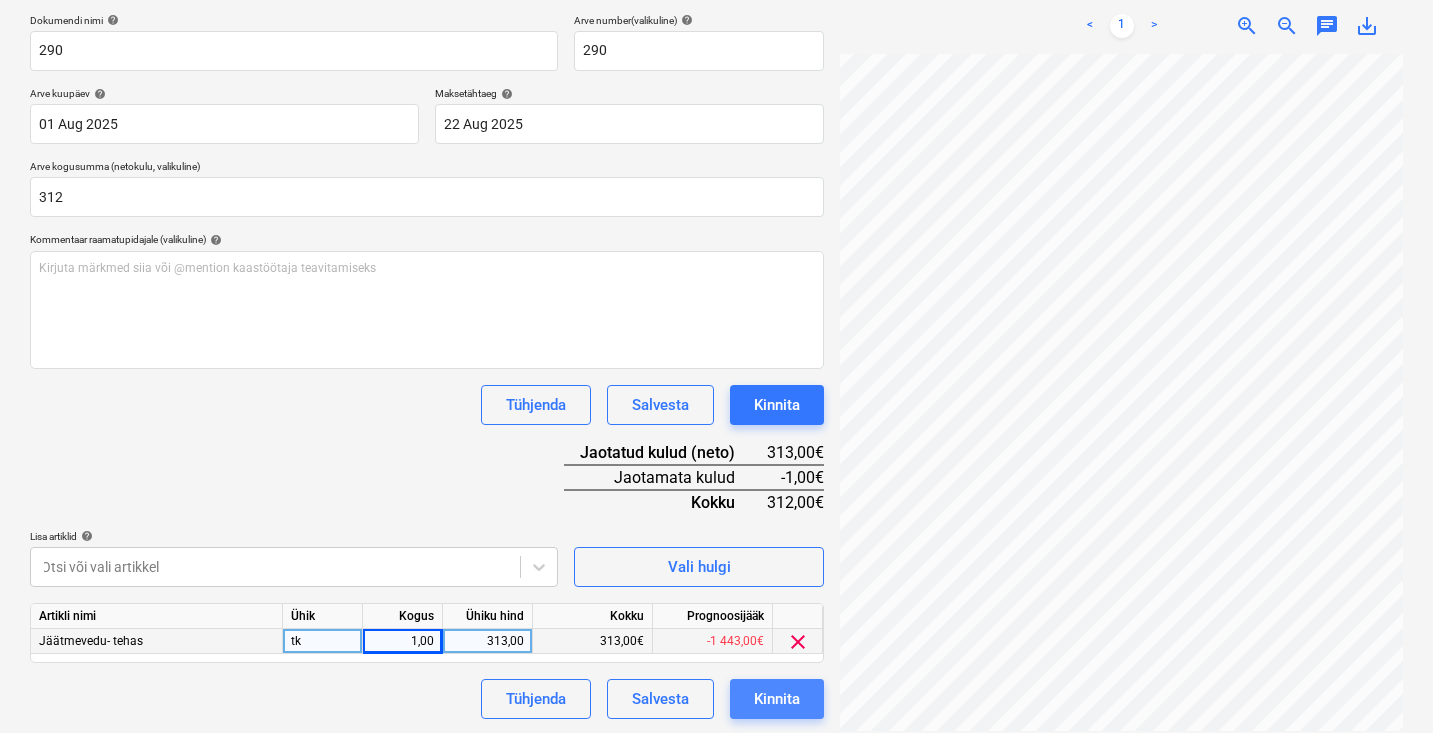 click on "Kinnita" at bounding box center (777, 699) 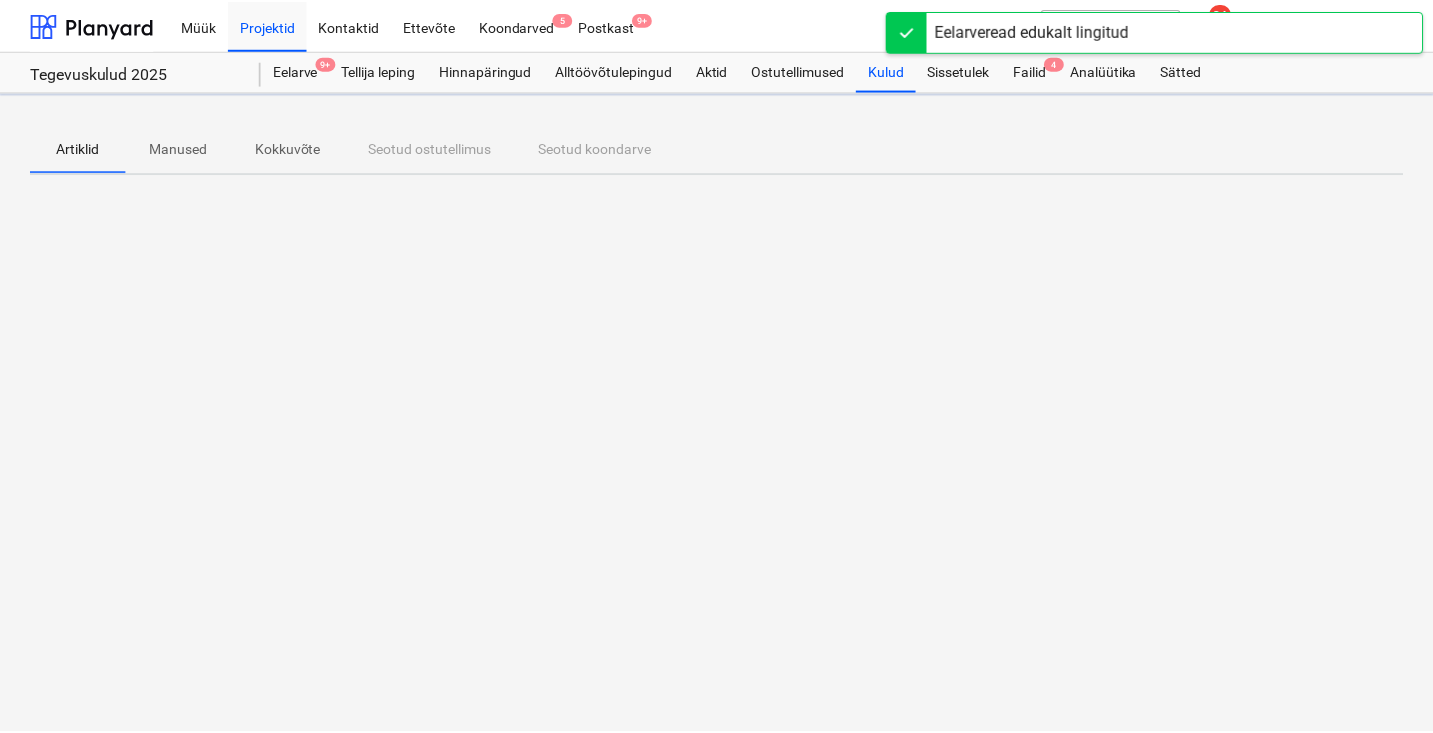 scroll, scrollTop: 0, scrollLeft: 0, axis: both 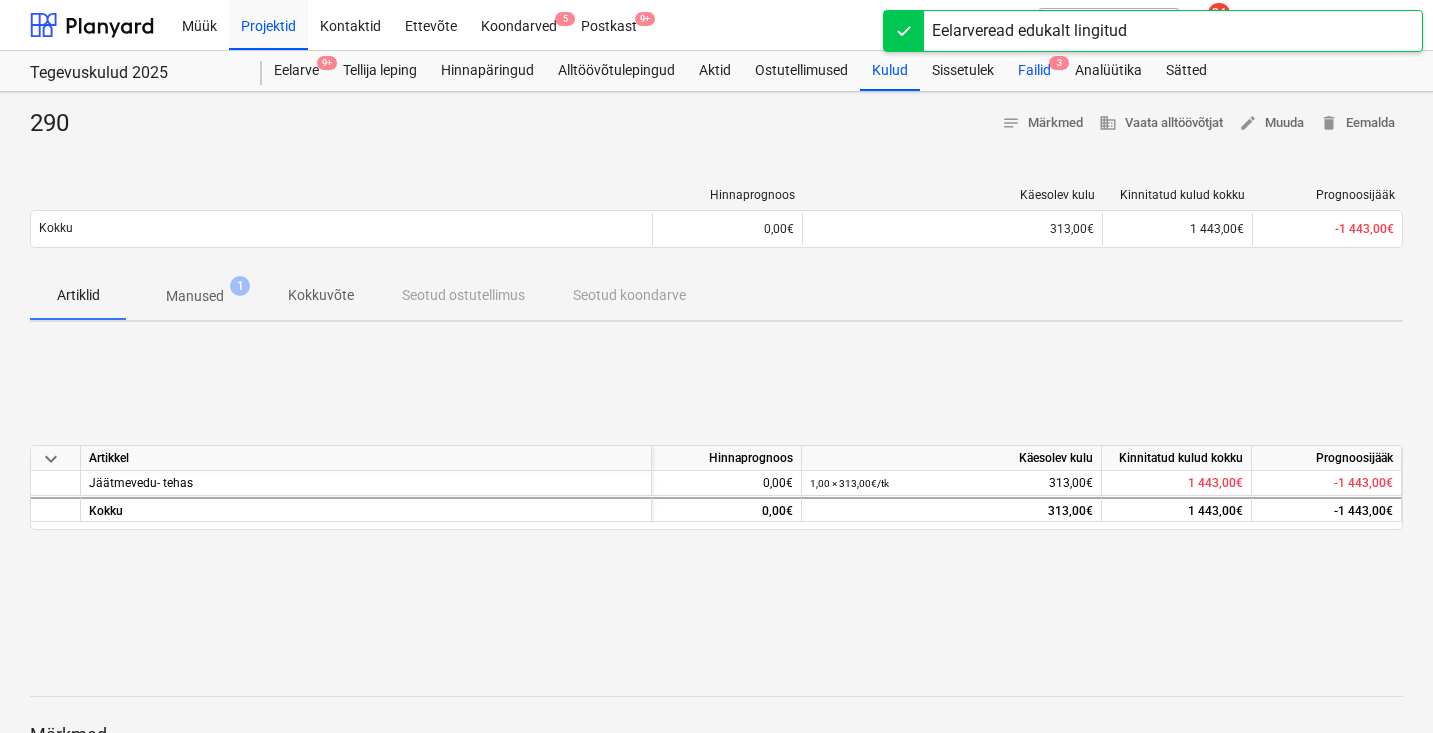 click on "Failid 3" at bounding box center [1034, 71] 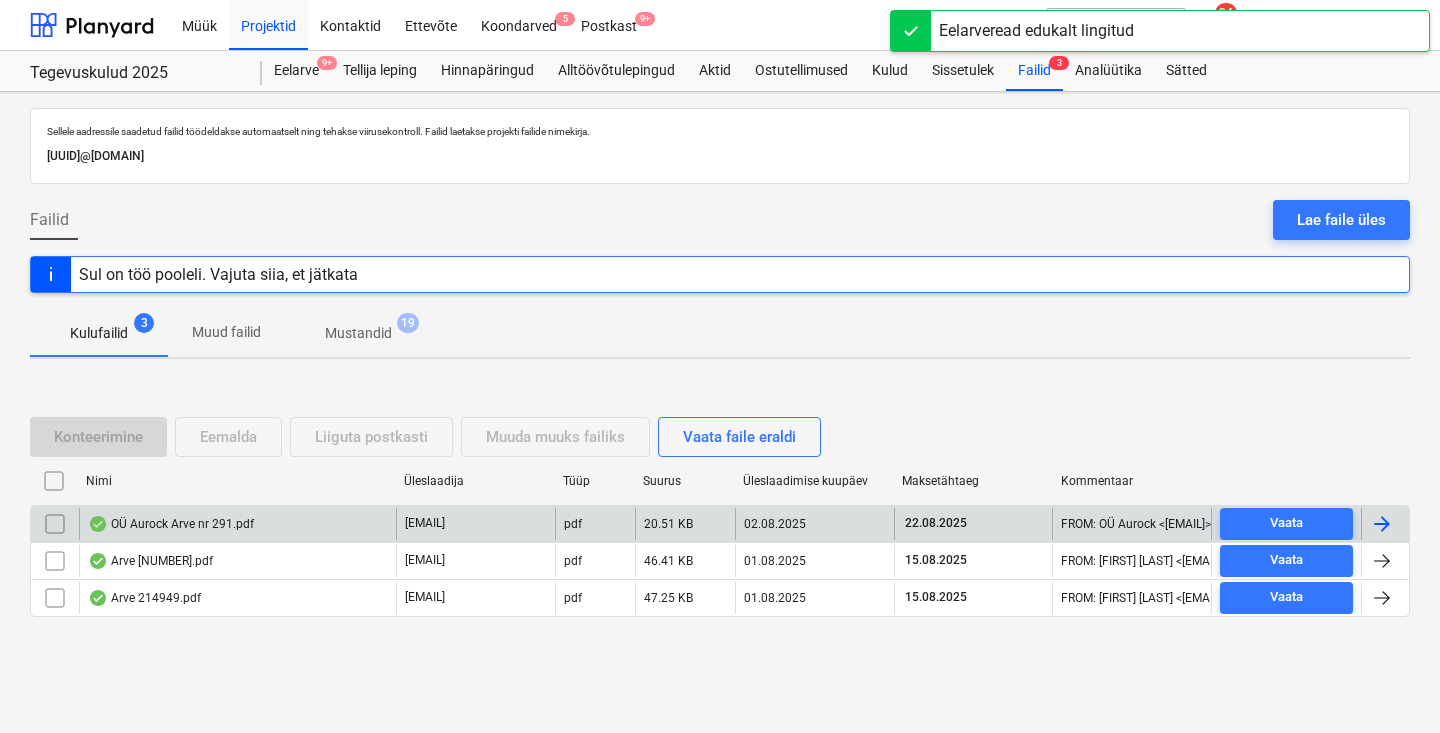 click on "OÜ Aurock Arve nr 291.pdf" at bounding box center (171, 524) 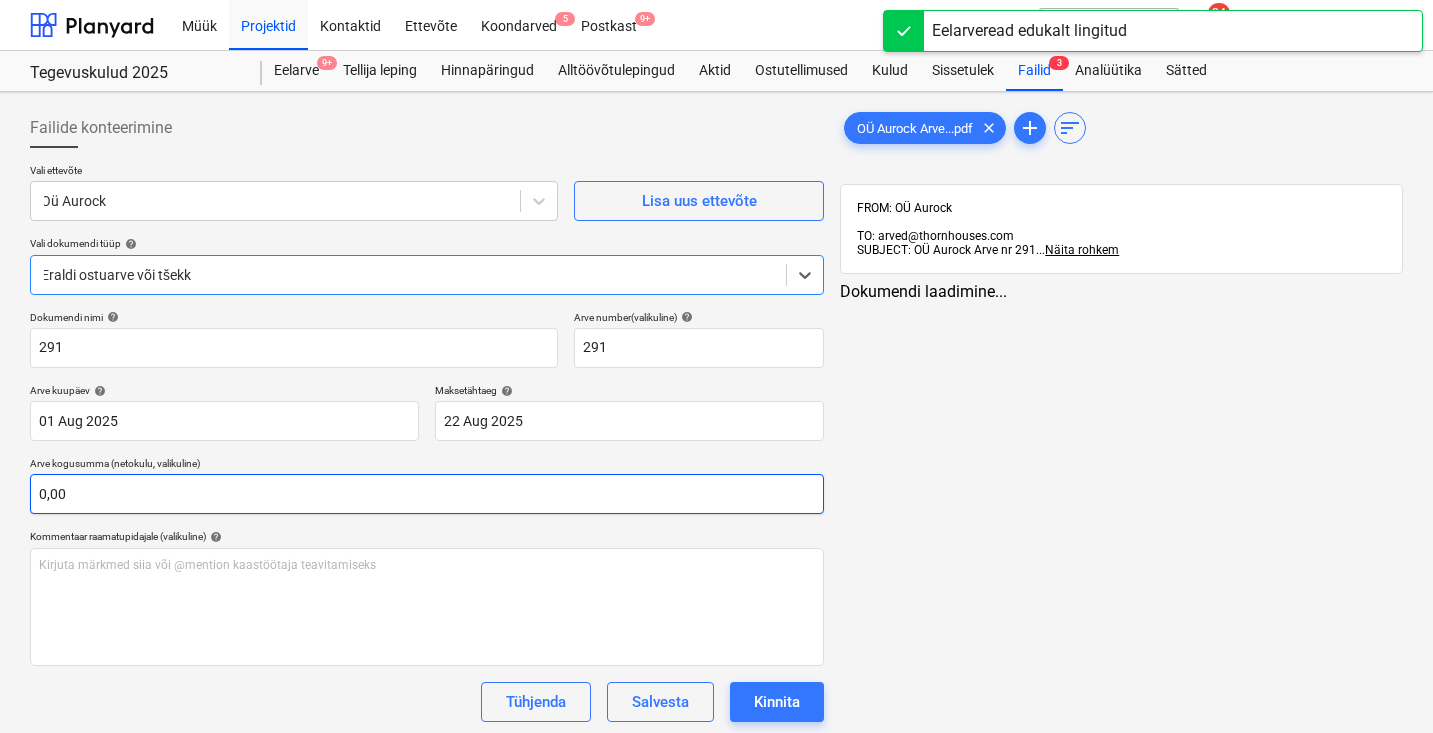 type on "291" 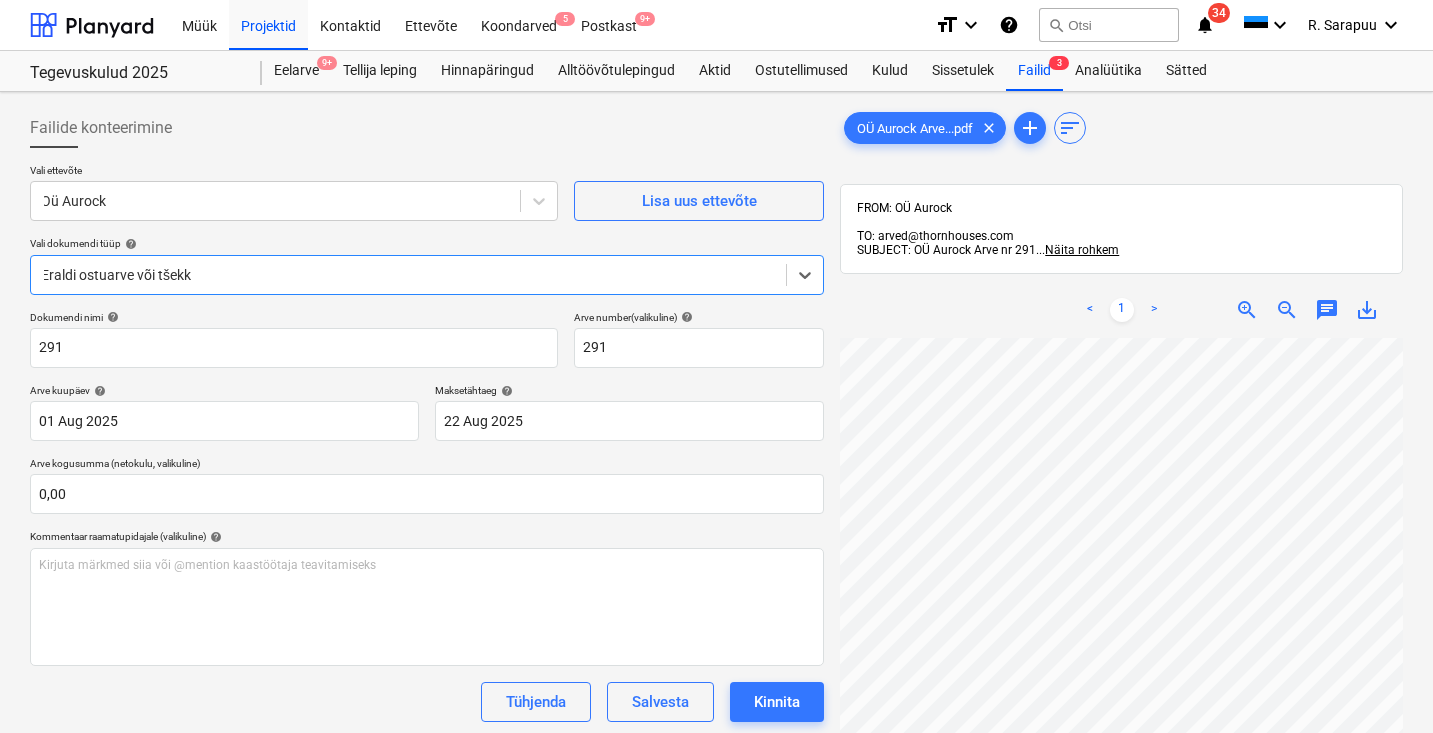scroll, scrollTop: 180, scrollLeft: 0, axis: vertical 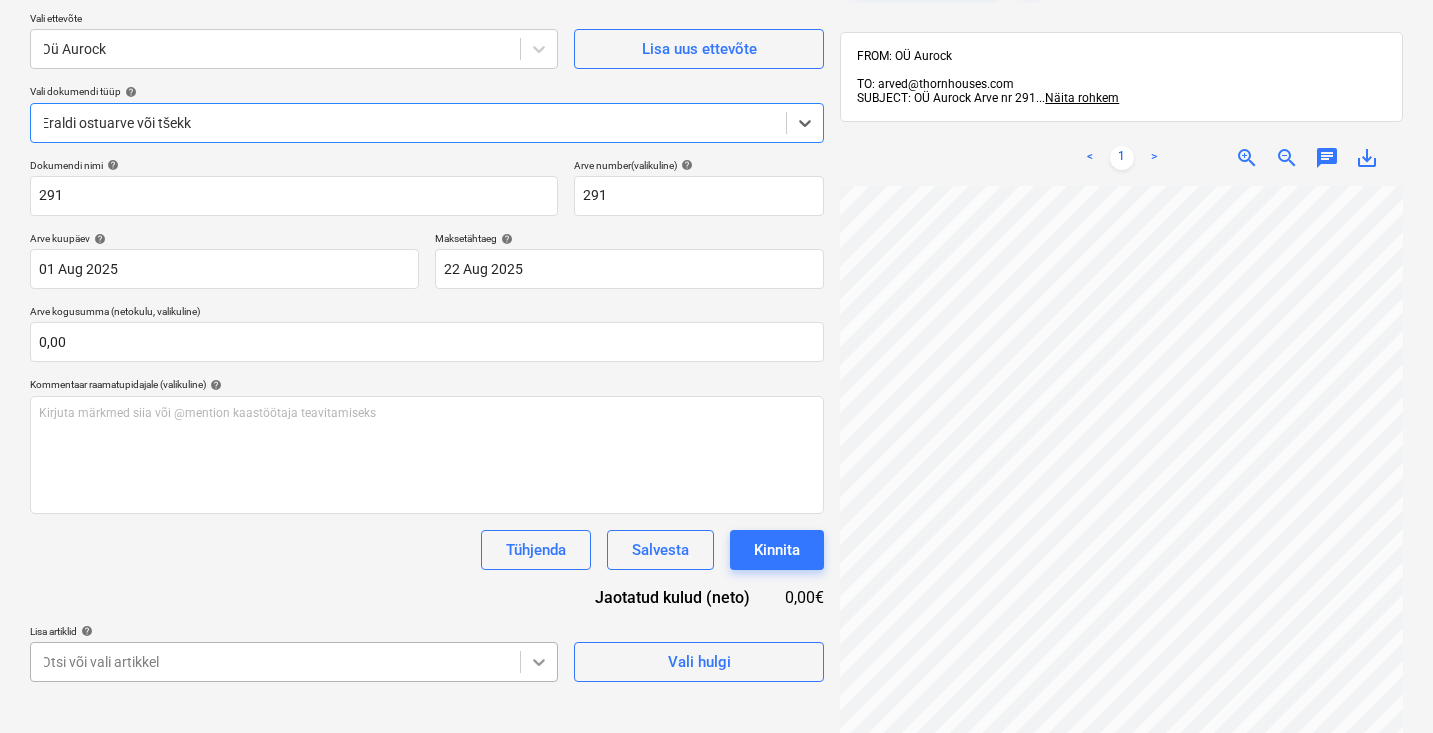 click on "Müük Projektid Kontaktid Ettevõte Koondarved 5 Postkast 9+ format_size keyboard_arrow_down help search Otsi notifications 34 keyboard_arrow_down R. Sarapuu keyboard_arrow_down Tegevuskulud 2025 Eelarve 9+ Tellija leping Hinnapäringud Alltöövõtulepingud Aktid Ostutellimused Kulud Sissetulek Failid 3 Analüütika Sätted Failide konteerimine Vali ettevõte Oü Aurock    Lisa uus ettevõte Vali dokumendi tüüp help   Select is focused ,type to refine list, press Down to open the menu,  Eraldi ostuarve või tšekk Dokumendi nimi help 291 Arve number  (valikuline) help 291 Arve kuupäev help 01 Aug 2025 01.08.2025 Press the down arrow key to interact with the calendar and
select a date. Press the question mark key to get the keyboard shortcuts for changing dates. Maksetähtaeg help 22 Aug 2025 22.08.2025 Press the down arrow key to interact with the calendar and
select a date. Press the question mark key to get the keyboard shortcuts for changing dates. Arve kogusumma (netokulu, valikuline) 0,00" at bounding box center (716, 214) 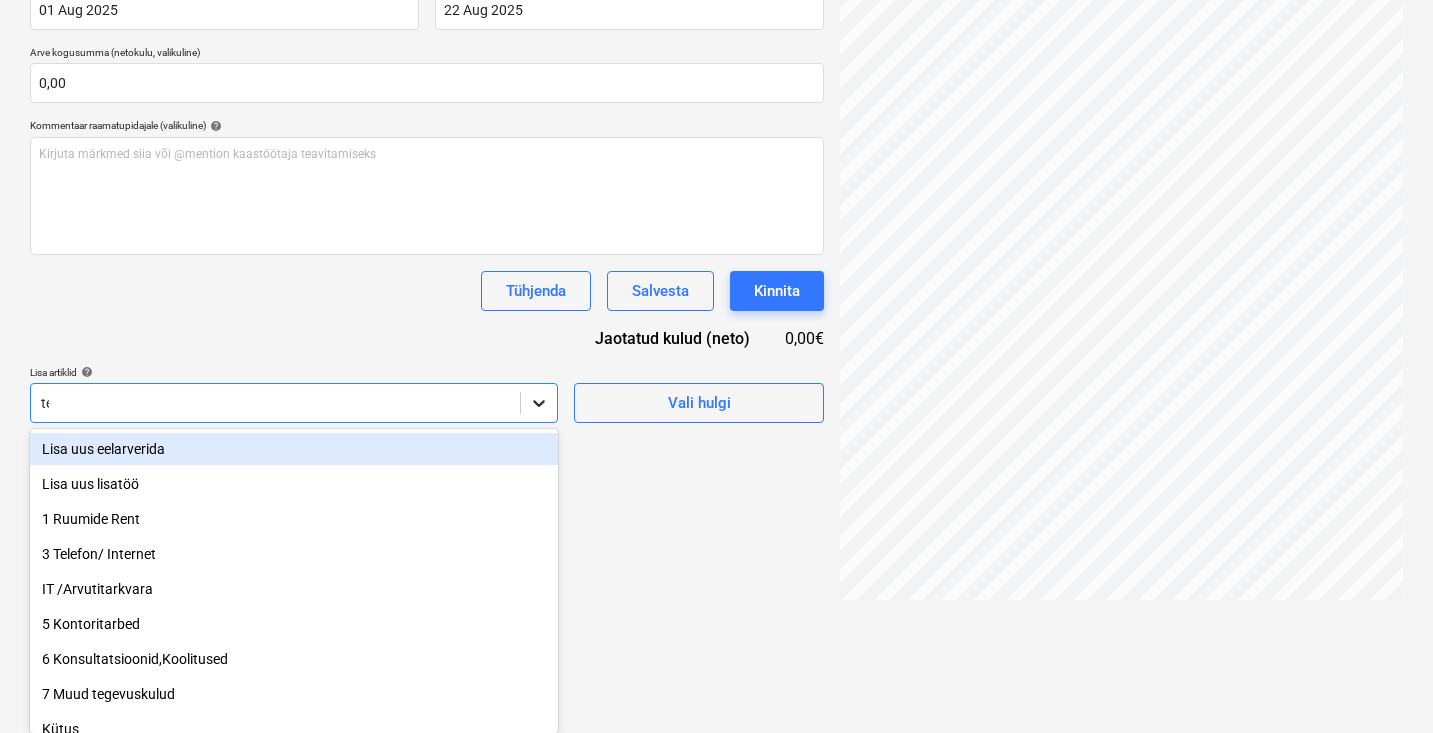 scroll, scrollTop: 284, scrollLeft: 0, axis: vertical 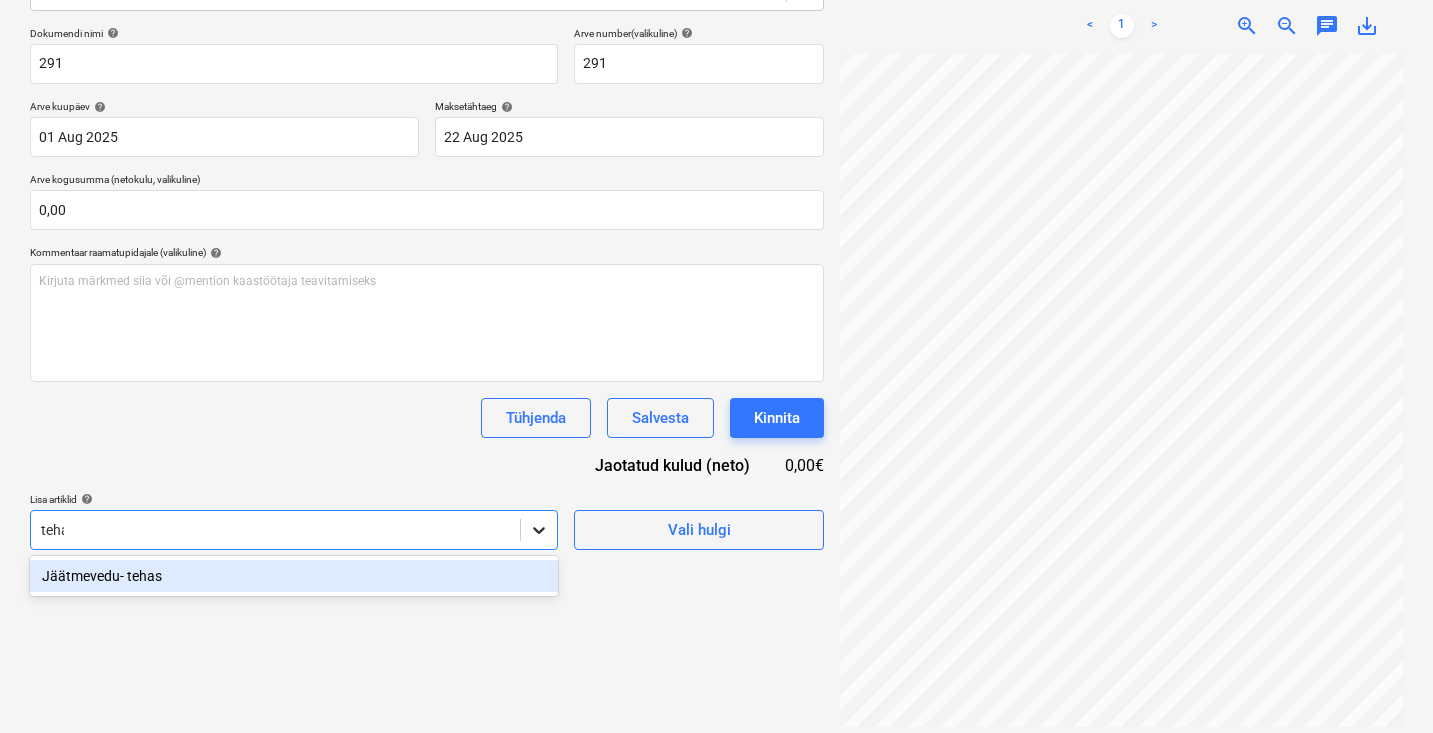 type on "tehas" 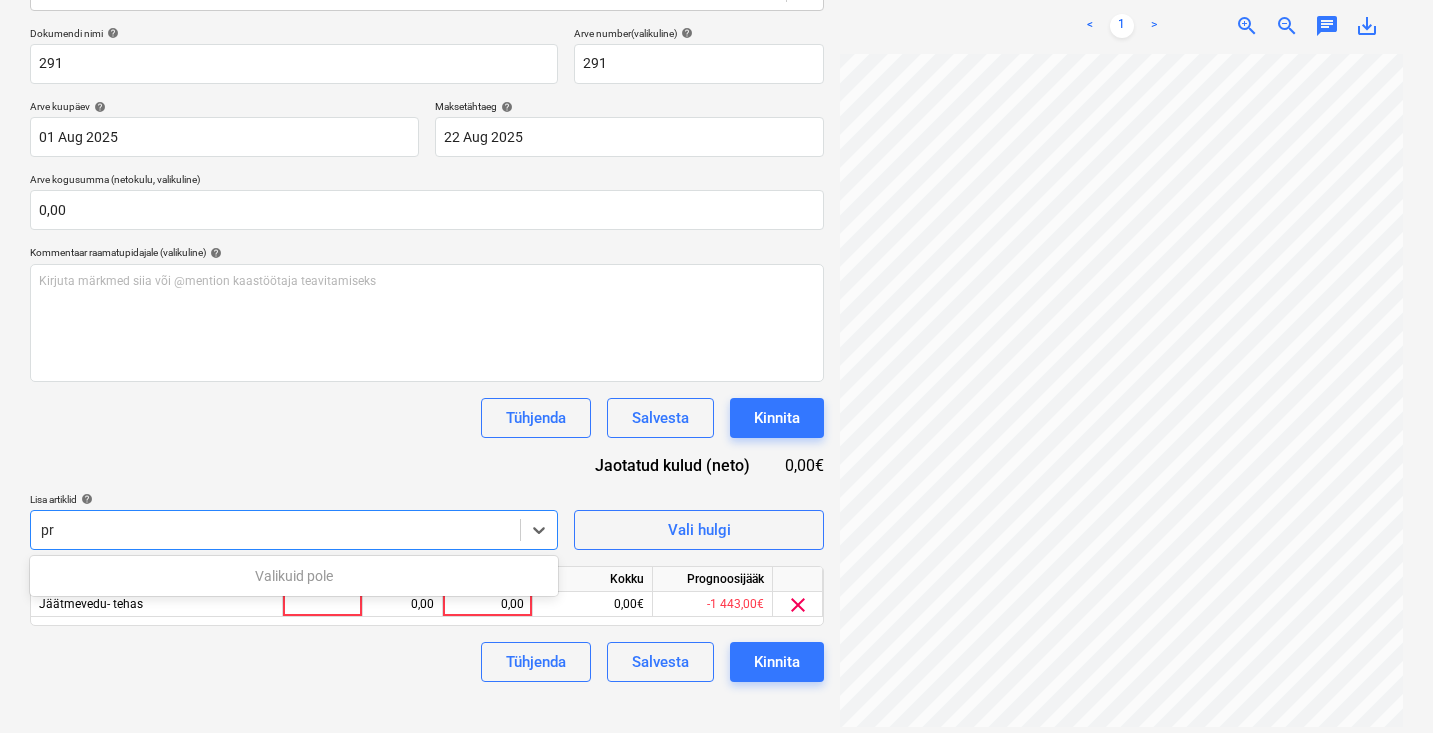 type on "p" 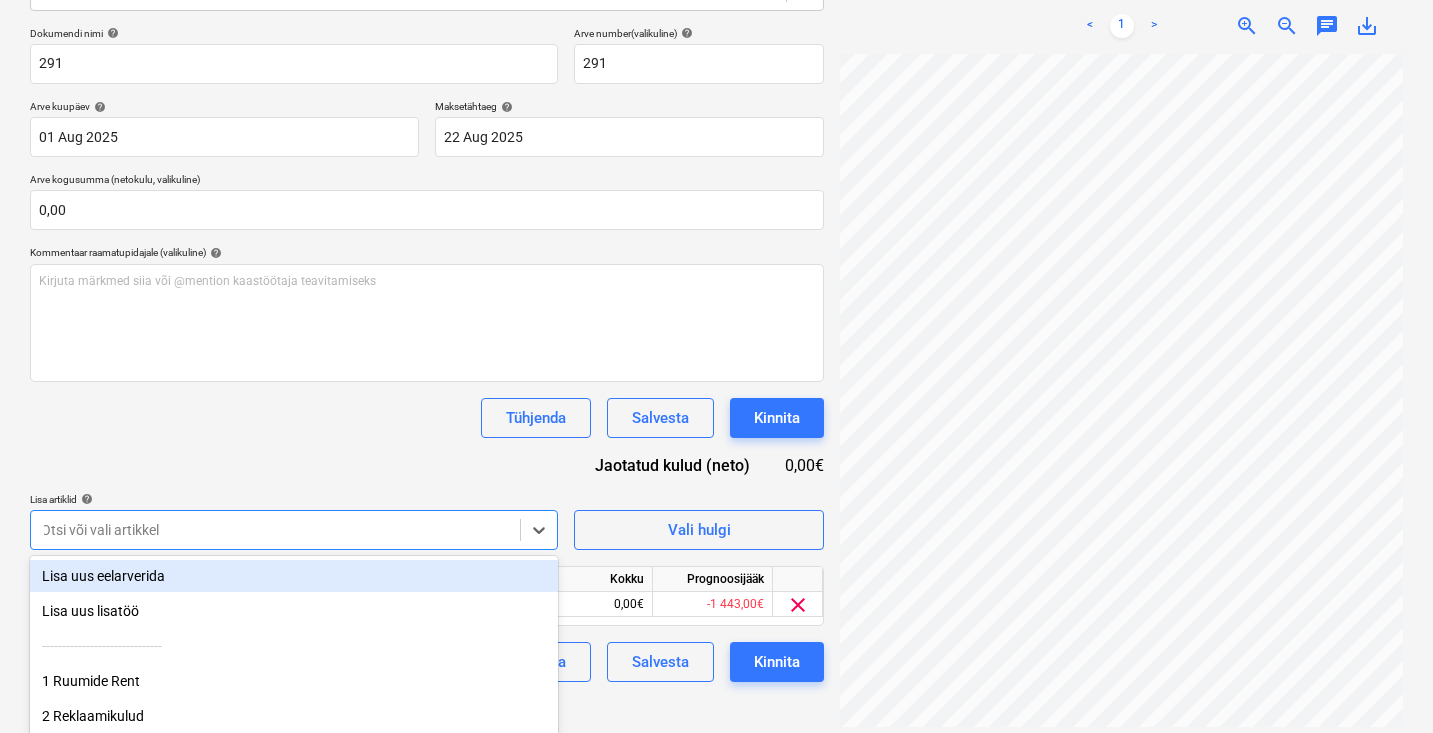 type on "h" 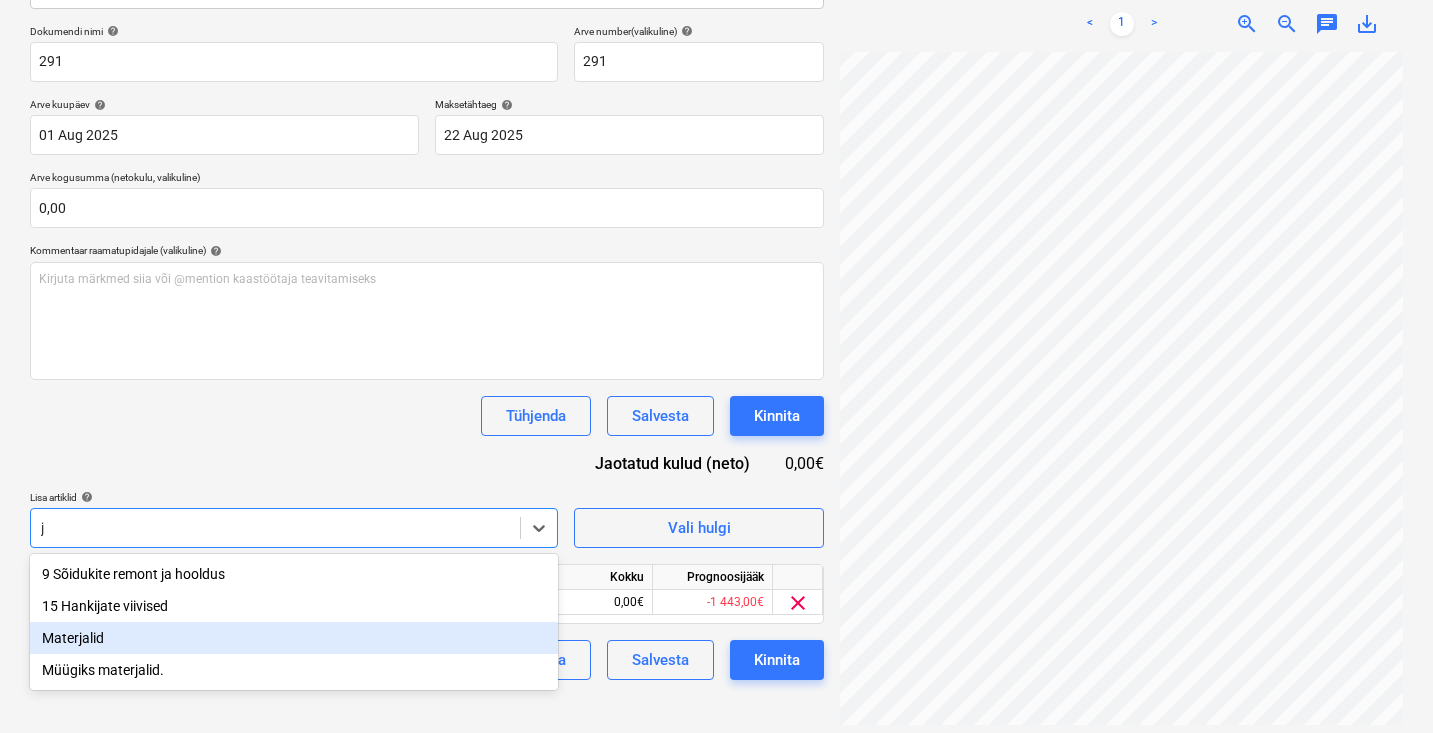 scroll, scrollTop: 284, scrollLeft: 0, axis: vertical 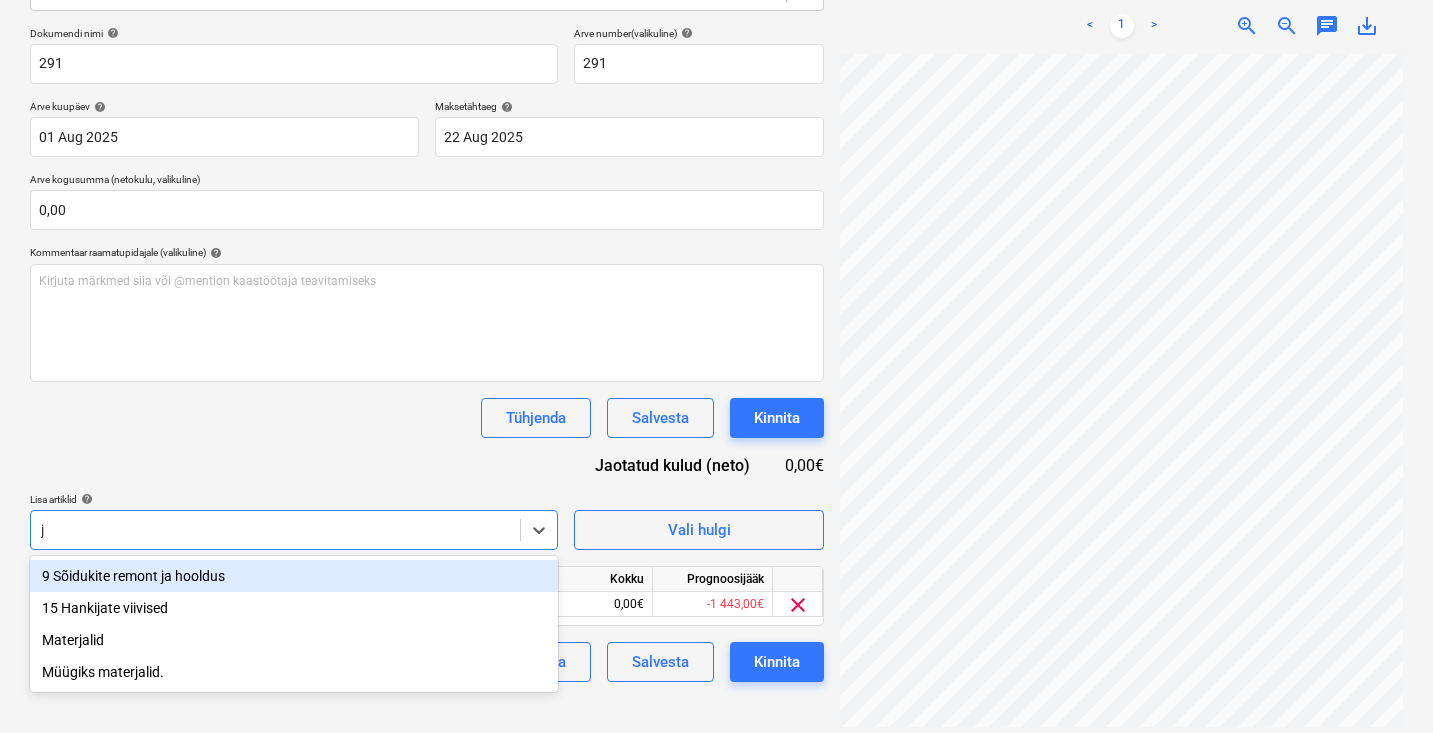 type on "j" 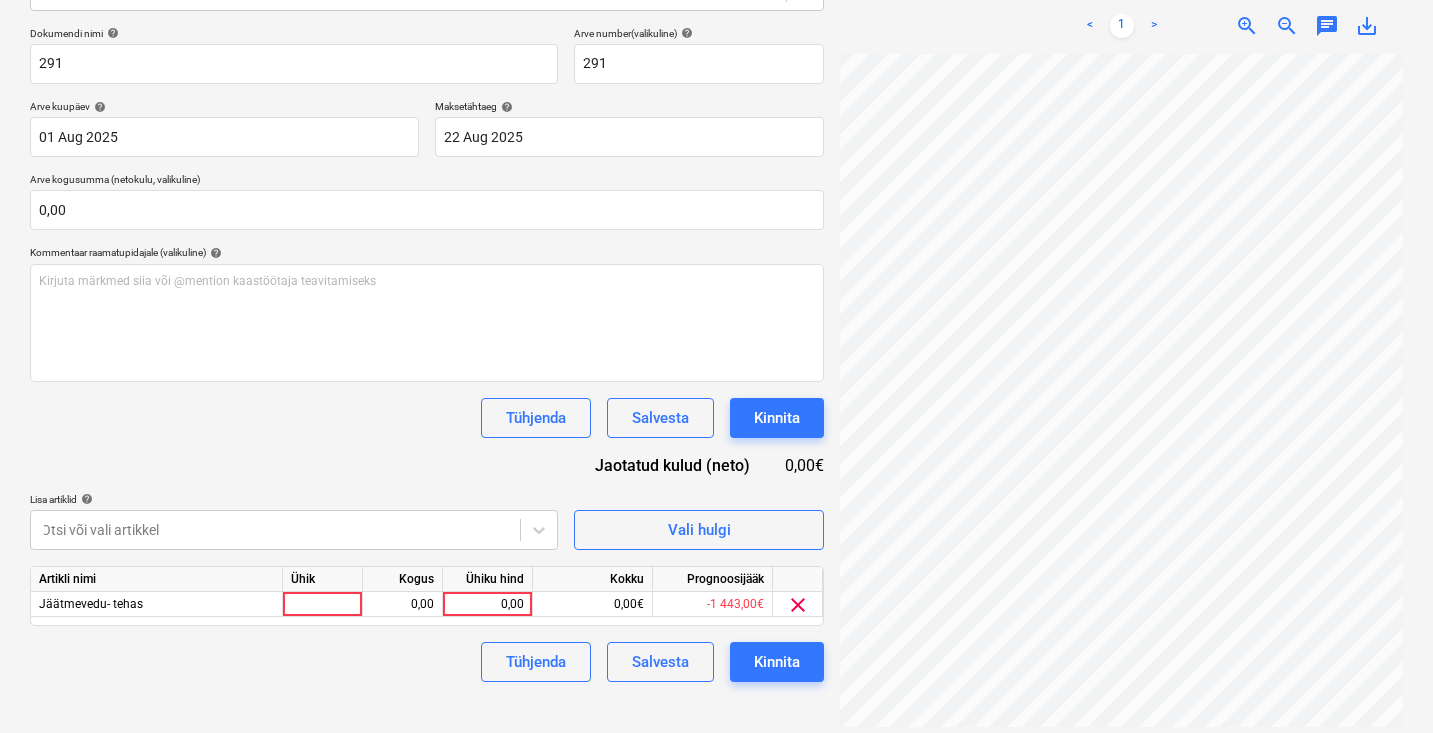 click on "Dokumendi nimi help [NUMBER] Arve number  (valikuline) help [NUMBER] Arve kuupäev help 01 Aug 2025 01.08.2025 Press the down arrow key to interact with the calendar and
select a date. Press the question mark key to get the keyboard shortcuts for changing dates. Maksetähtaeg help 22 Aug 2025 22.08.2025 Press the down arrow key to interact with the calendar and
select a date. Press the question mark key to get the keyboard shortcuts for changing dates. Arve kogusumma (netokulu, valikuline) 0,00 Kommentaar raamatupidajale (valikuline) help Kirjuta märkmed siia või @mention kaastöötaja teavitamiseks ﻿ Tühjenda Salvesta Kinnita Jaotatud kulud (neto) 0,00€ Lisa artiklid help Otsi või vali artikkel Vali hulgi Artikli nimi Ühik Kogus Ühiku hind Kokku Prognoosijääk  Jäätmevedu- tehas 0,00 0,00 0,00€ -1 443,00€ clear Tühjenda Salvesta Kinnita" at bounding box center (427, 354) 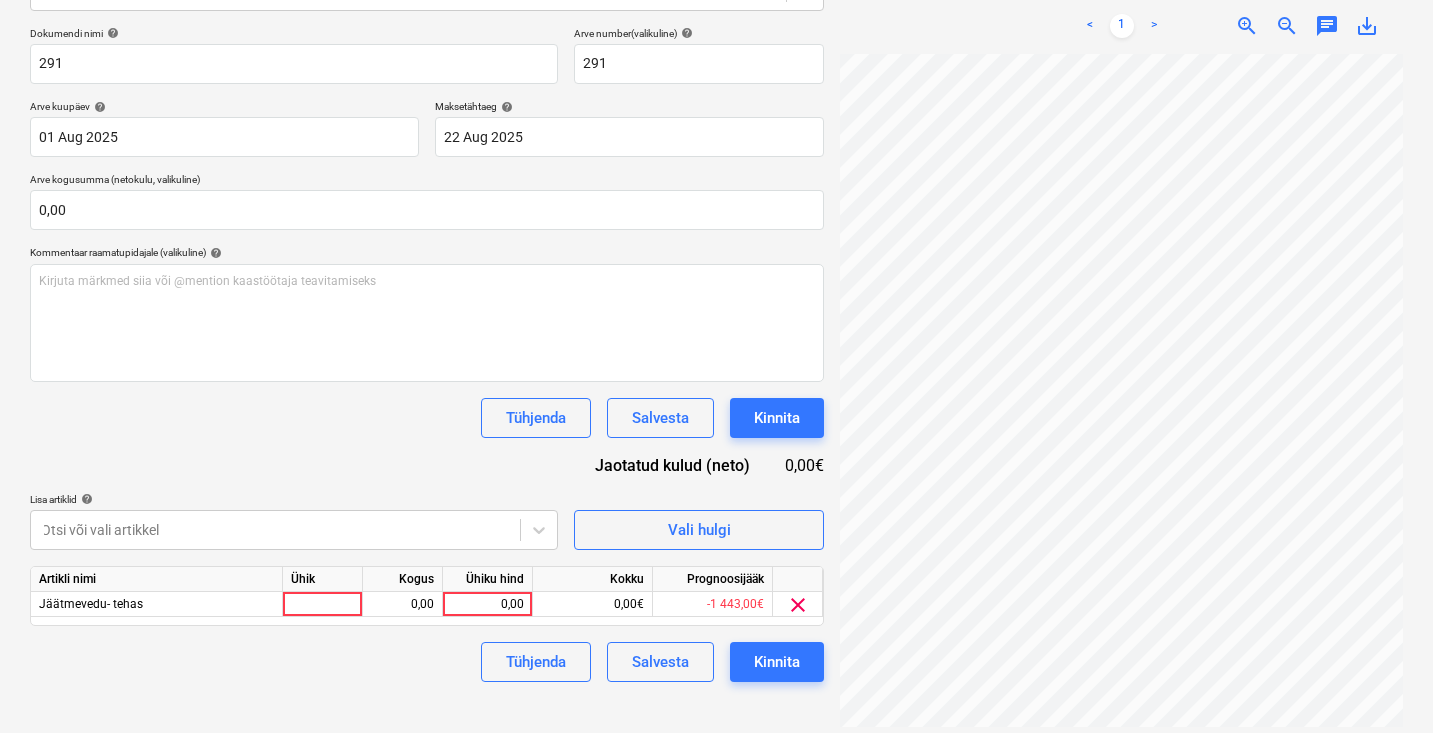 click on "Ühiku hind" at bounding box center [488, 579] 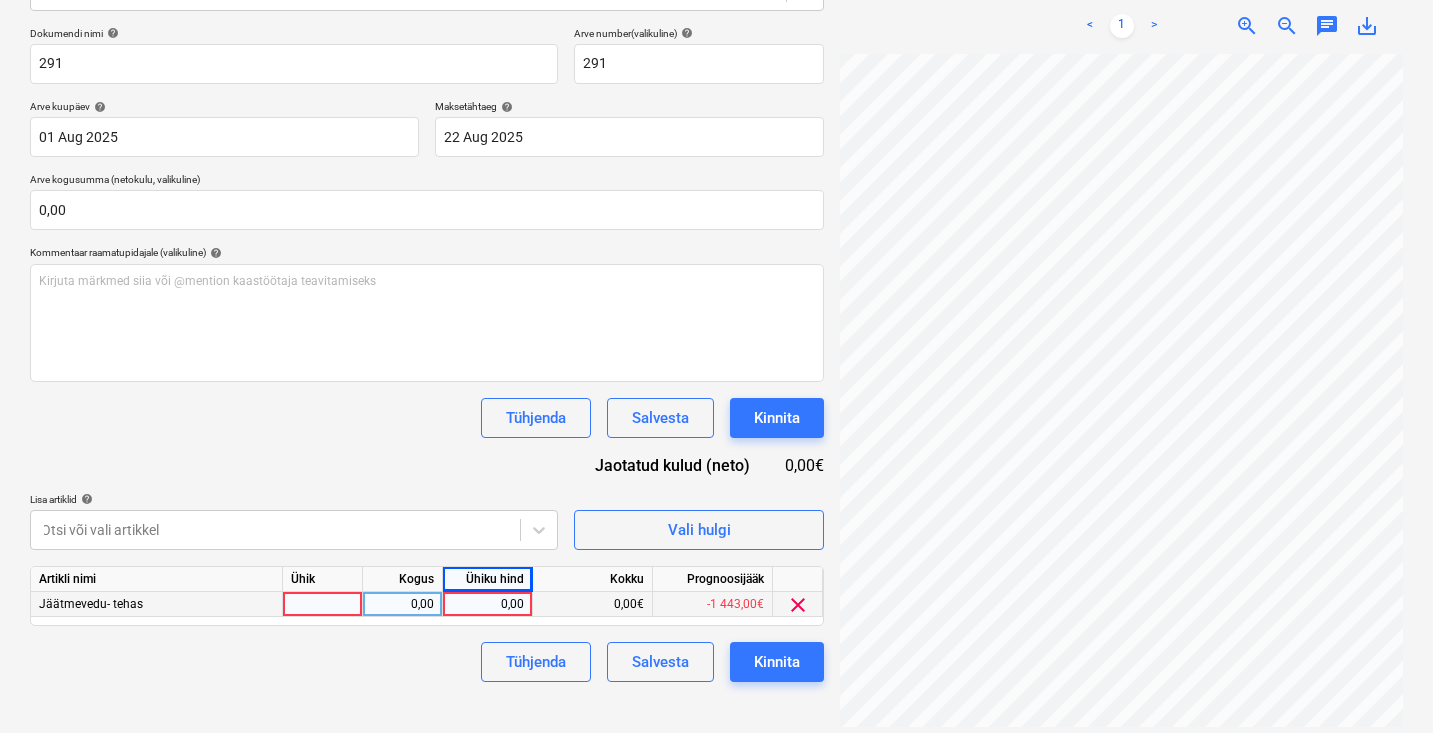 click on "0,00" at bounding box center (487, 604) 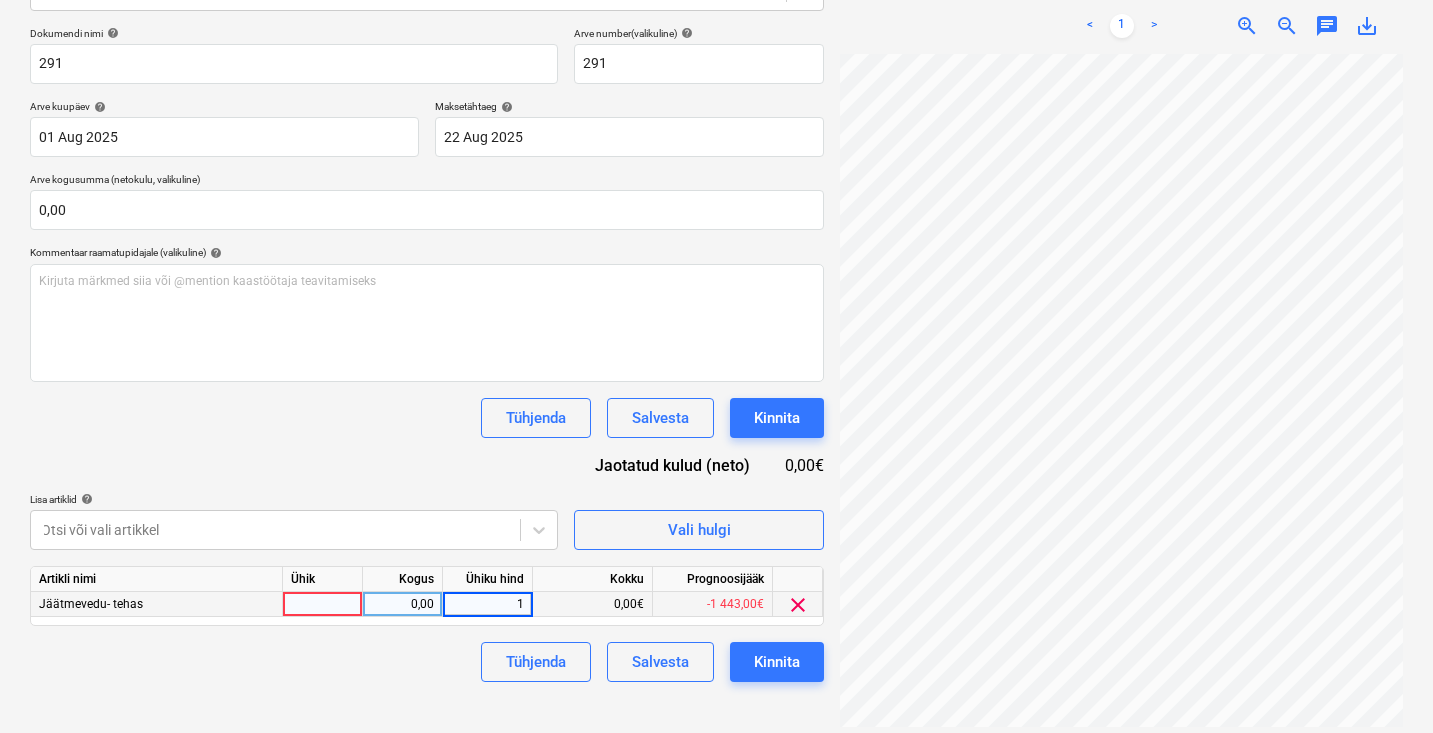 type on "17" 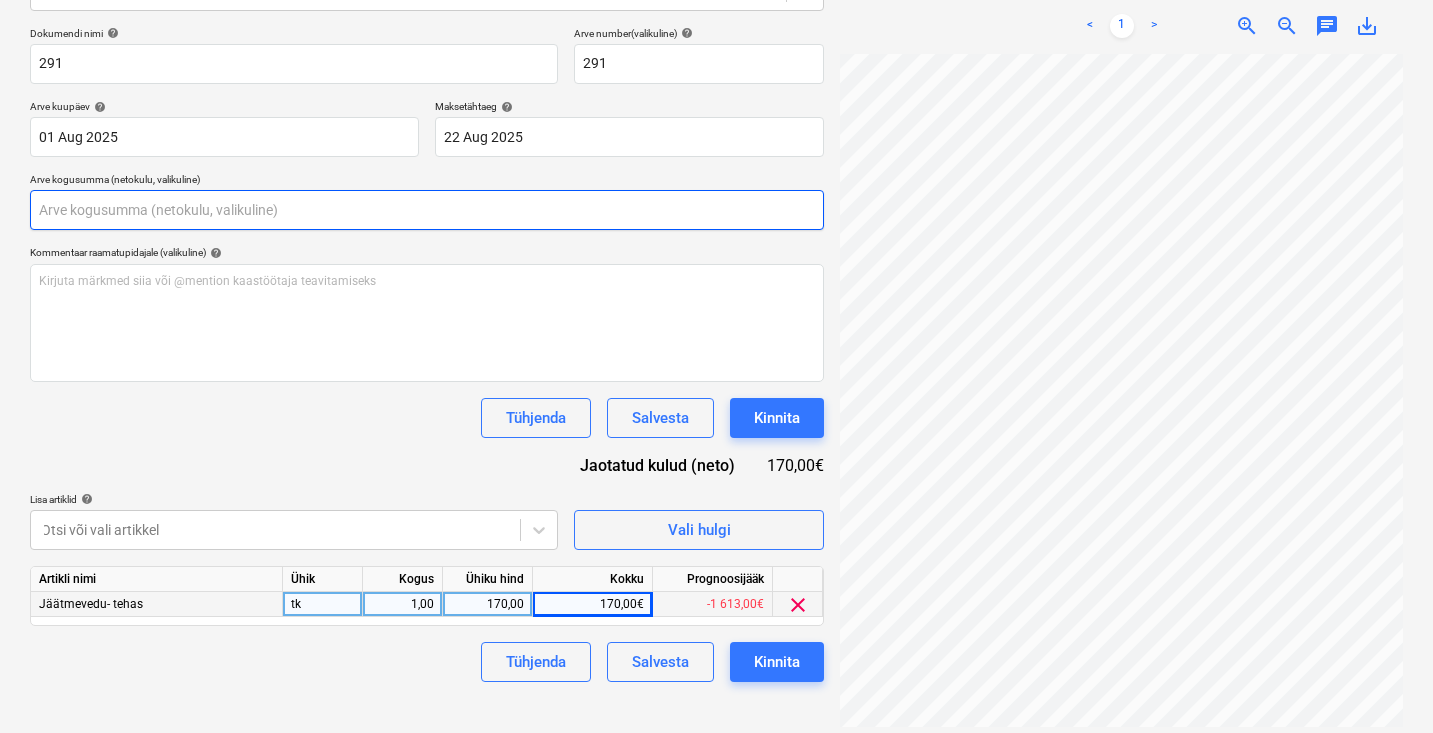 click at bounding box center [427, 210] 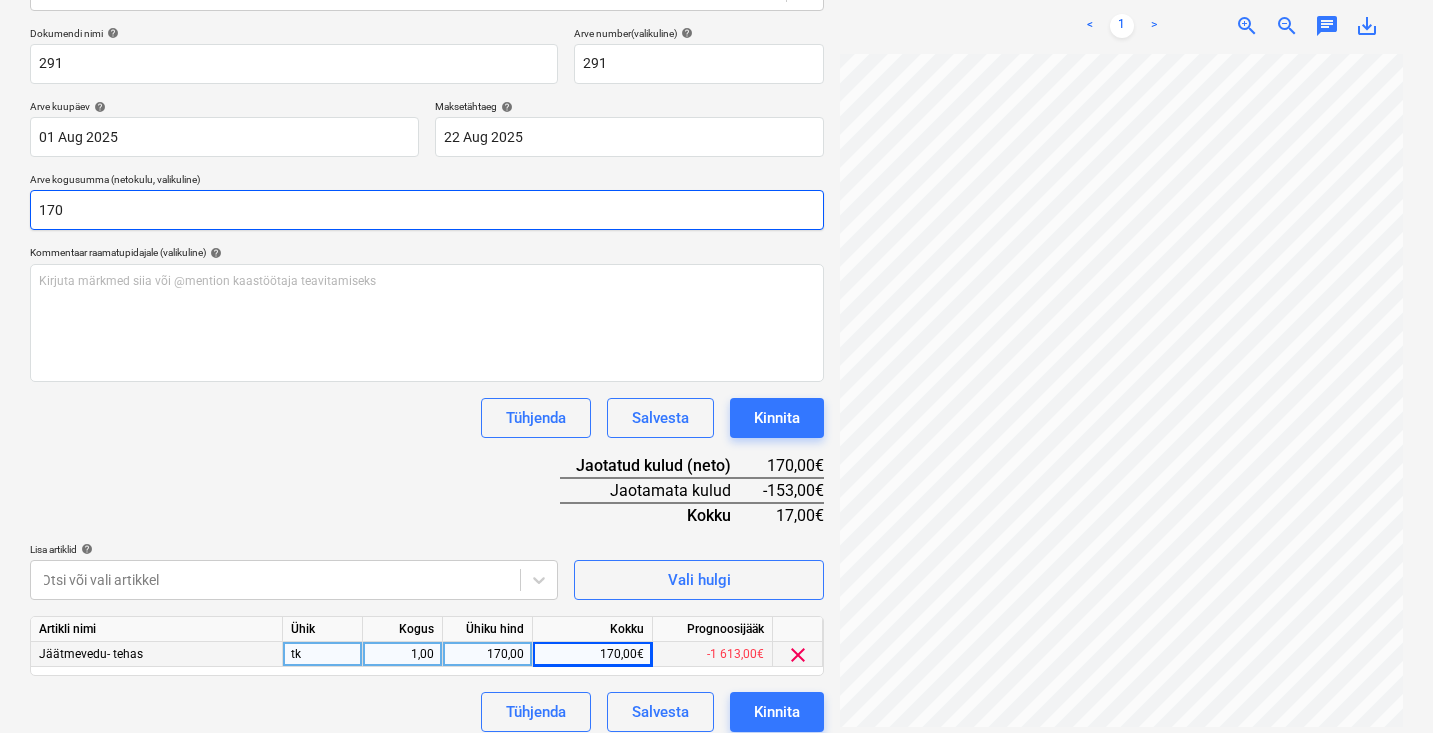 type on "170" 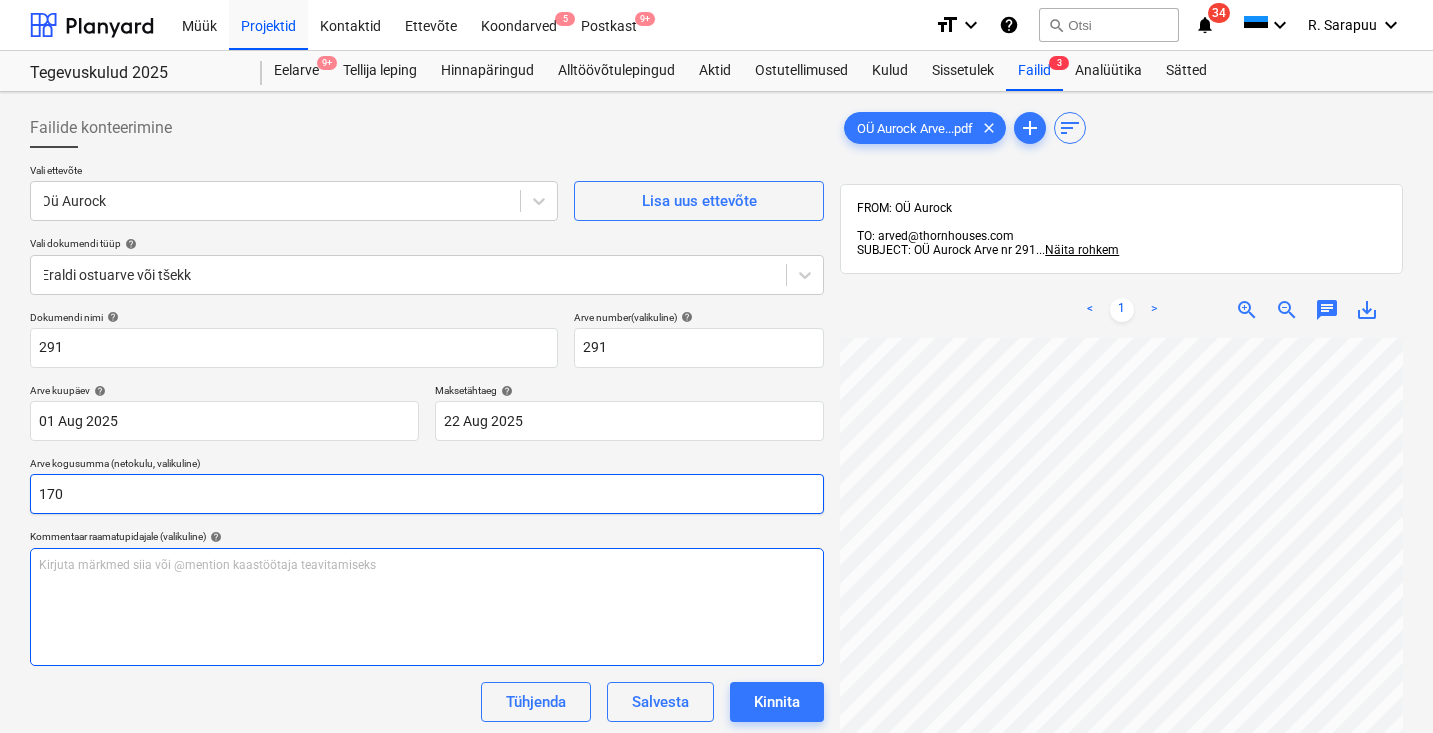 scroll, scrollTop: 93, scrollLeft: 0, axis: vertical 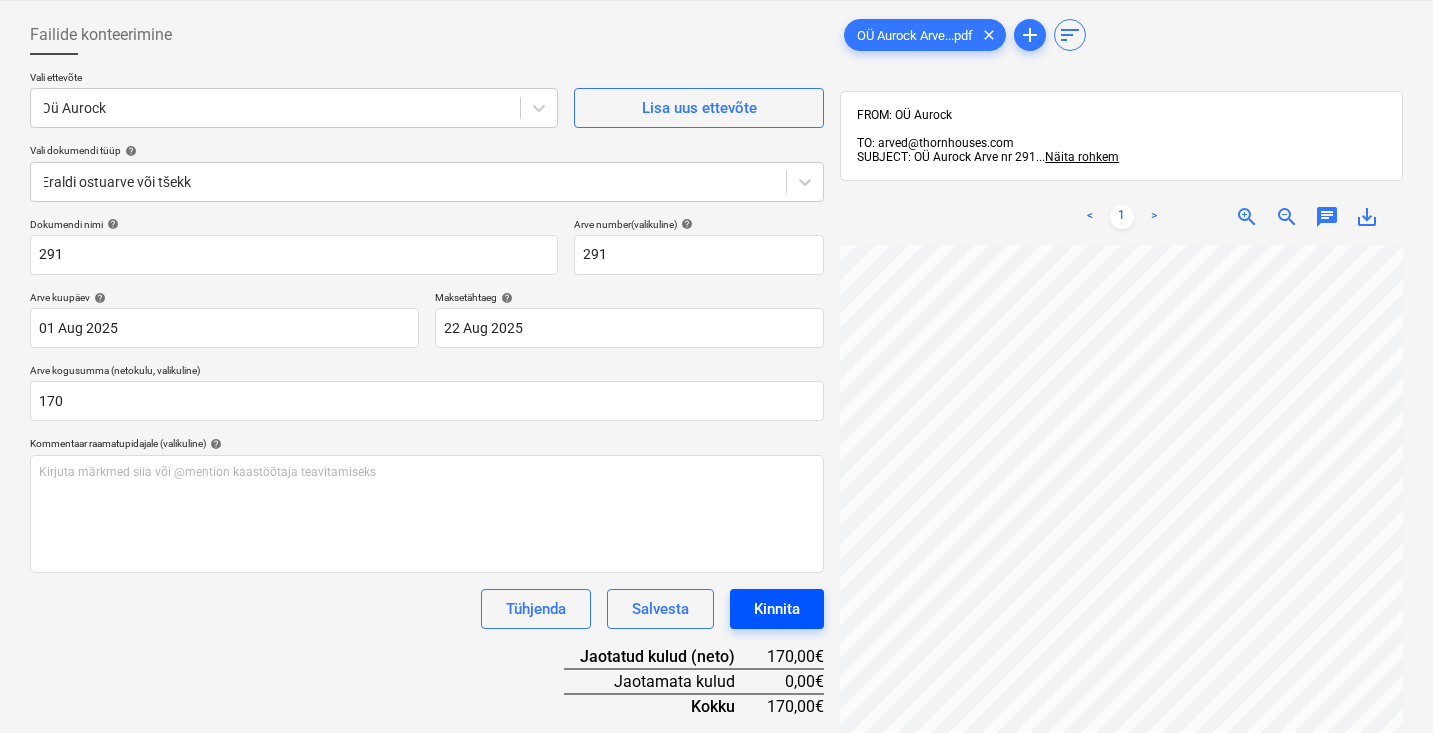 click on "Kinnita" at bounding box center (777, 609) 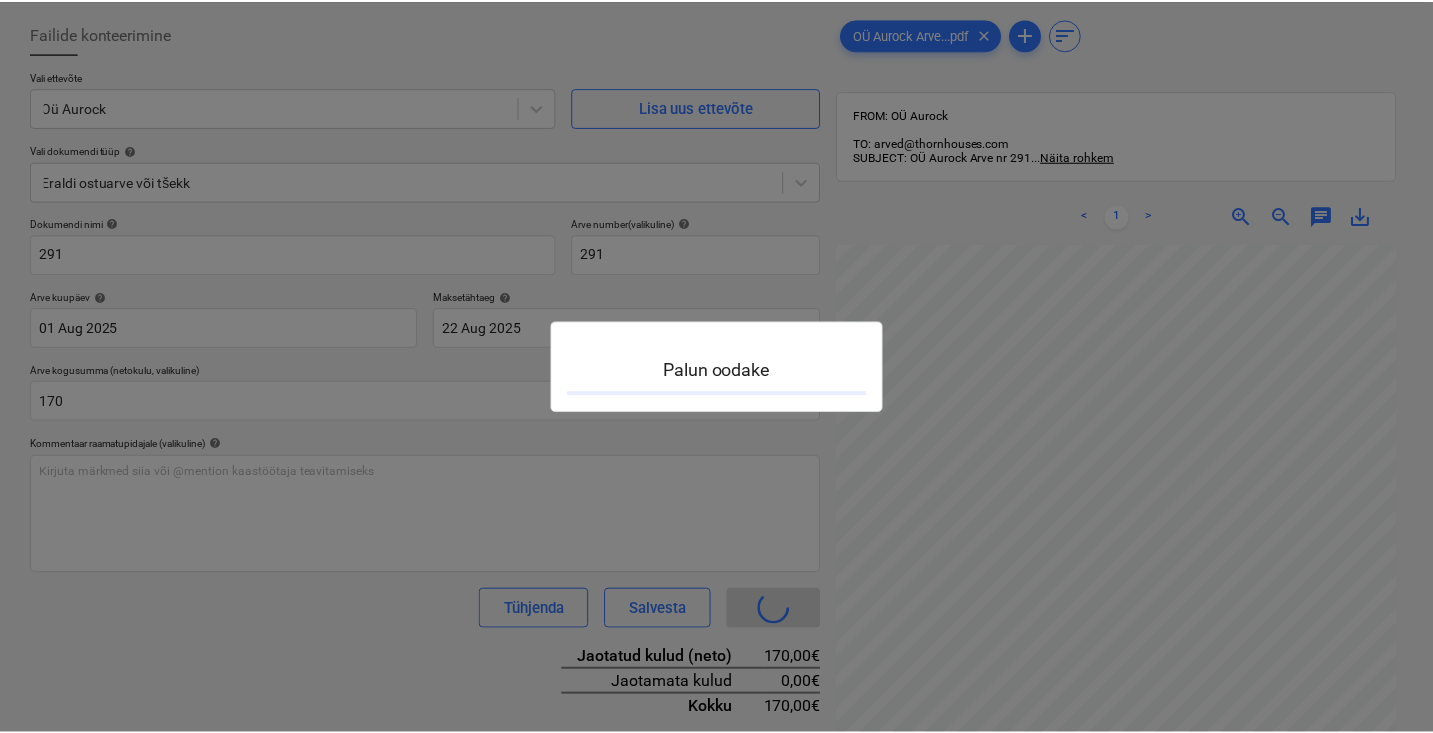 scroll, scrollTop: 0, scrollLeft: 0, axis: both 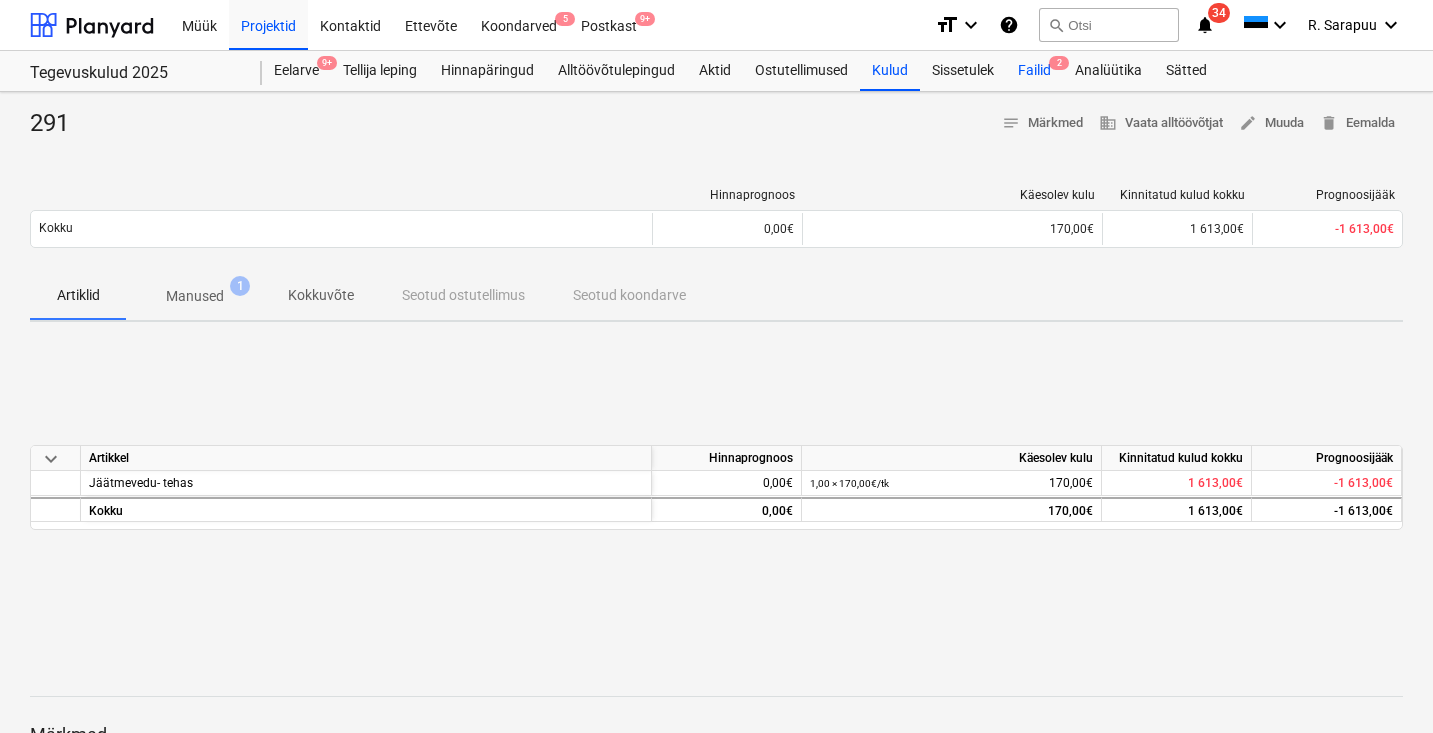 click on "Failid 2" at bounding box center (1034, 71) 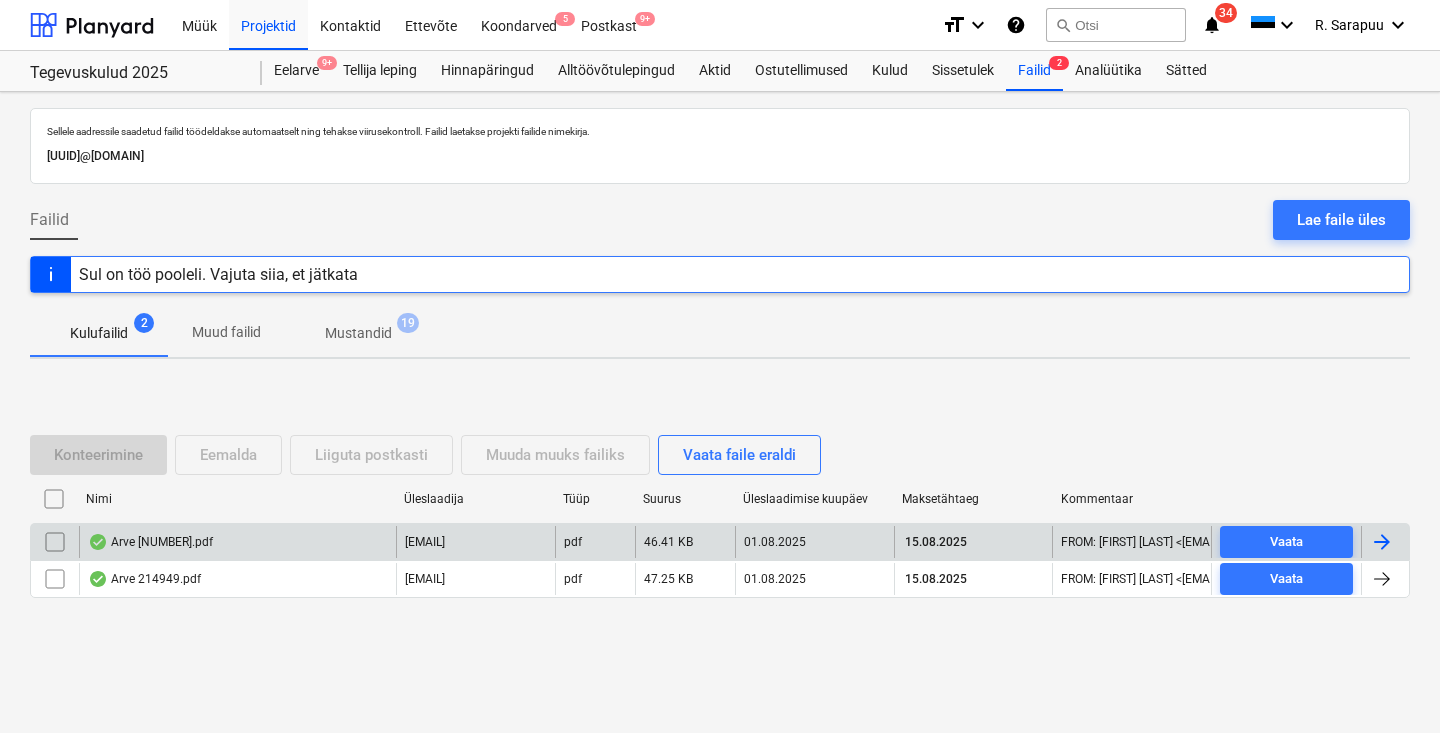 click on "Arve [NUMBER].pdf" at bounding box center [150, 542] 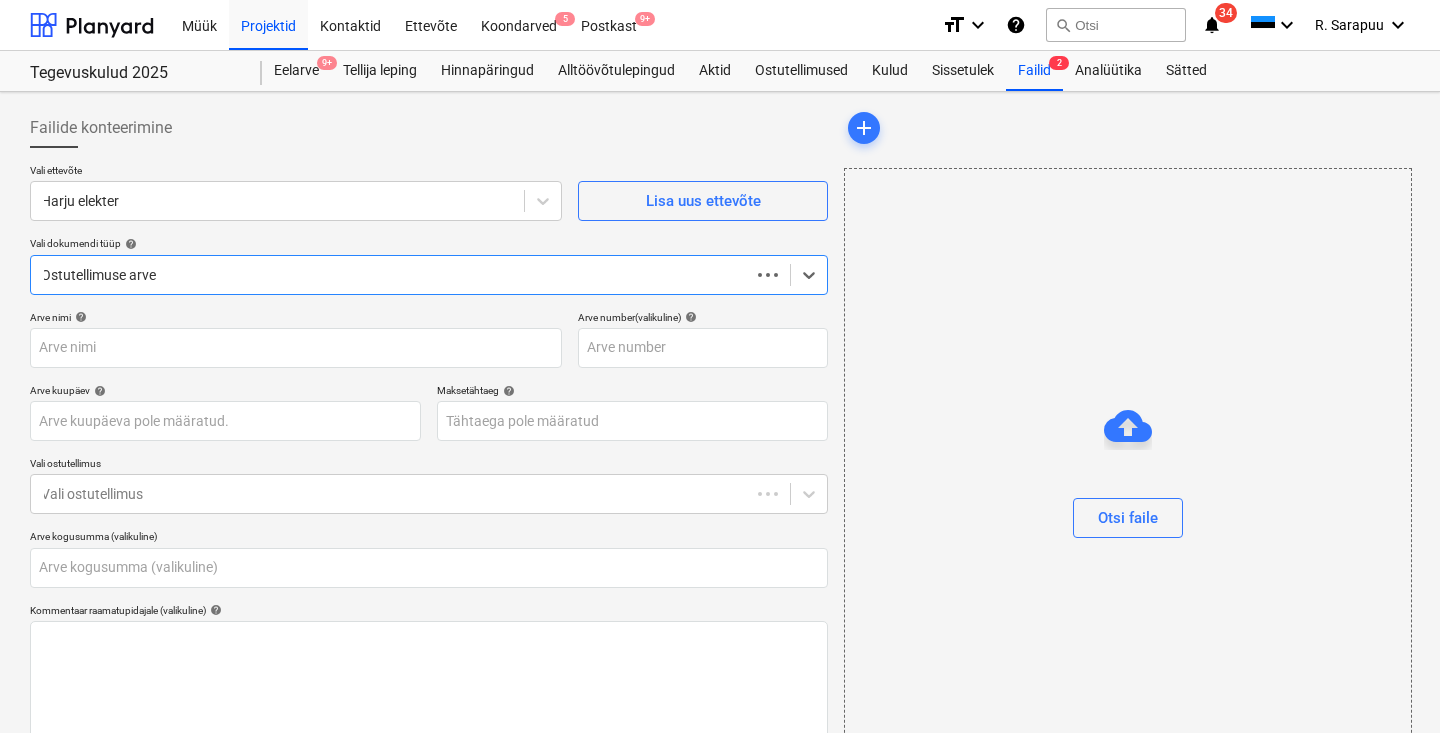 type on "0,00" 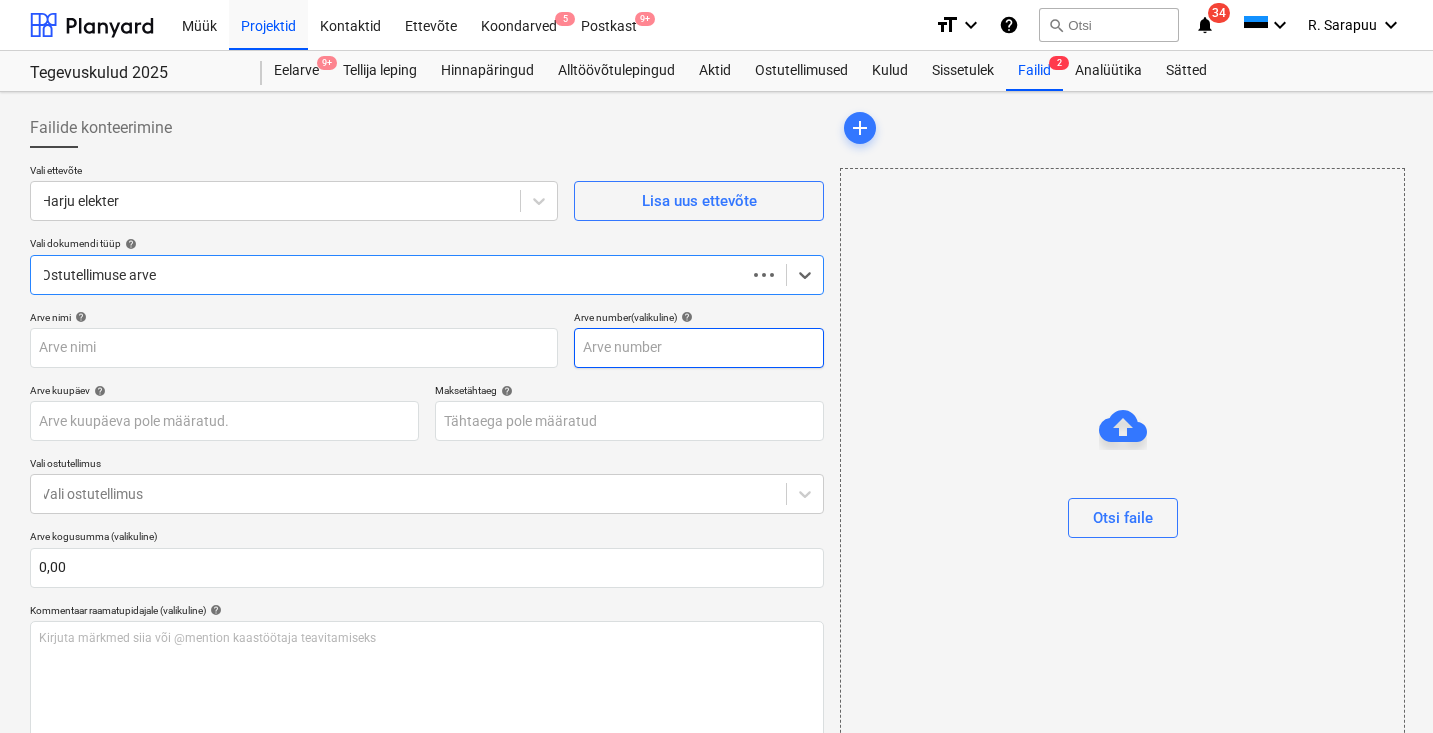 type on "214950" 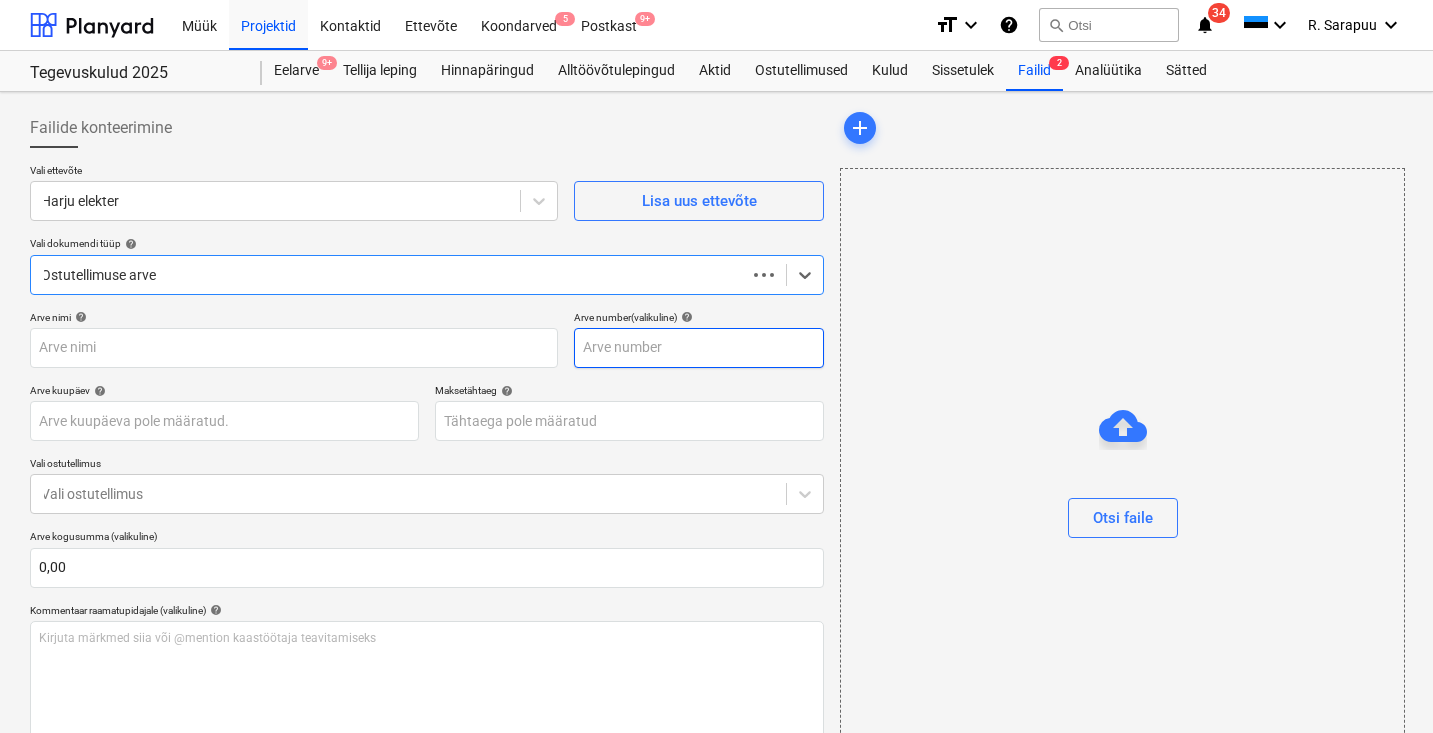 type on "214950" 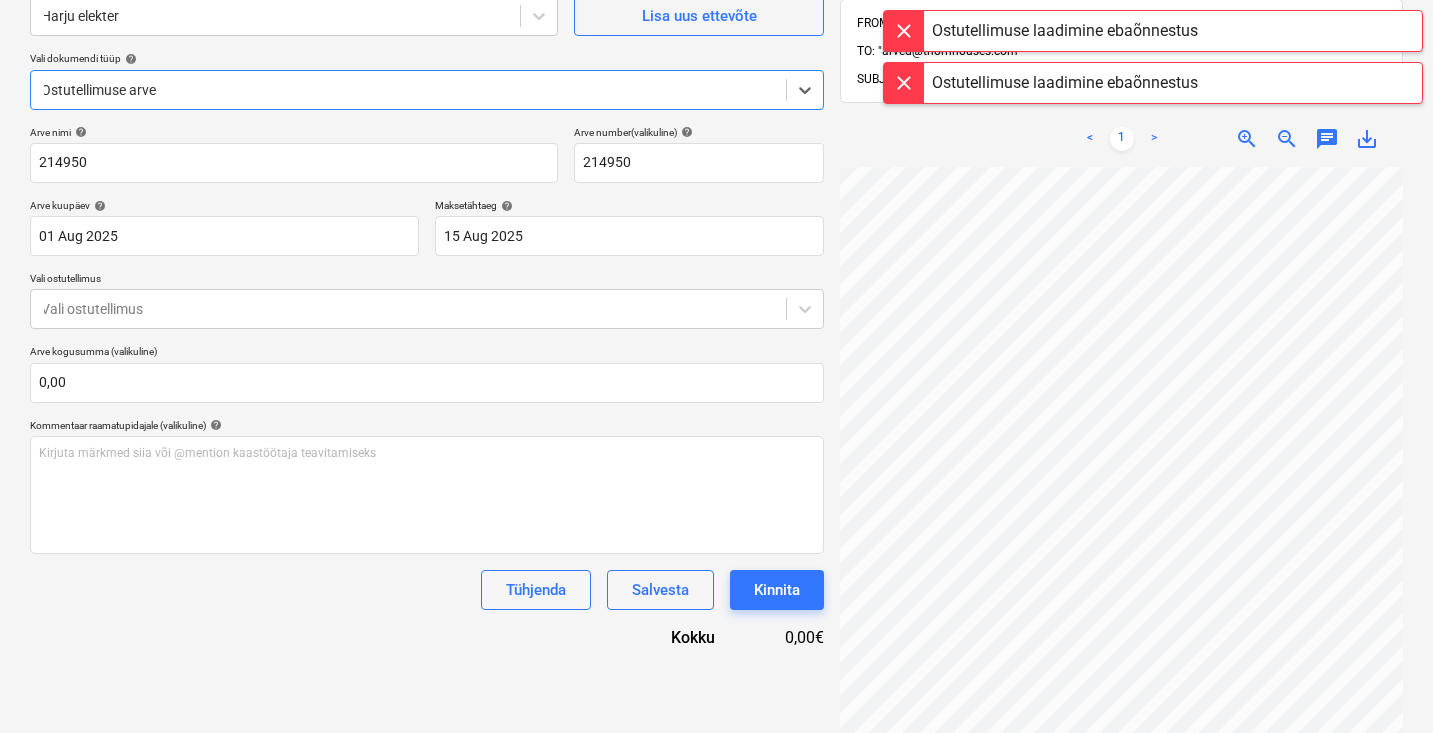 scroll, scrollTop: 174, scrollLeft: 0, axis: vertical 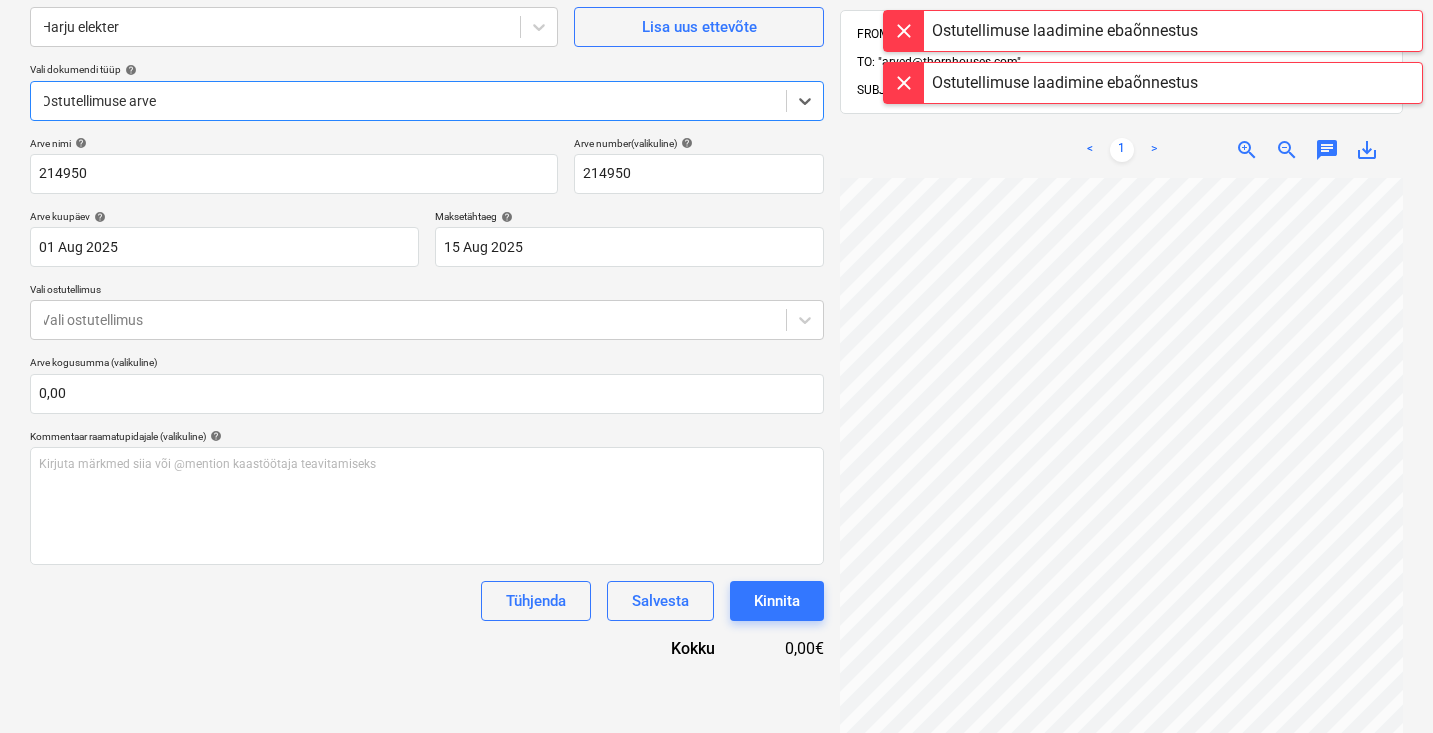 click at bounding box center [904, 31] 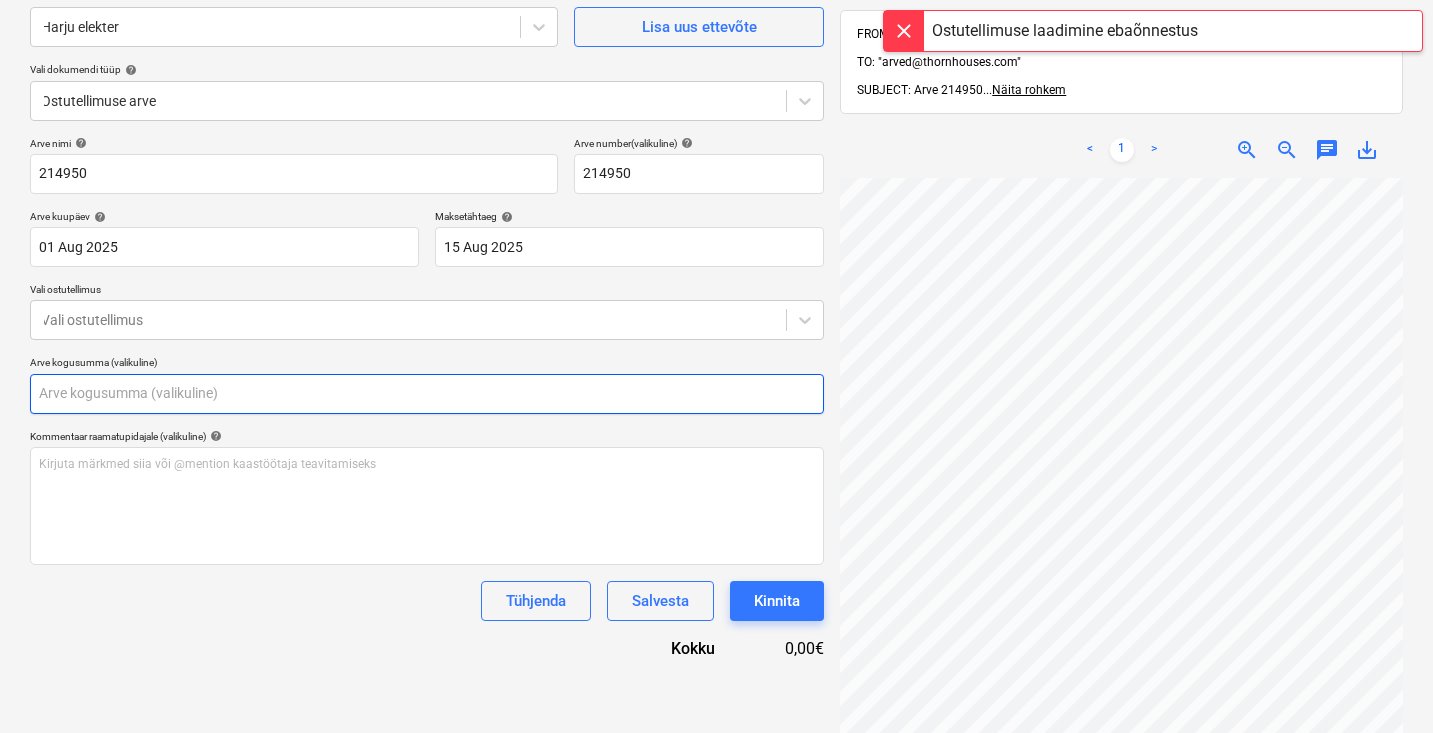 click at bounding box center [427, 394] 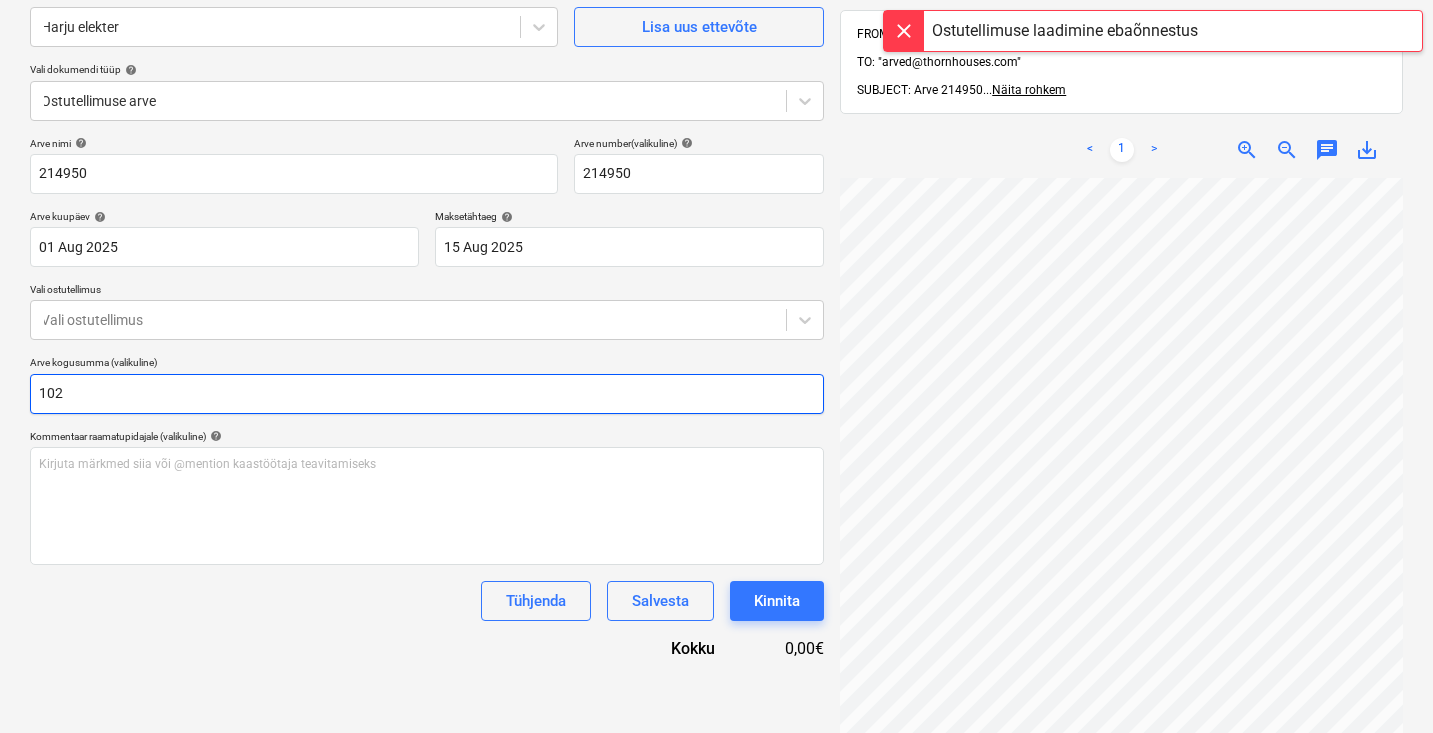 type on "102" 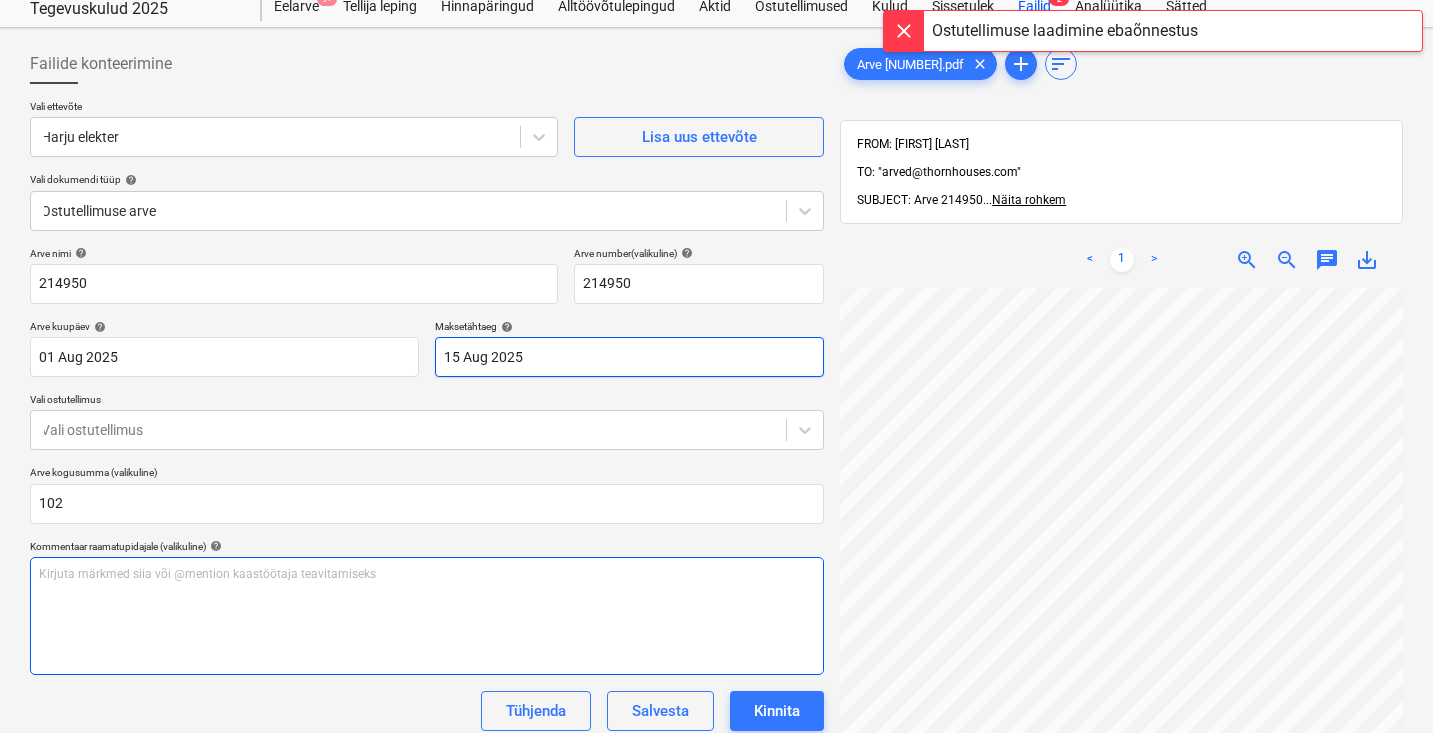 scroll, scrollTop: 56, scrollLeft: 0, axis: vertical 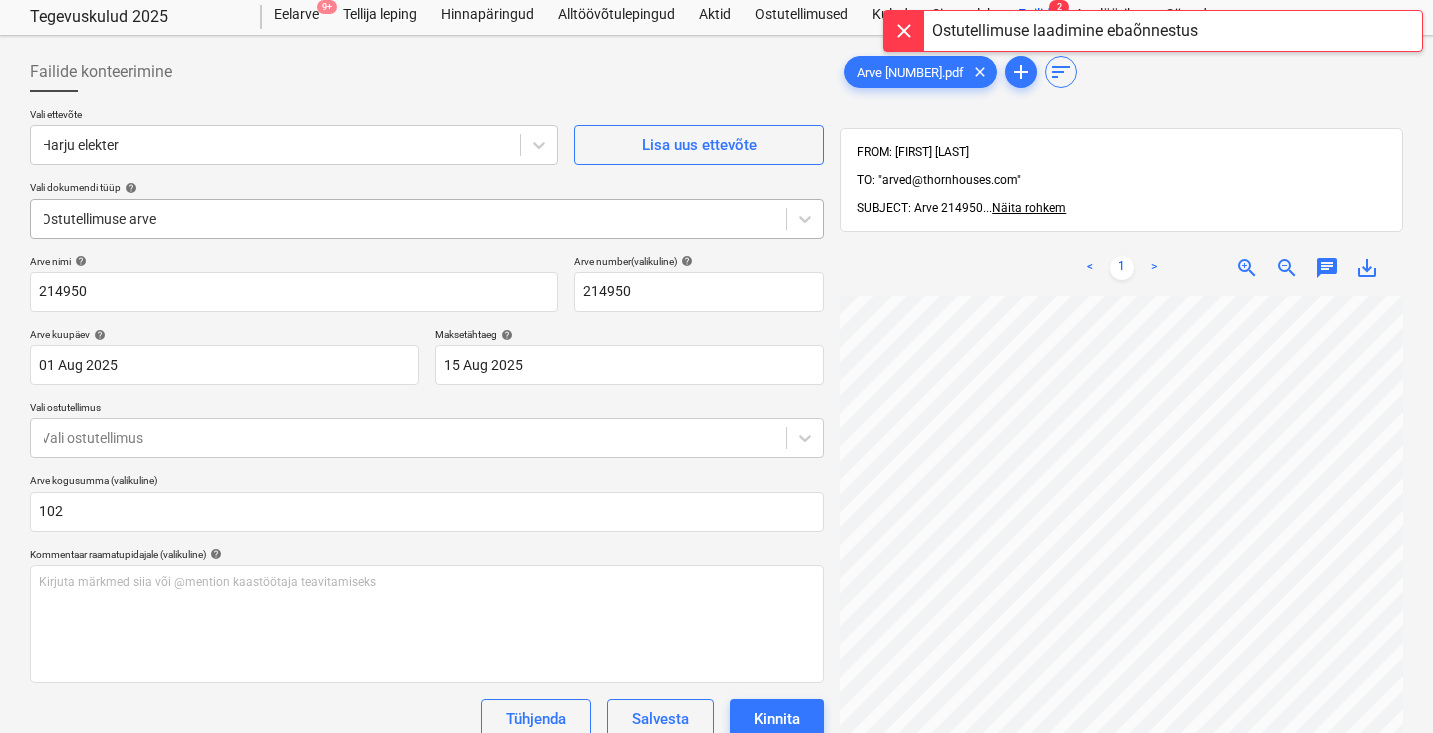 click at bounding box center [408, 219] 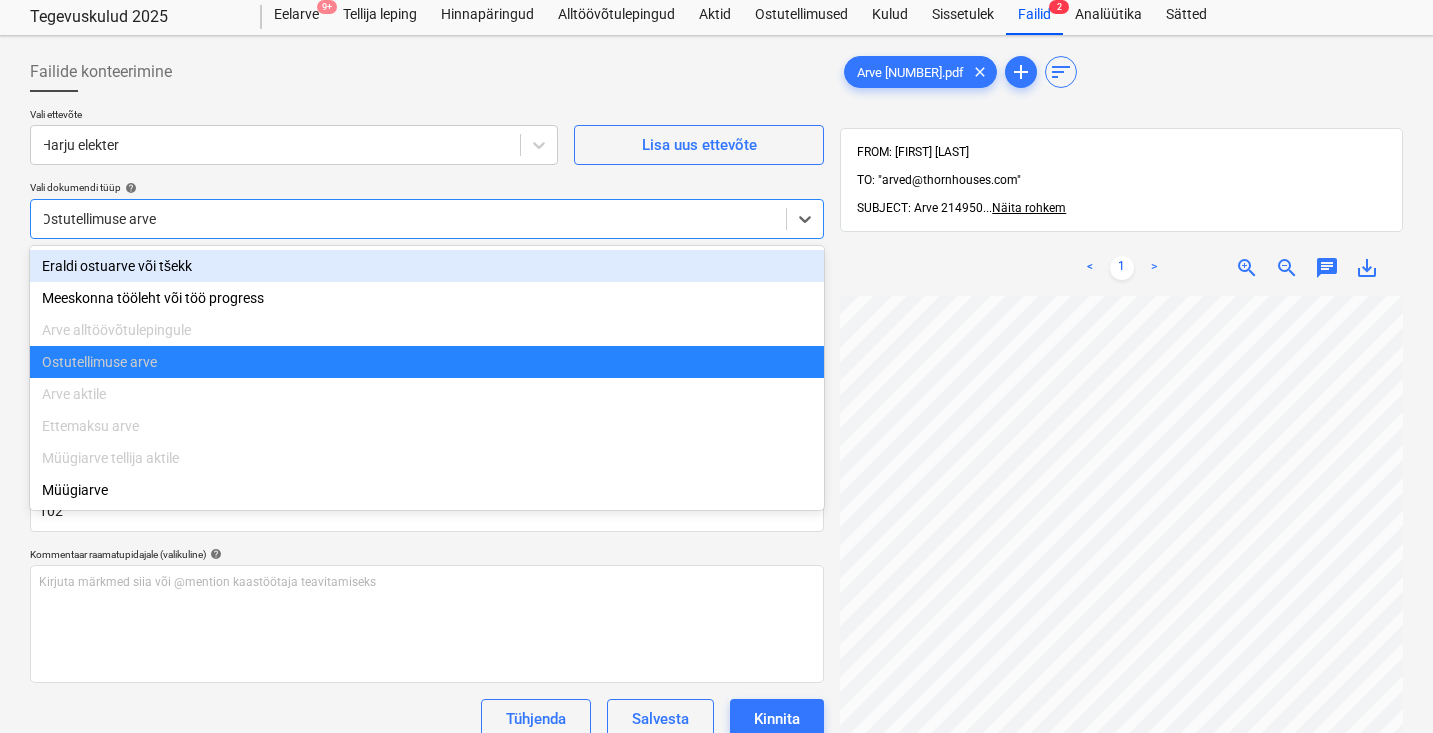 click on "Eraldi ostuarve või tšekk" at bounding box center (427, 266) 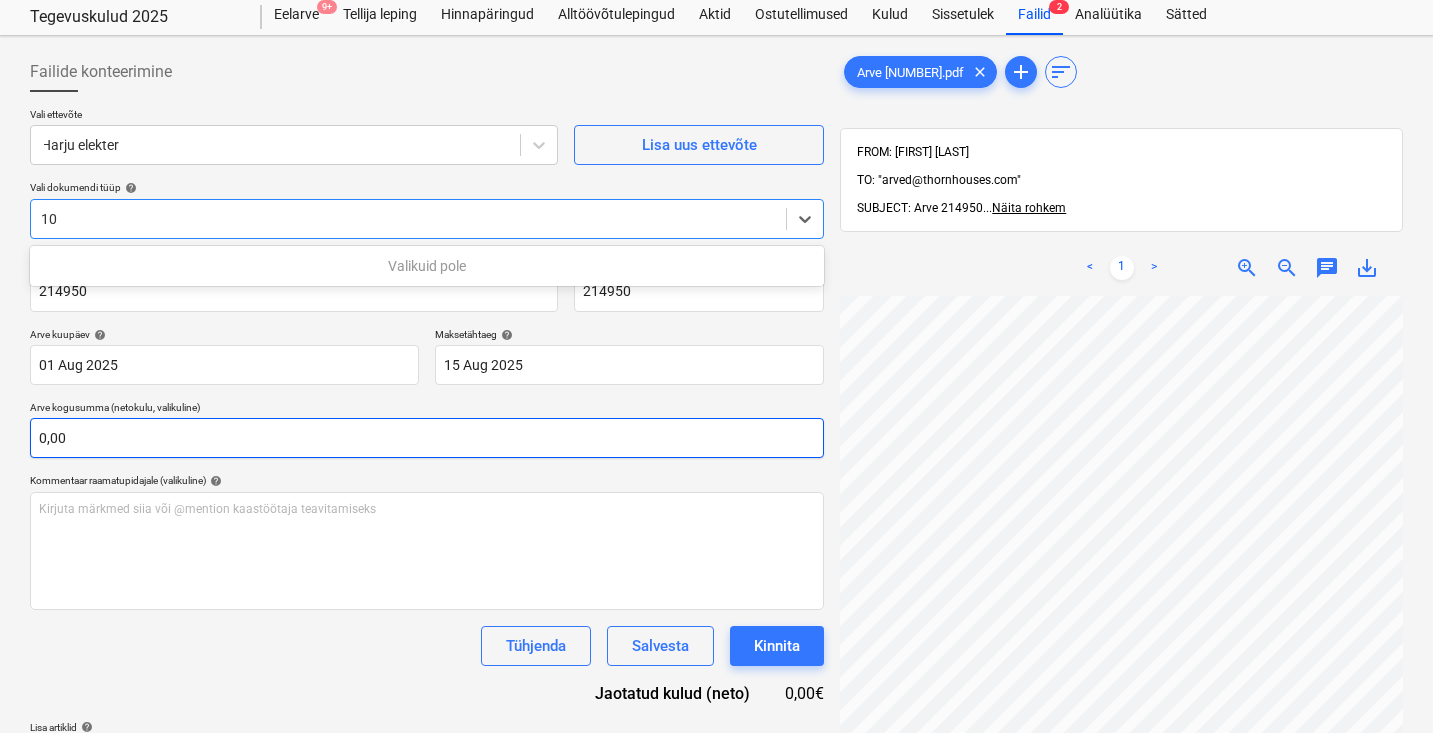 type on "1" 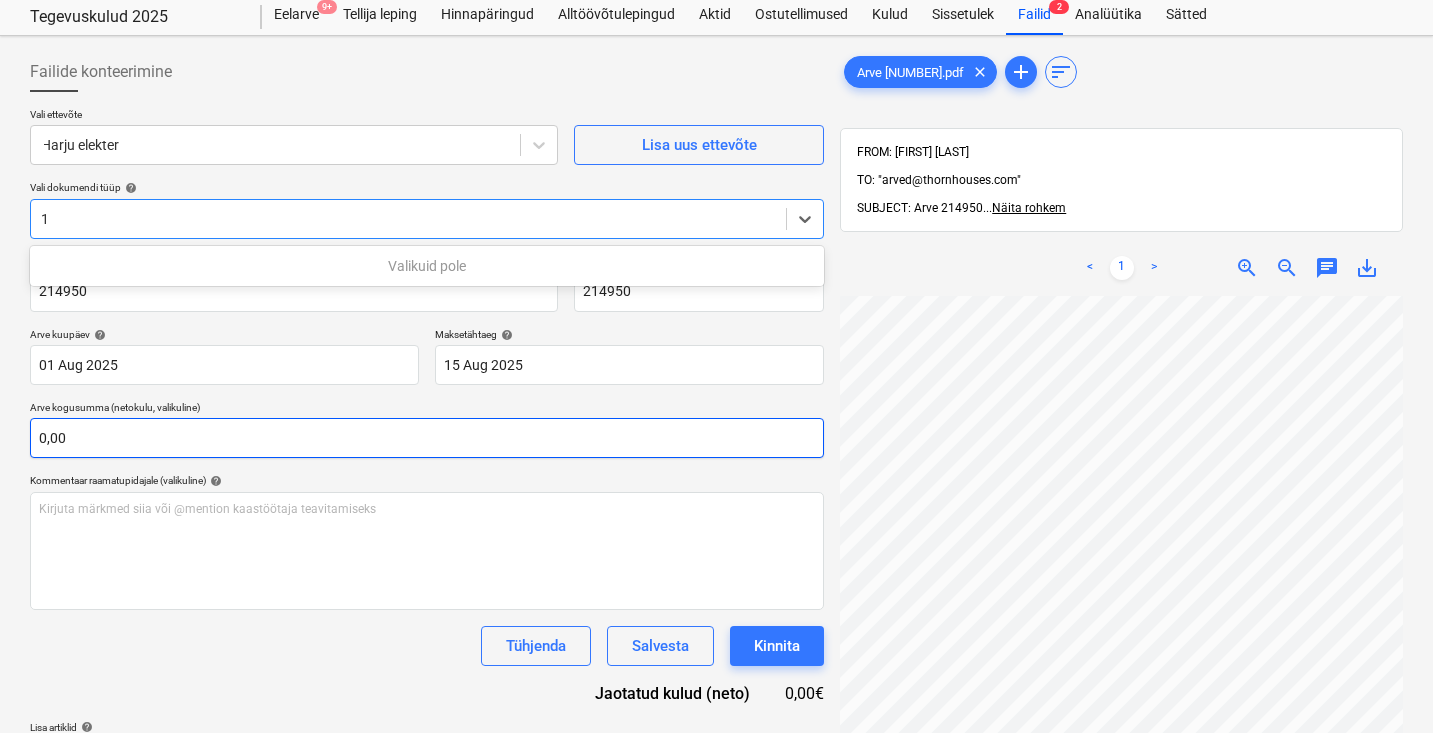 type 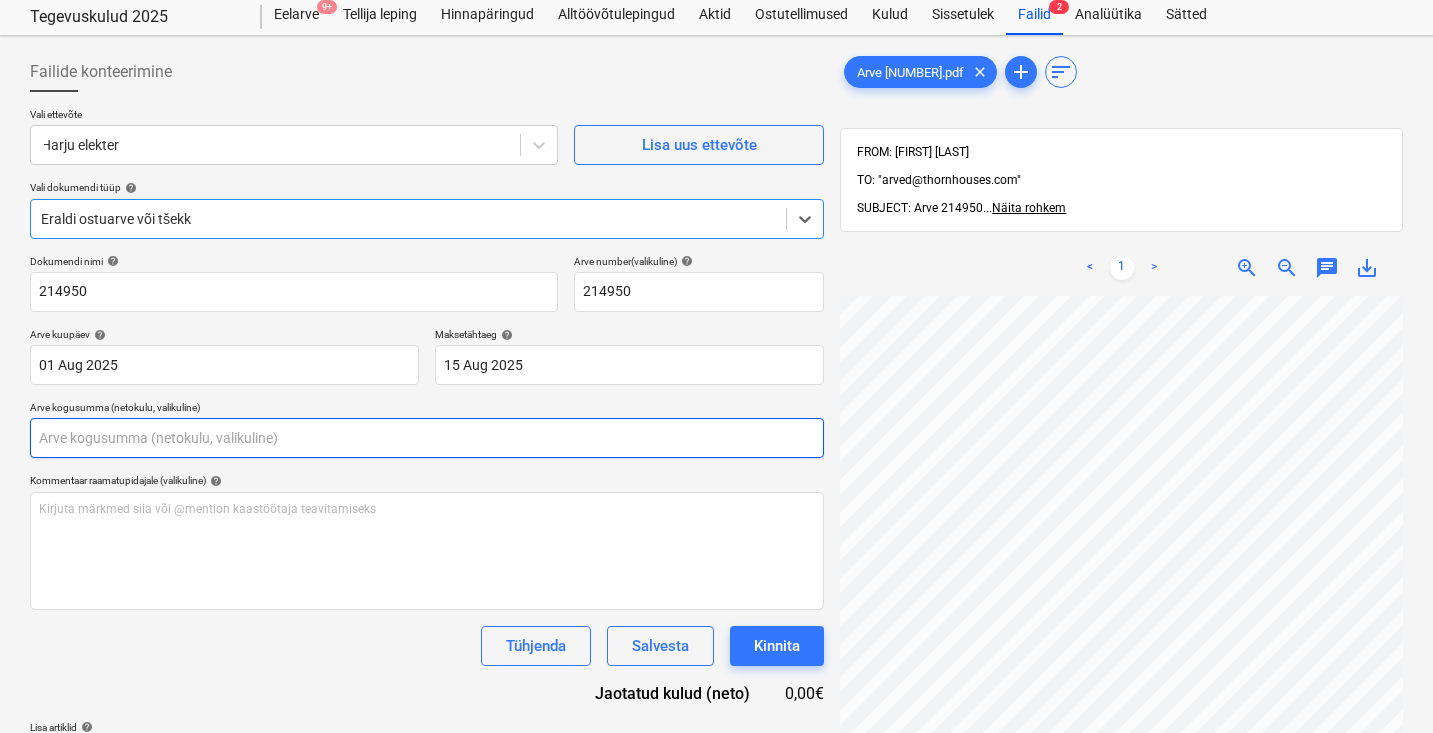 click at bounding box center (427, 438) 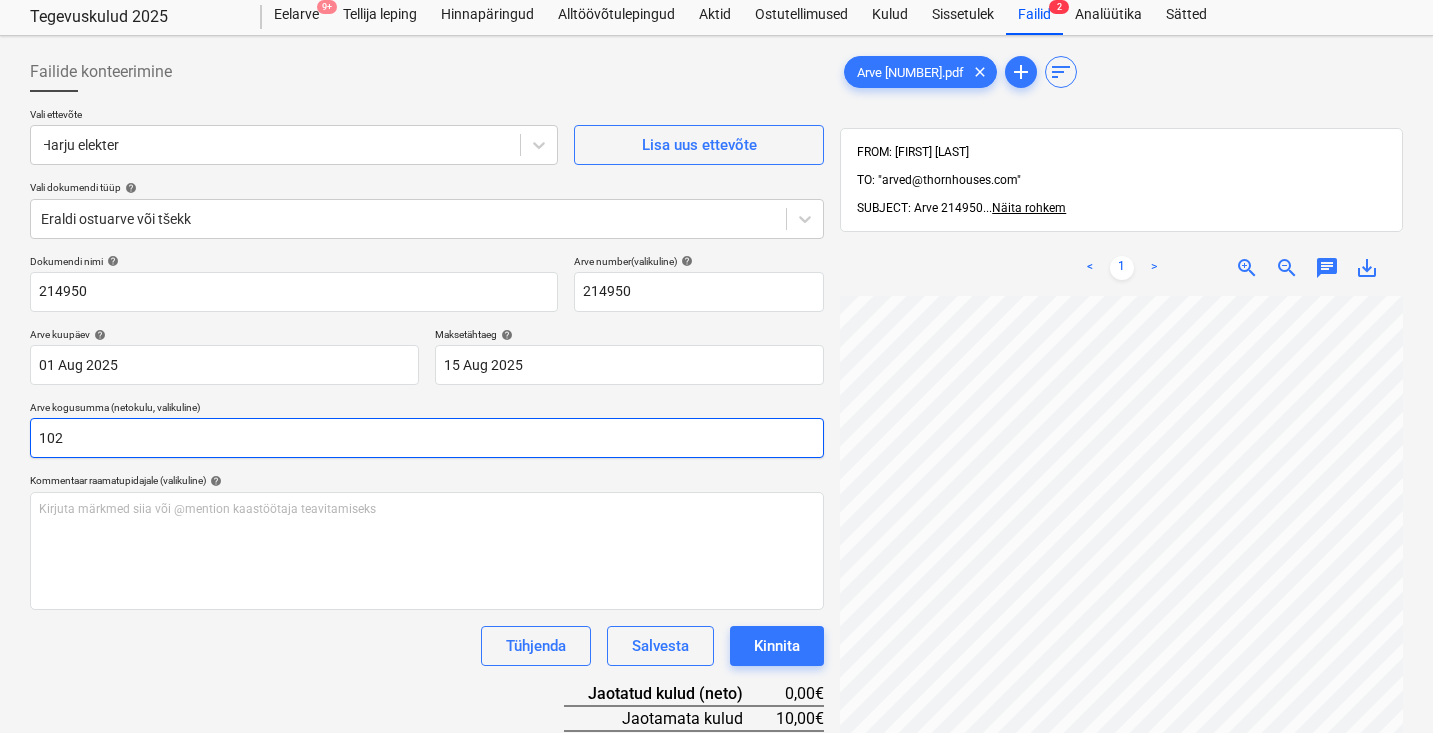 type on "102" 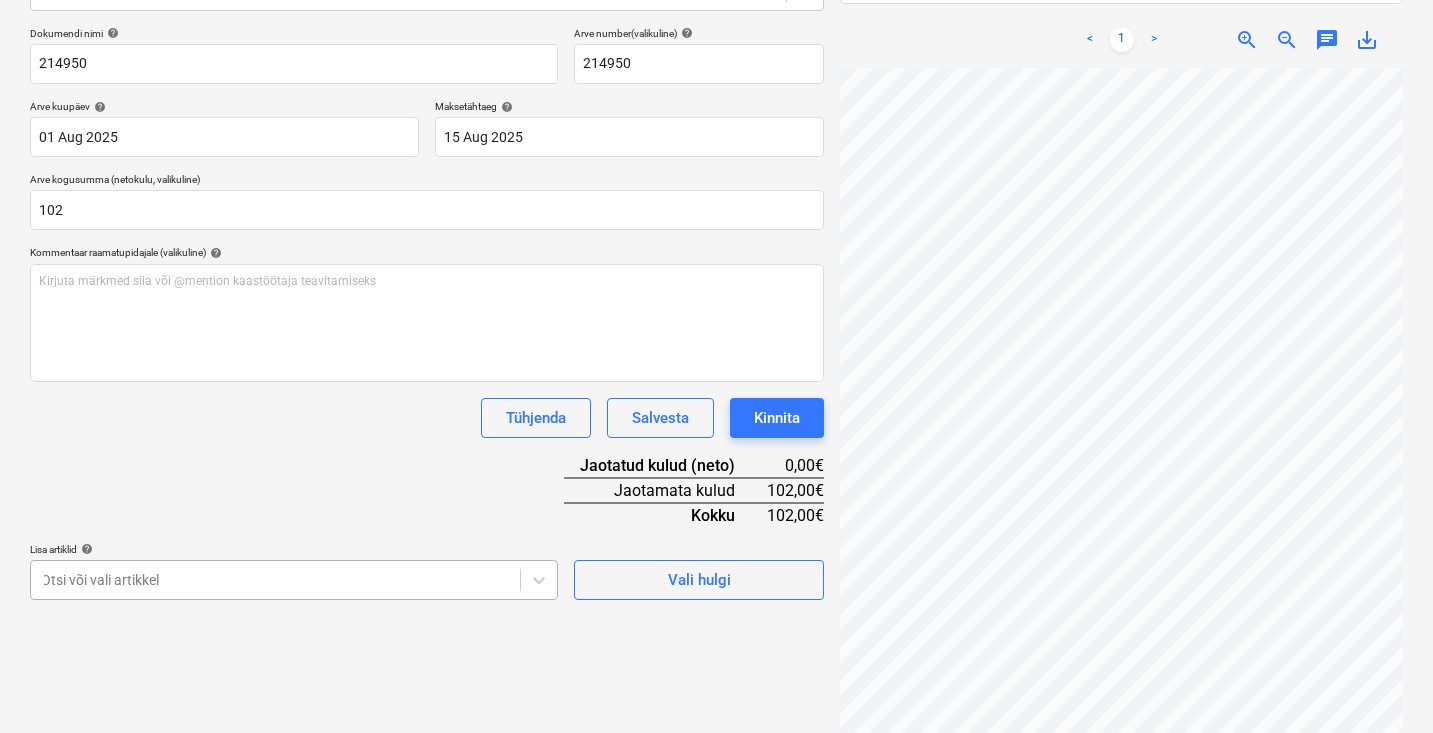 click on "Müük Projektid Kontaktid Ettevõte Koondarved 5 Postkast 9+ format_size keyboard_arrow_down help search Otsi notifications 34 keyboard_arrow_down [LAST_NAME] keyboard_arrow_down Tegevuskulud 2025 Eelarve 9+ Tellija leping Hinnapäringud Alltöövõtulepingud Aktid Ostutellimused Kulud Sissetulek Failid 2 Analüütika Sätted Failide konteerimine Vali ettevõte Harju elekter   Lisa uus ettevõte Vali dokumendi tüüp help Eraldi ostuarve või tšekk Dokumendi nimi help 214950 Arve number  (valikuline) help 214950 Arve kuupäev help 01 Aug 2025 01.08.2025 Press the down arrow key to interact with the calendar and
select a date. Press the question mark key to get the keyboard shortcuts for changing dates. Maksetähtaeg help 15 Aug 2025 15.08.2025 Press the down arrow key to interact with the calendar and
select a date. Press the question mark key to get the keyboard shortcuts for changing dates. Arve kogusumma (netokulu, valikuline) 102 Kommentaar raamatupidajale (valikuline) help ﻿ Tühjenda Kokku" at bounding box center [716, 82] 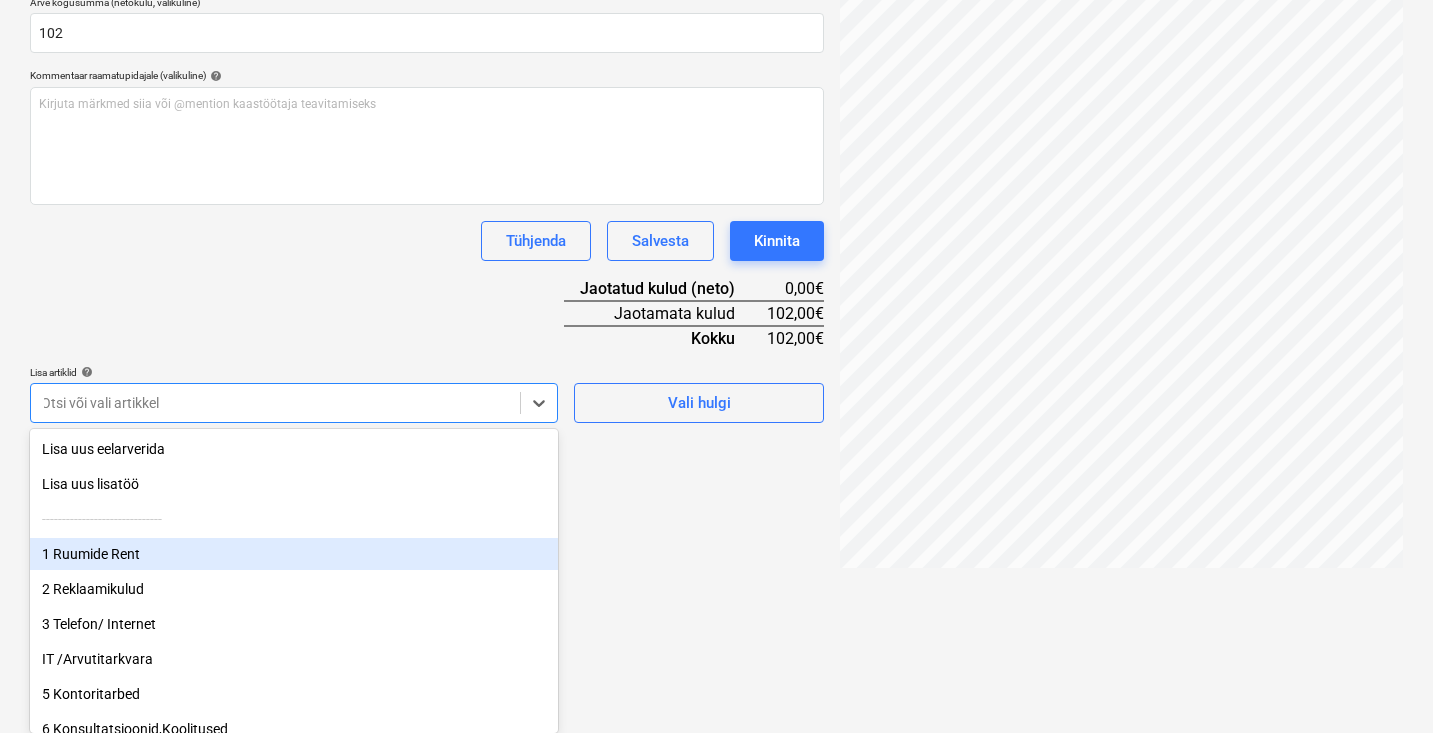 click on "1 Ruumide Rent" at bounding box center [294, 554] 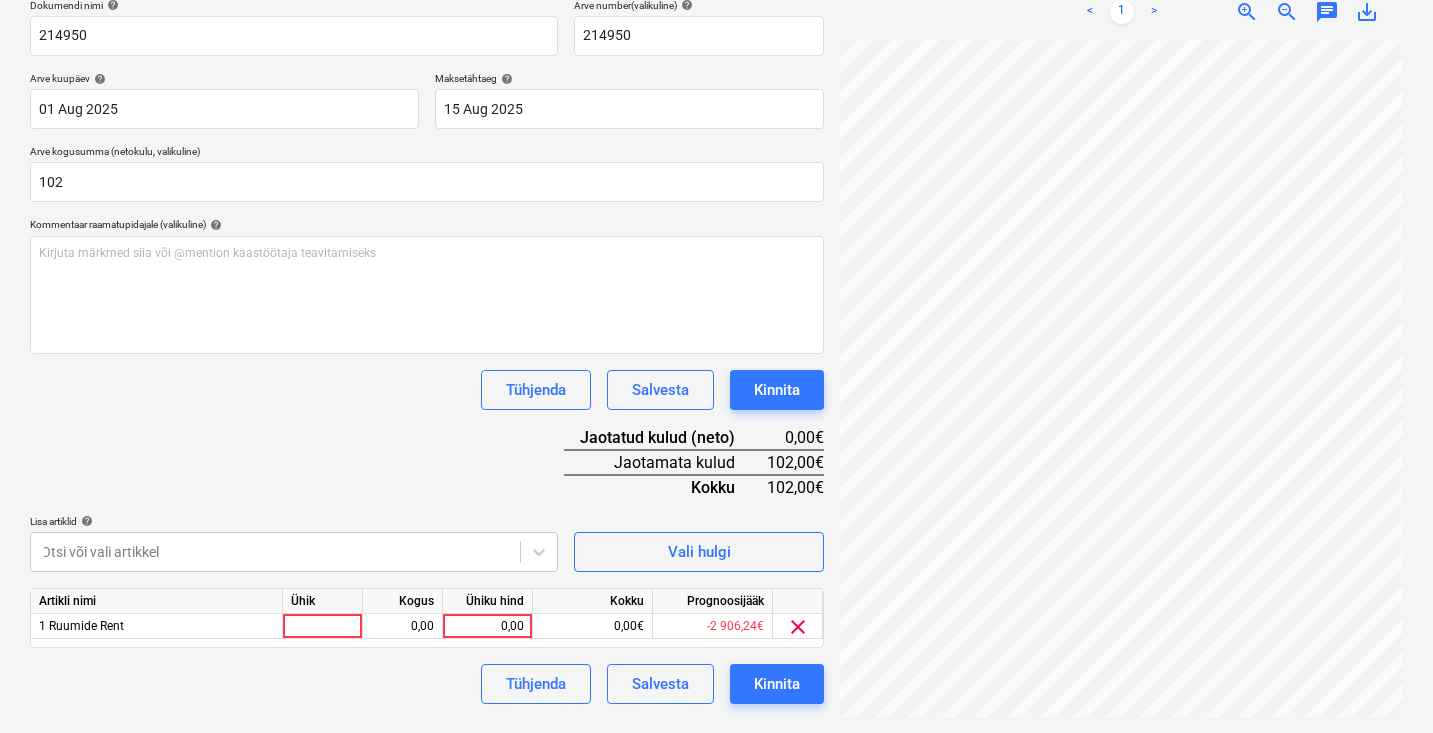 scroll, scrollTop: 297, scrollLeft: 0, axis: vertical 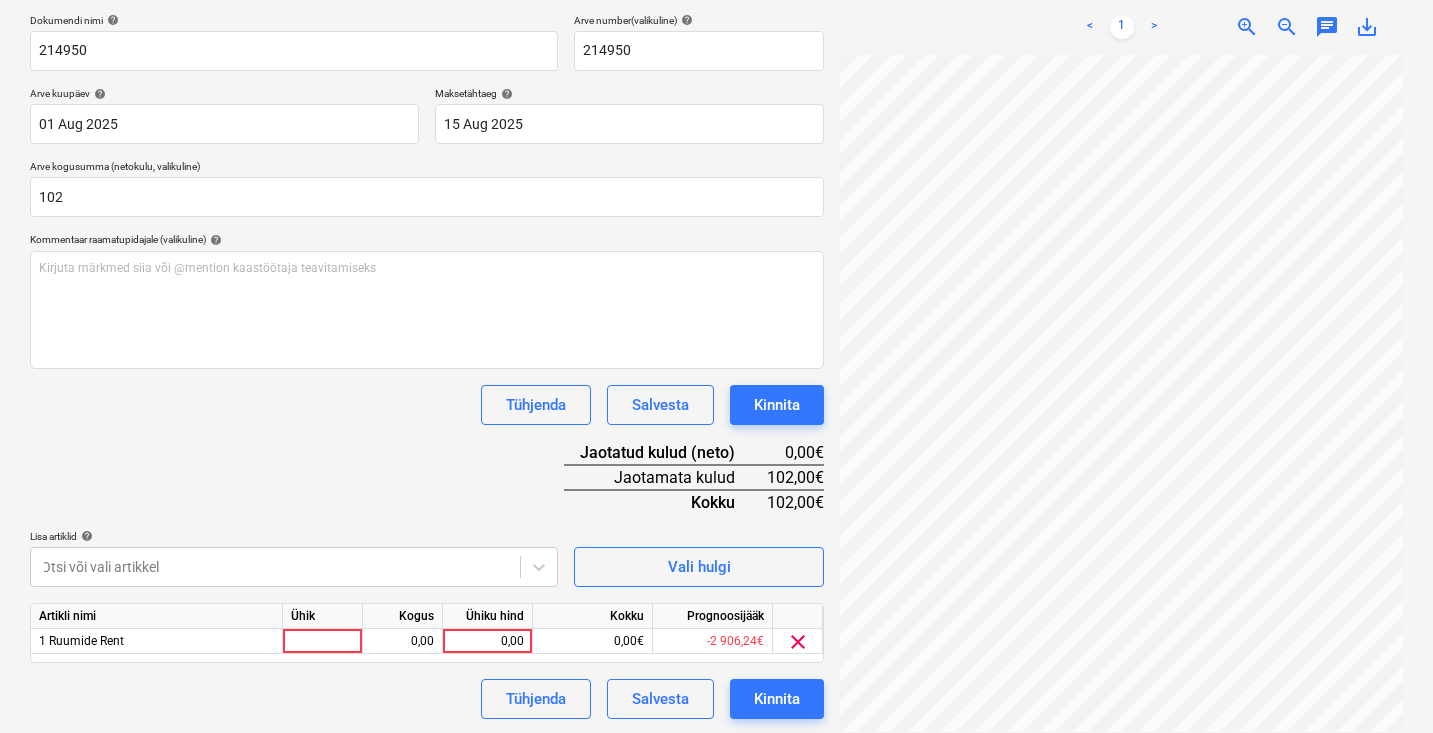click on "Dokumendi nimi help 214950 Arve number  (valikuline) help 214950 Arve kuupäev help 01 Aug 2025 01.08.2025 Press the down arrow key to interact with the calendar and
select a date. Press the question mark key to get the keyboard shortcuts for changing dates. Maksetähtaeg help 15 Aug 2025 15.08.2025 Press the down arrow key to interact with the calendar and
select a date. Press the question mark key to get the keyboard shortcuts for changing dates. Arve kogusumma (netokulu, valikuline) 102 Kommentaar raamatupidajale (valikuline) help Kirjuta märkmed siia või @mention kaastöötaja teavitamiseks ﻿ Tühjenda Salvesta Kinnita Jaotatud kulud (neto) 0,00€ Jaotamata kulud 102,00€ Kokku 102,00€ Lisa artiklid help Otsi või vali artikkel Vali hulgi Artikli nimi Ühik Kogus Ühiku hind Kokku Prognoosijääk 1 Ruumide Rent 0,00 0,00 0,00€ -2 906,24€ clear Tühjenda Salvesta Kinnita" at bounding box center (427, 366) 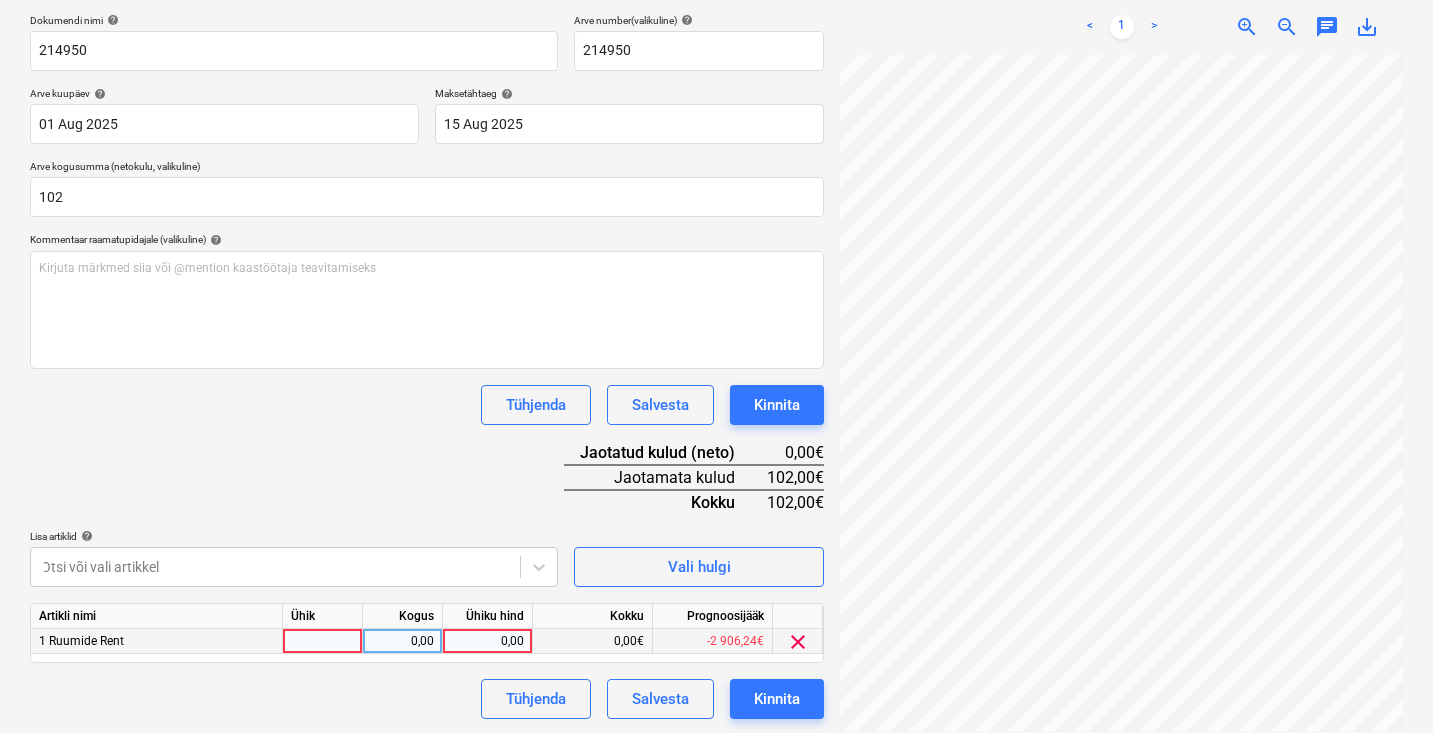 click on "0,00" at bounding box center [487, 641] 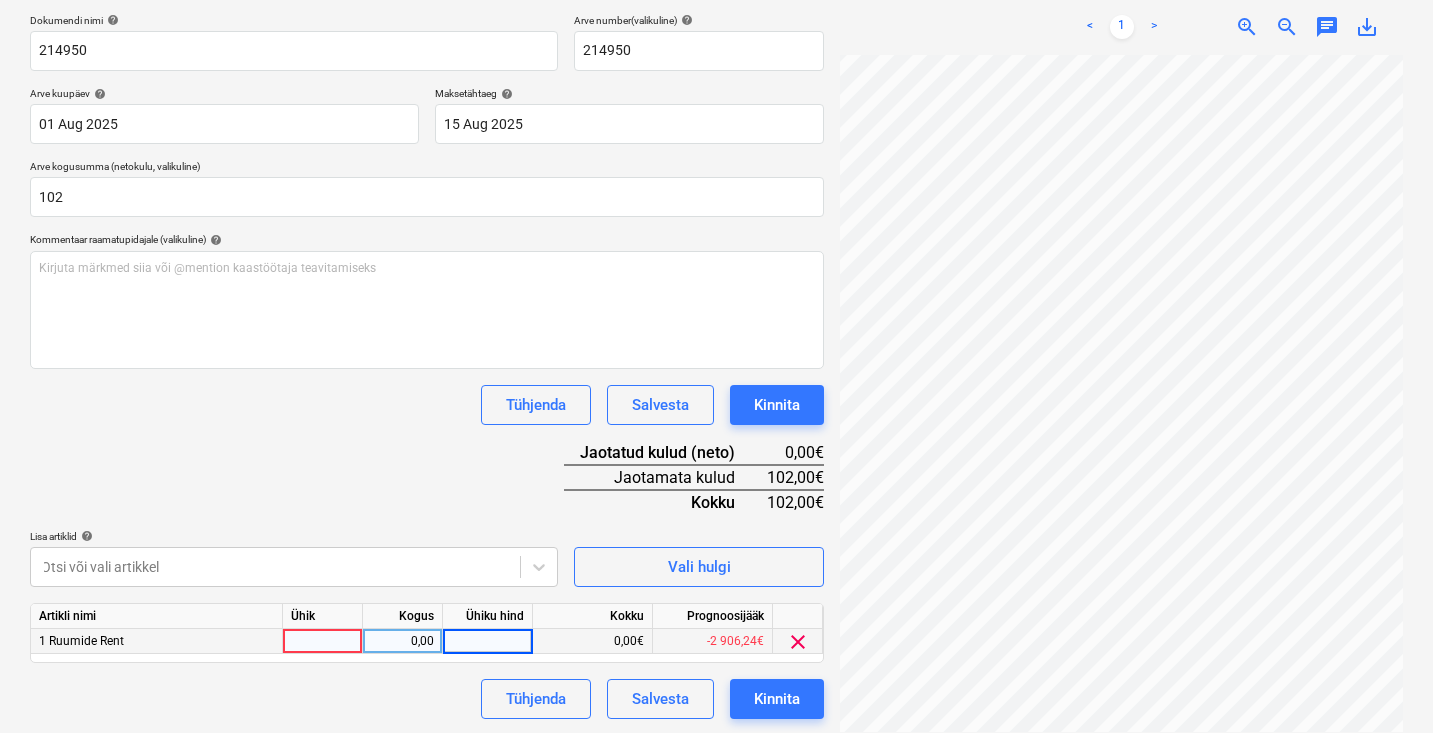 scroll, scrollTop: 46, scrollLeft: 43, axis: both 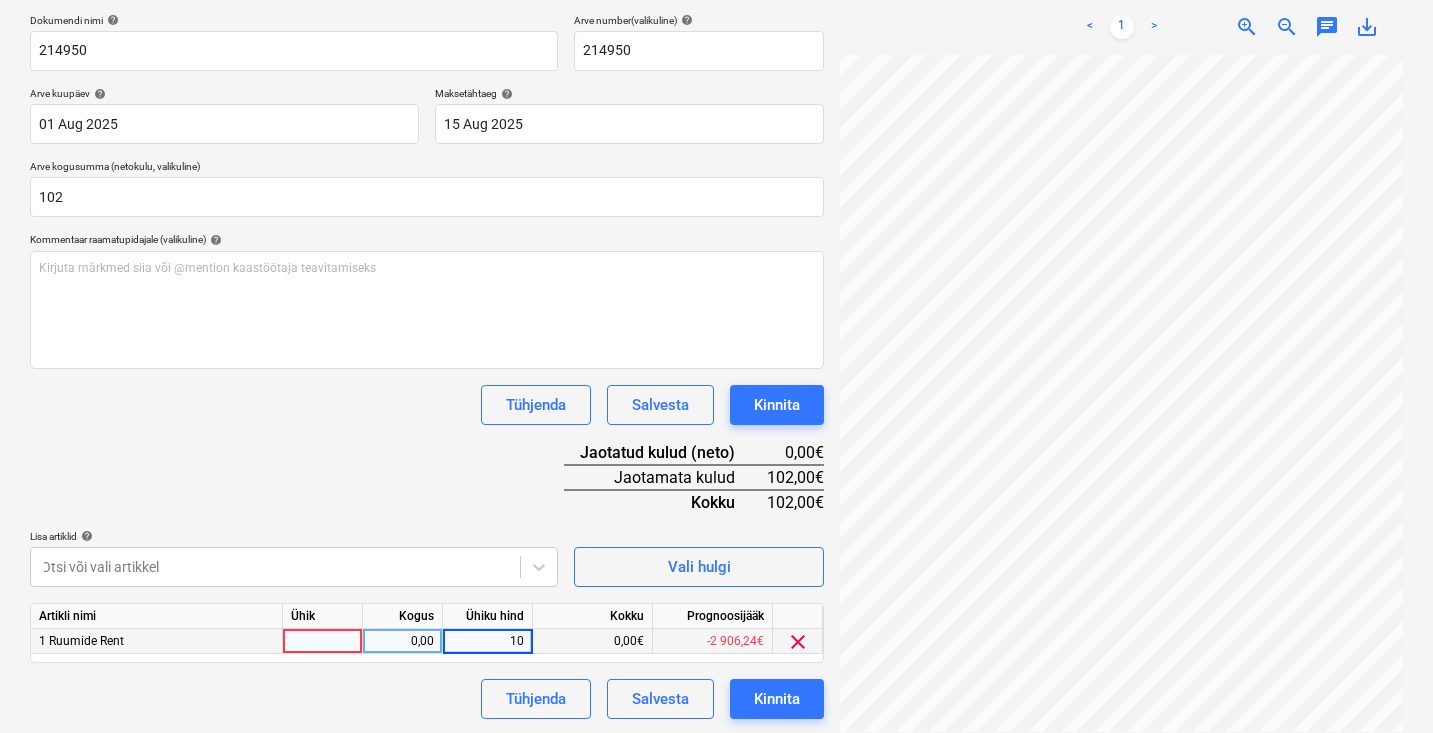 type on "102" 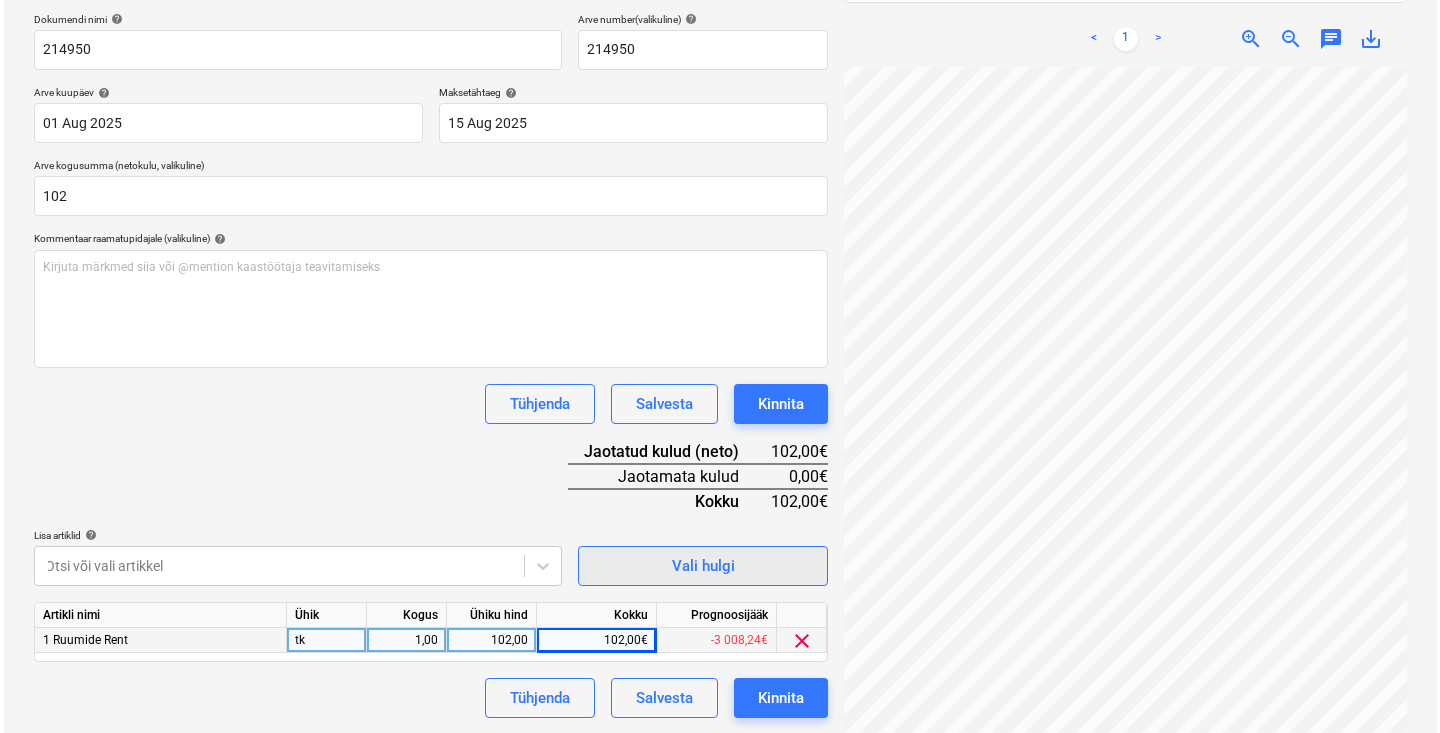 scroll, scrollTop: 297, scrollLeft: 0, axis: vertical 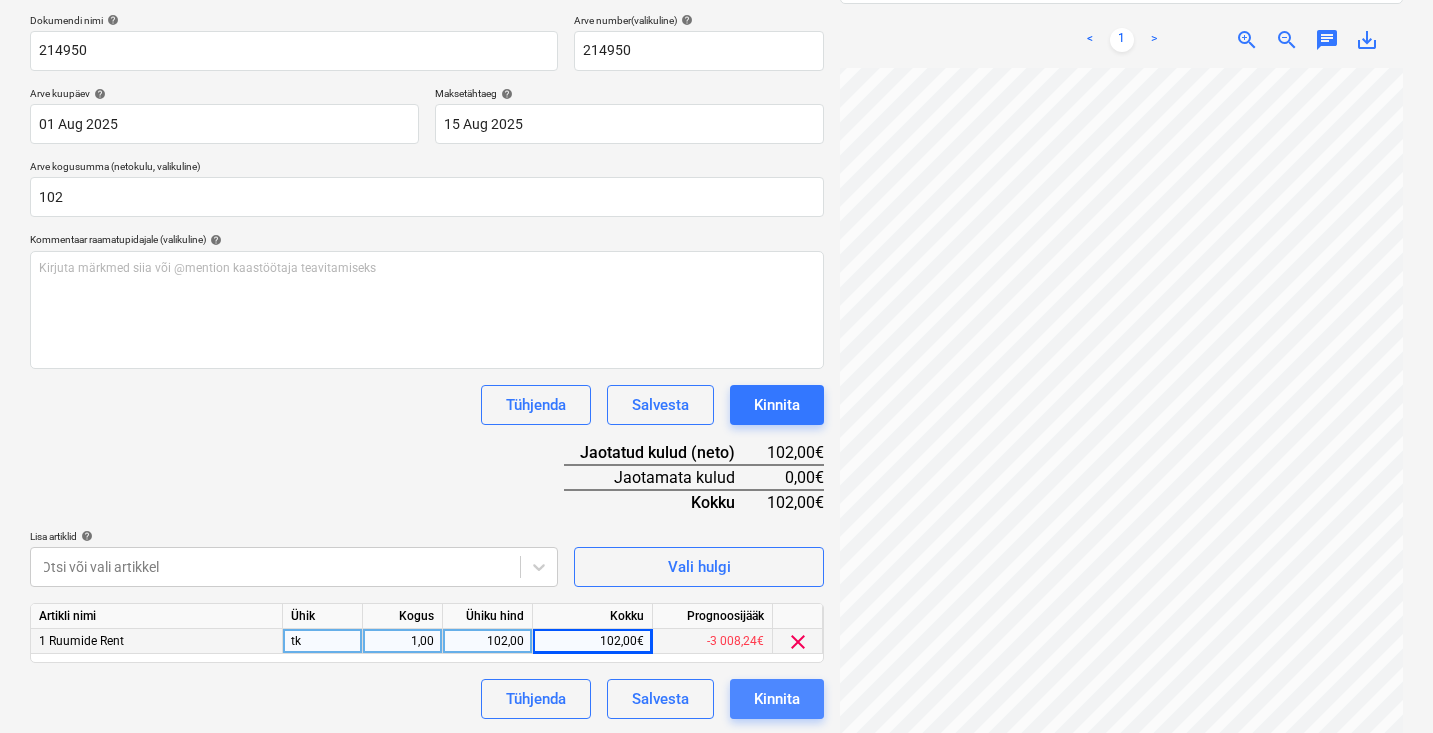 click on "Kinnita" at bounding box center [777, 699] 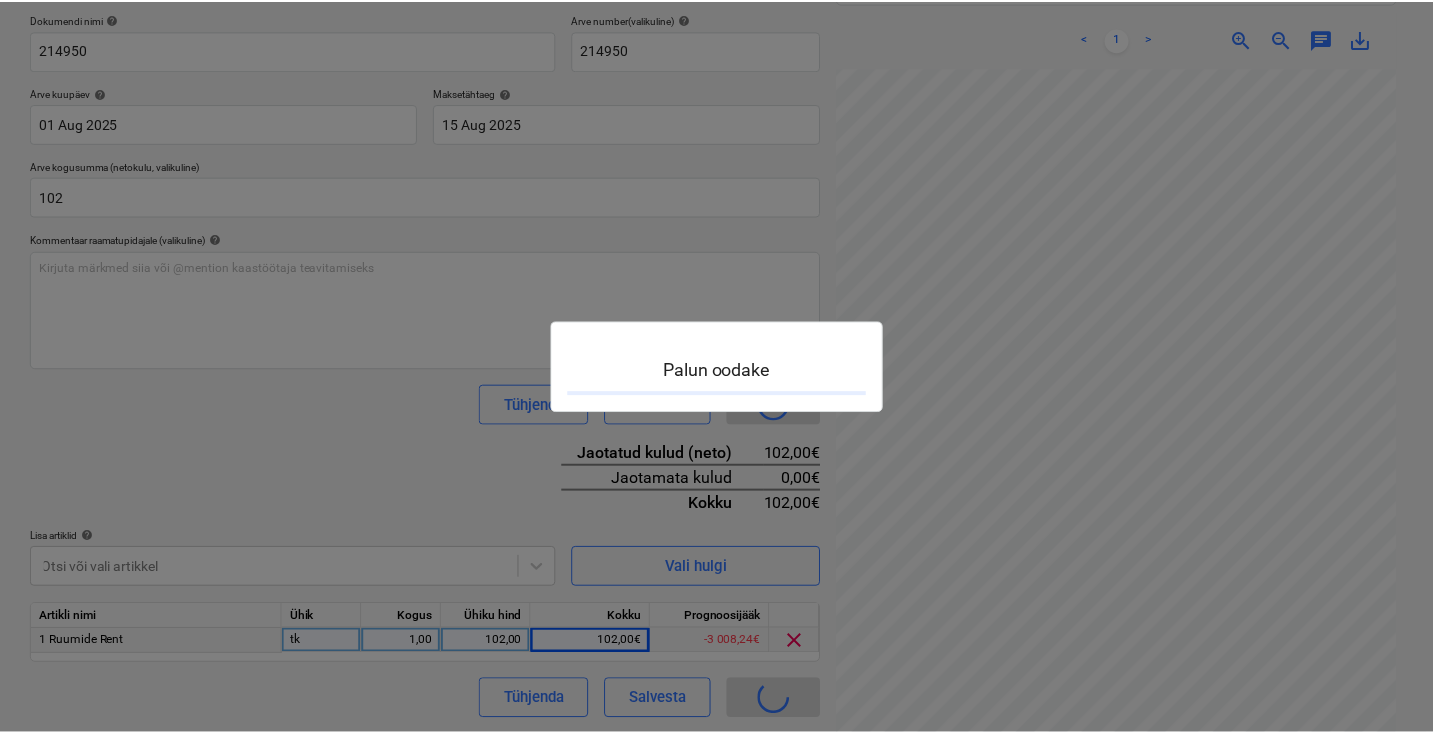 scroll, scrollTop: 0, scrollLeft: 0, axis: both 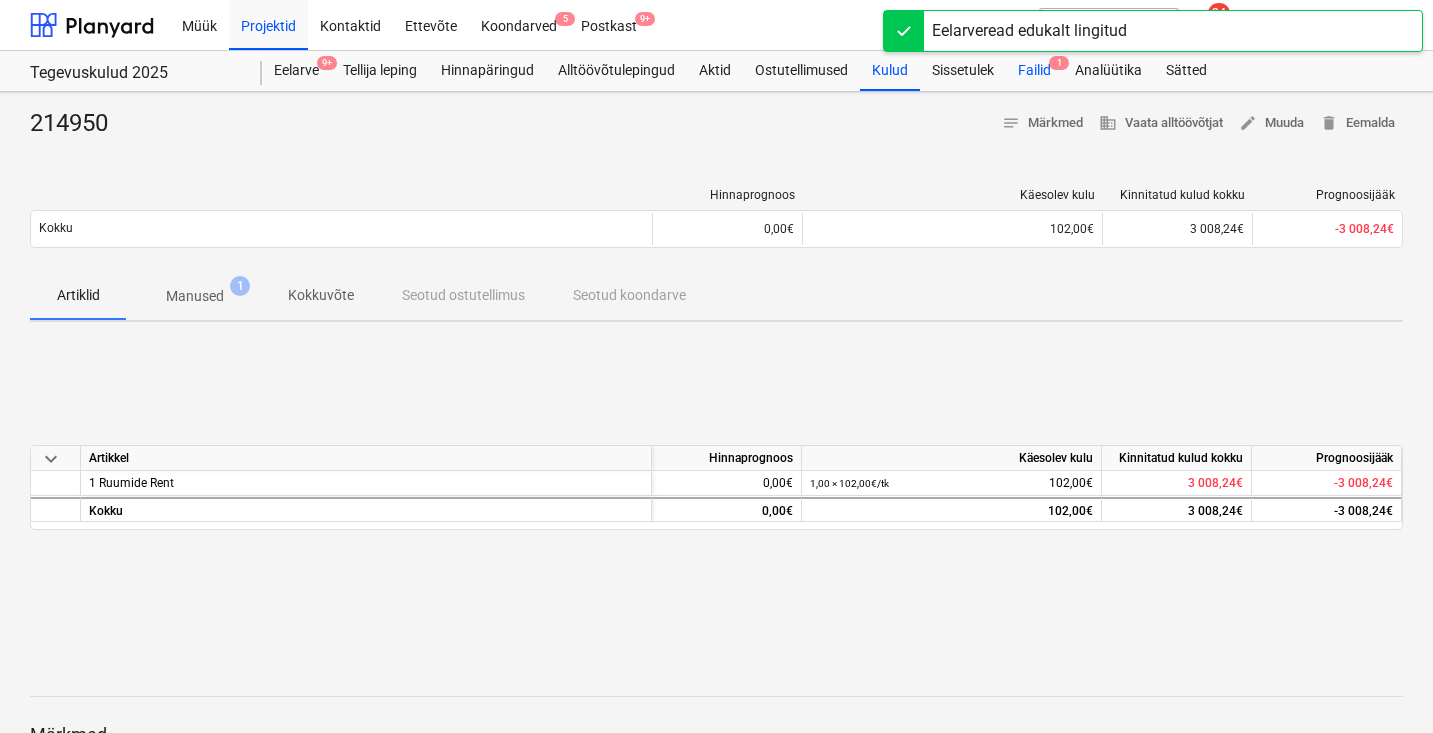 click on "Failid 1" at bounding box center (1034, 71) 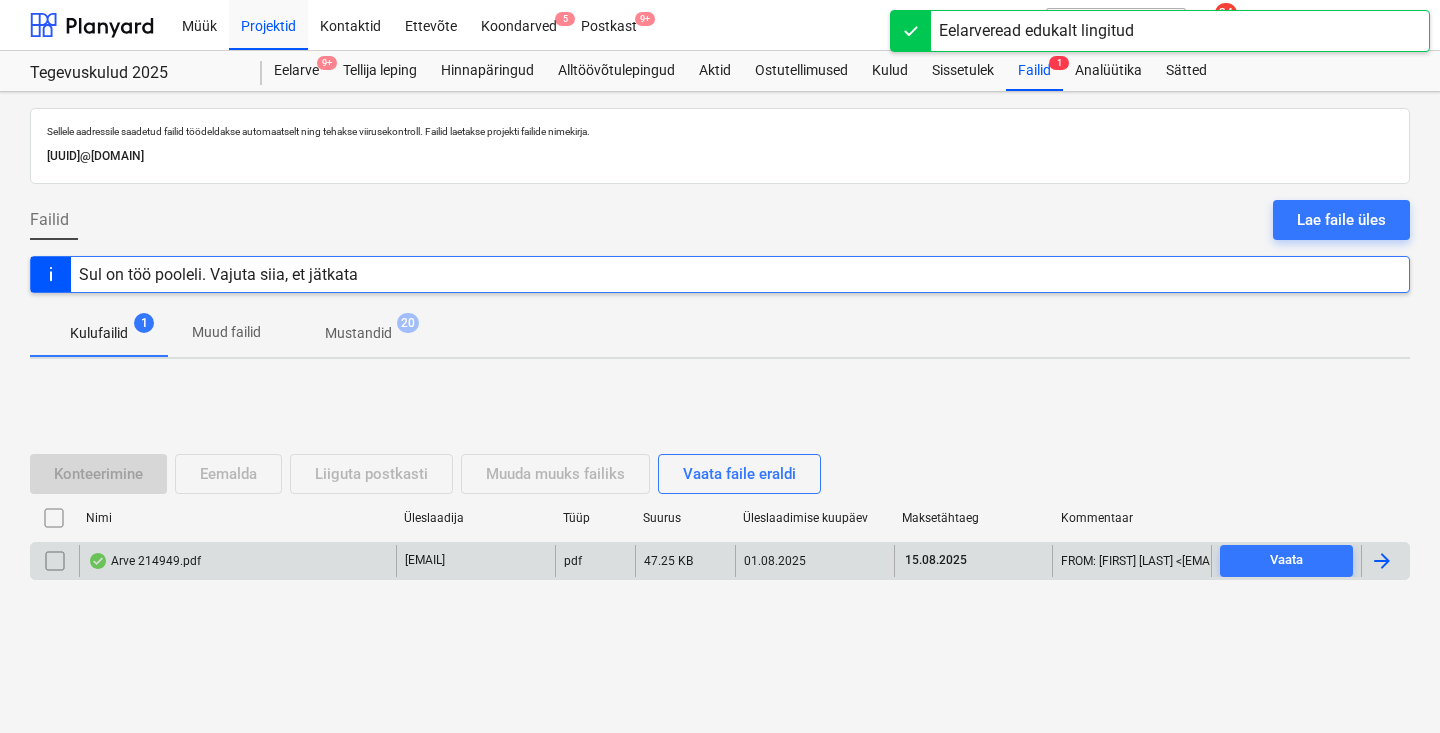 click on "Arve 214949.pdf" at bounding box center [144, 561] 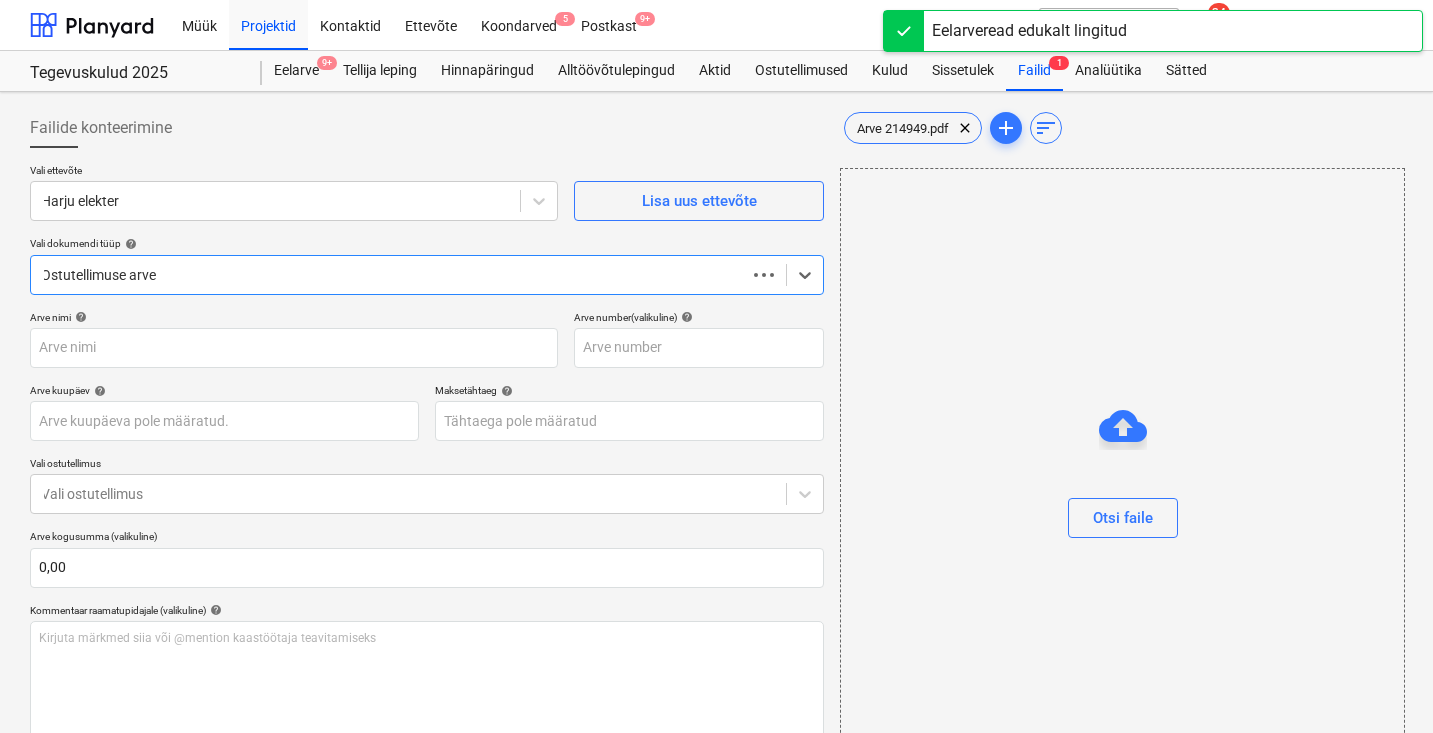type on "214949" 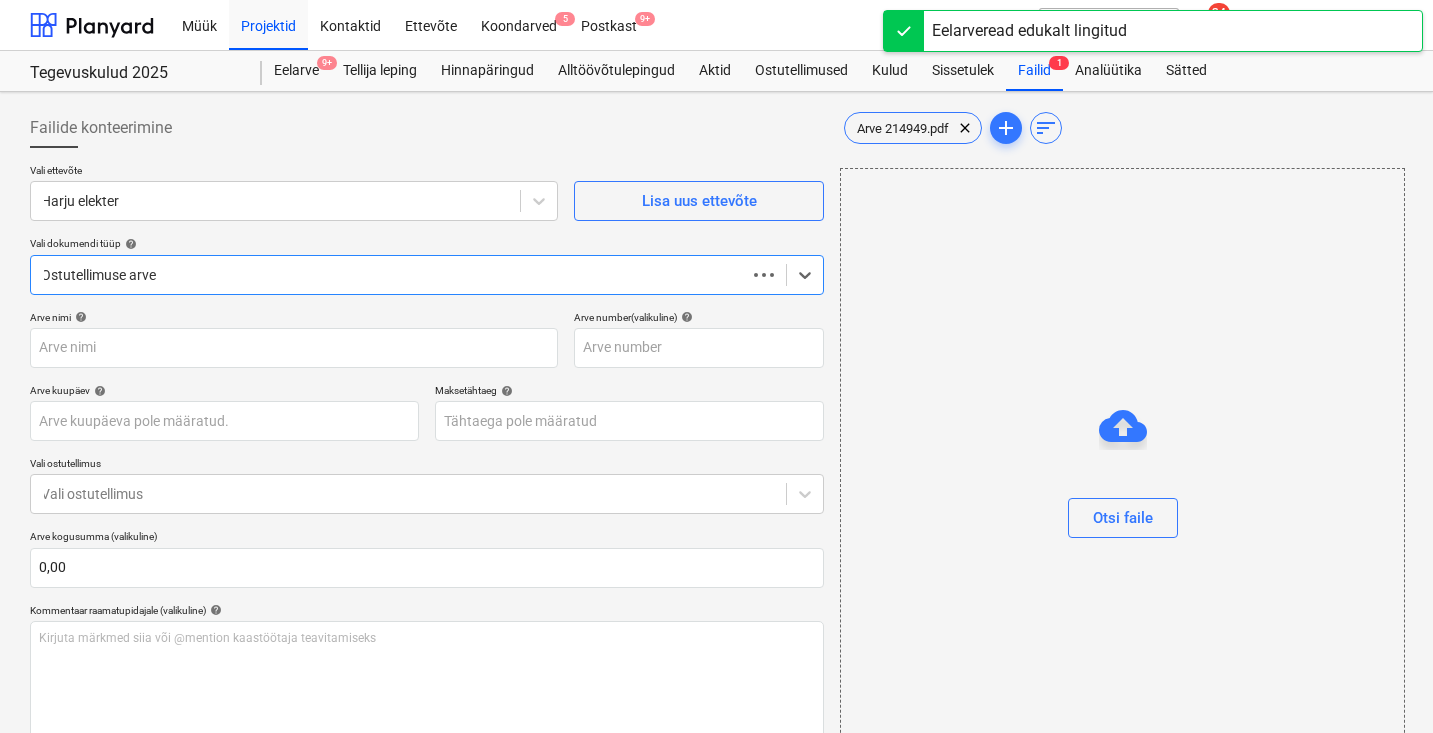 type on "214949" 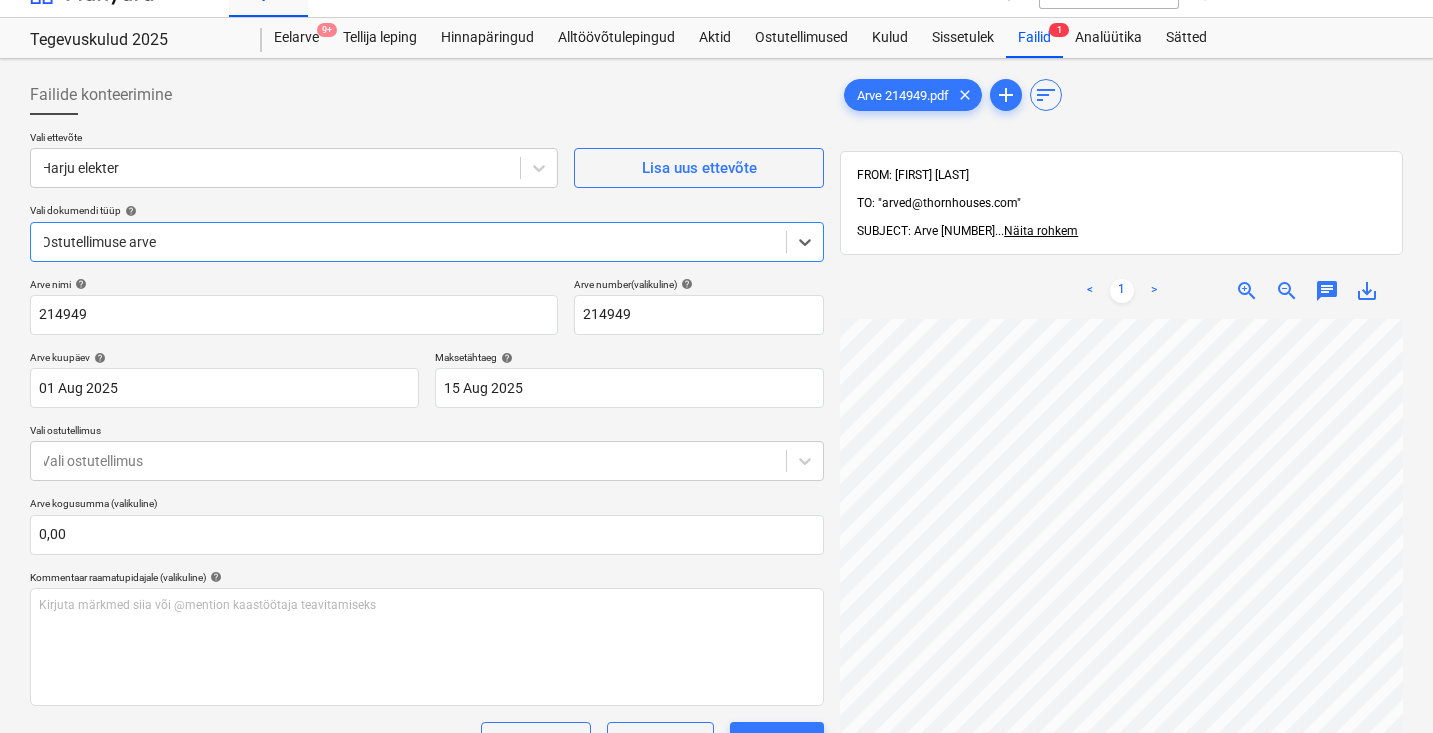 scroll, scrollTop: 37, scrollLeft: 0, axis: vertical 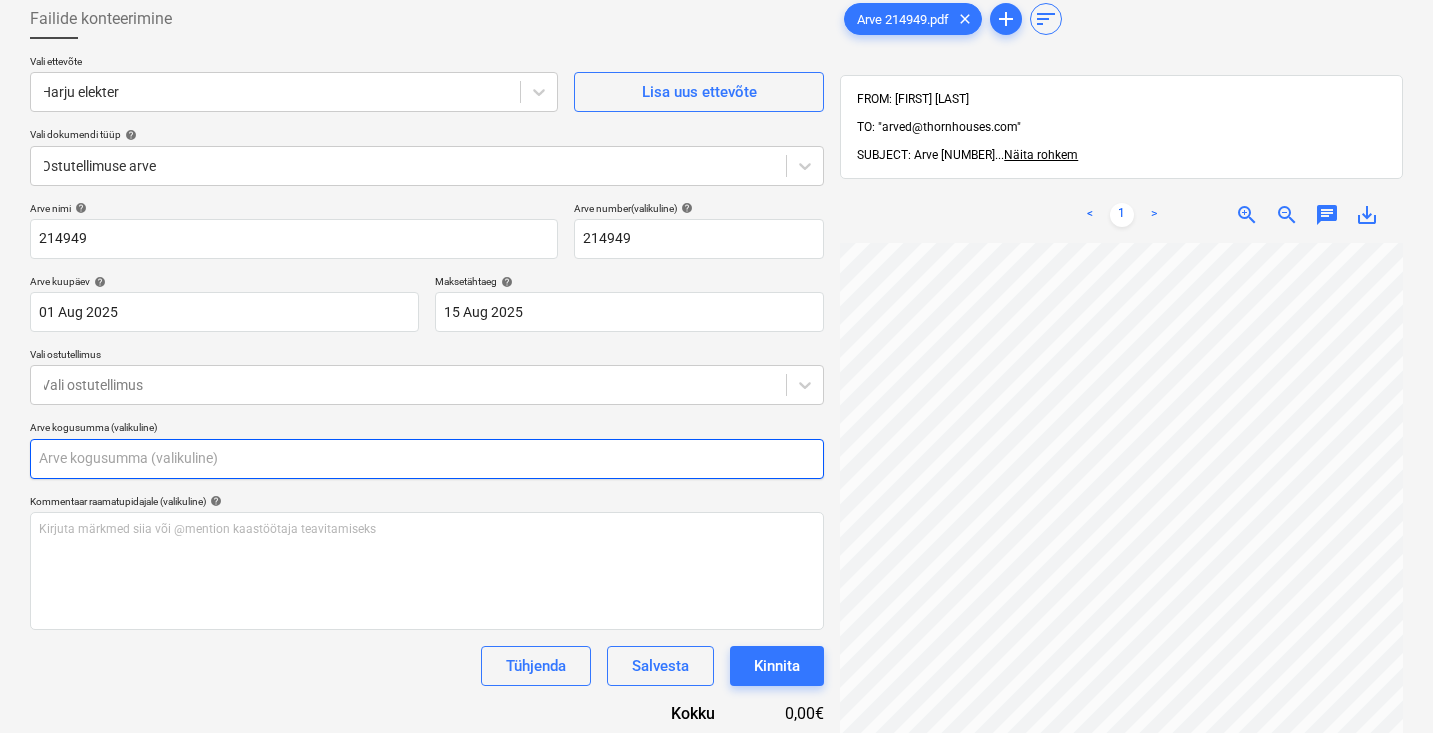 click at bounding box center [427, 459] 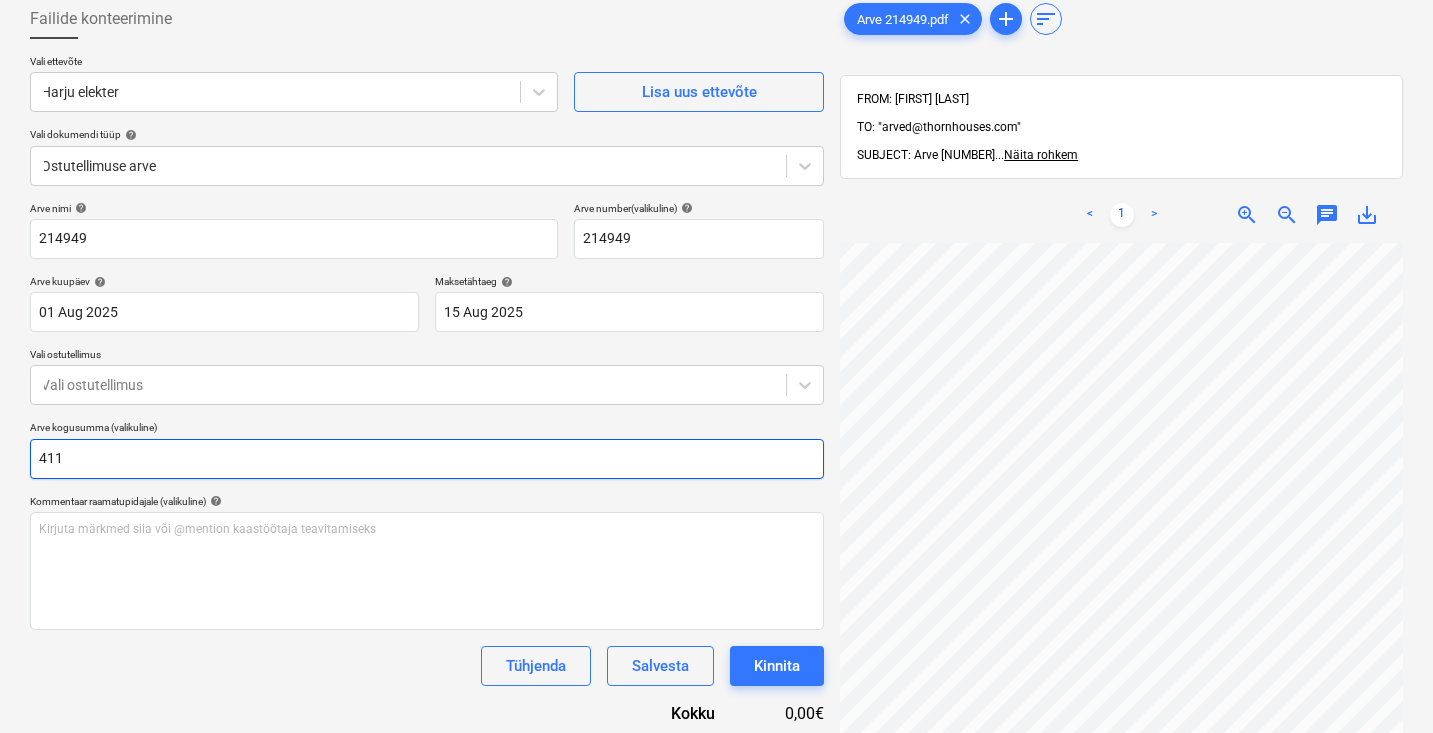type on "411" 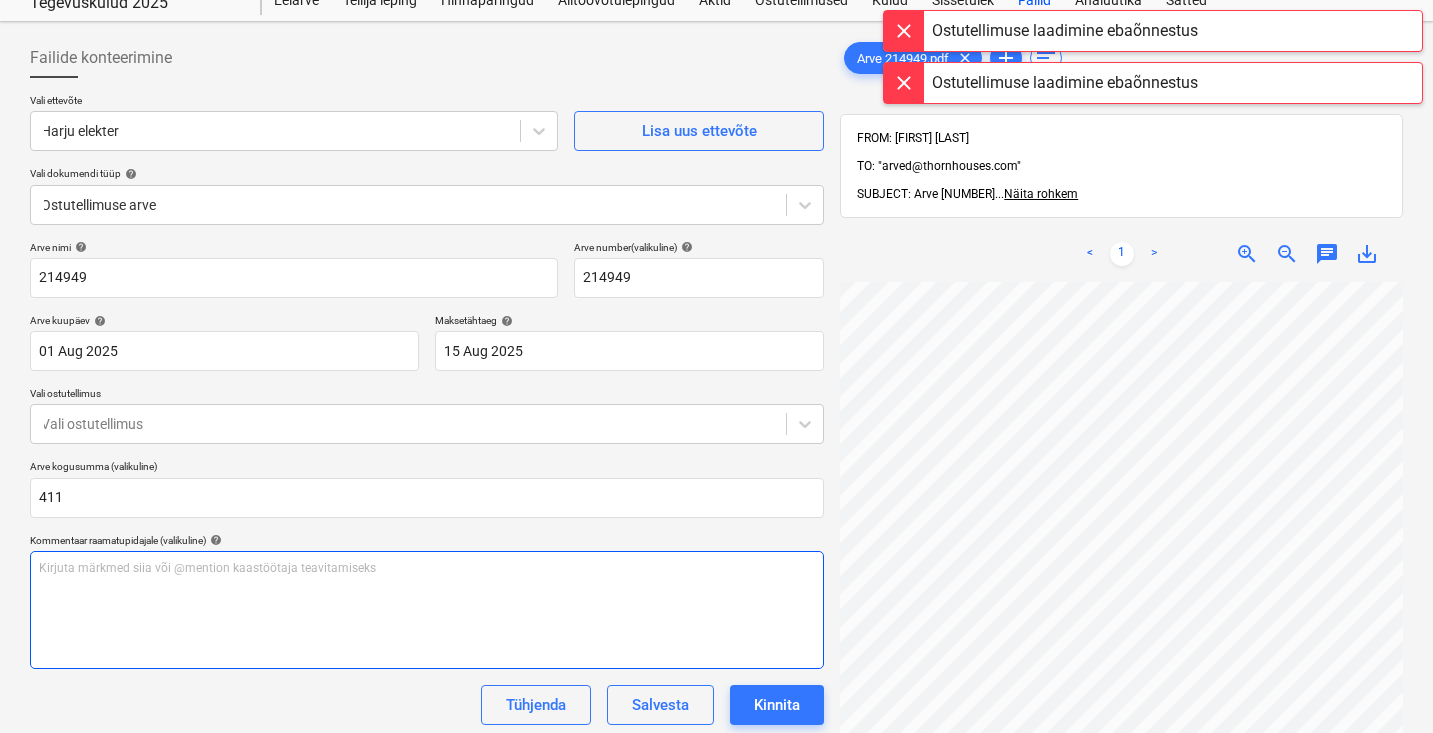 scroll, scrollTop: 65, scrollLeft: 0, axis: vertical 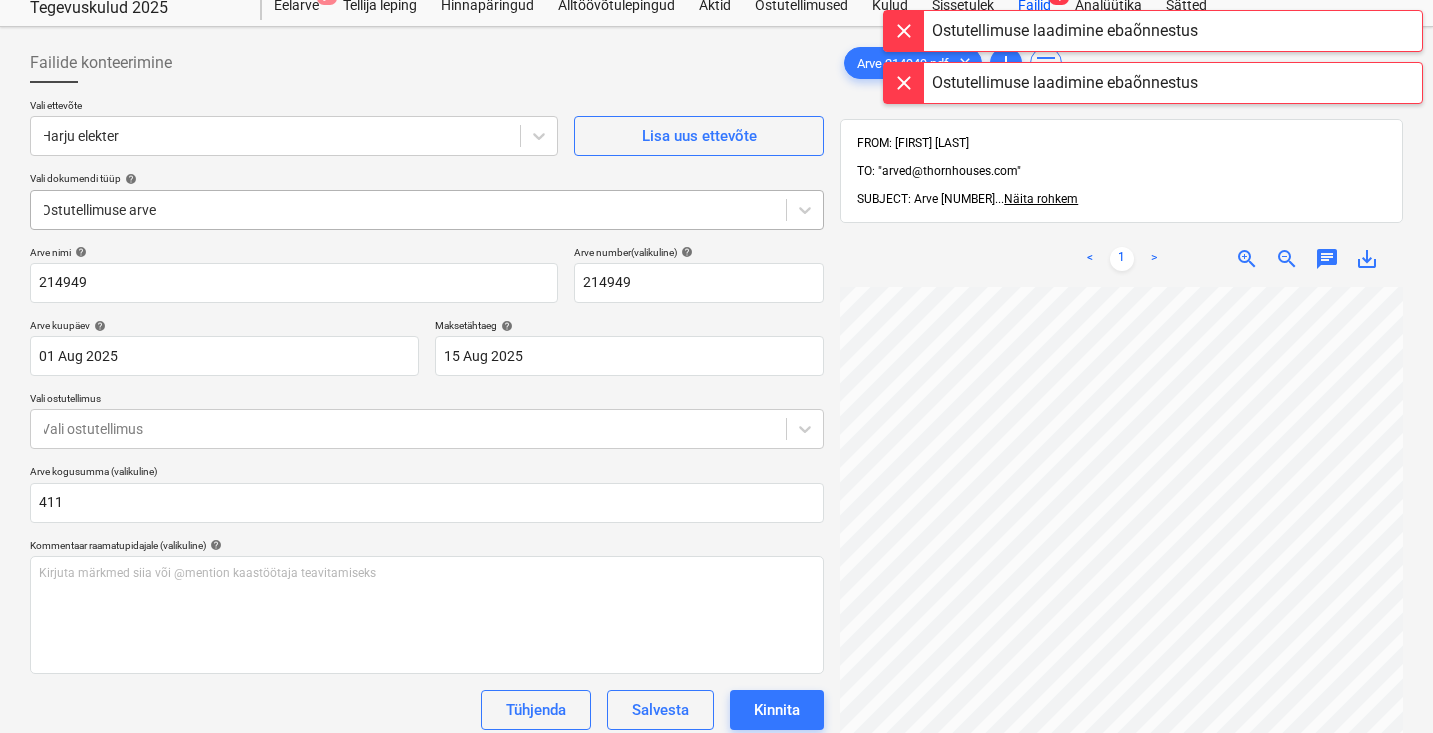 click on "Ostutellimuse arve" at bounding box center (427, 210) 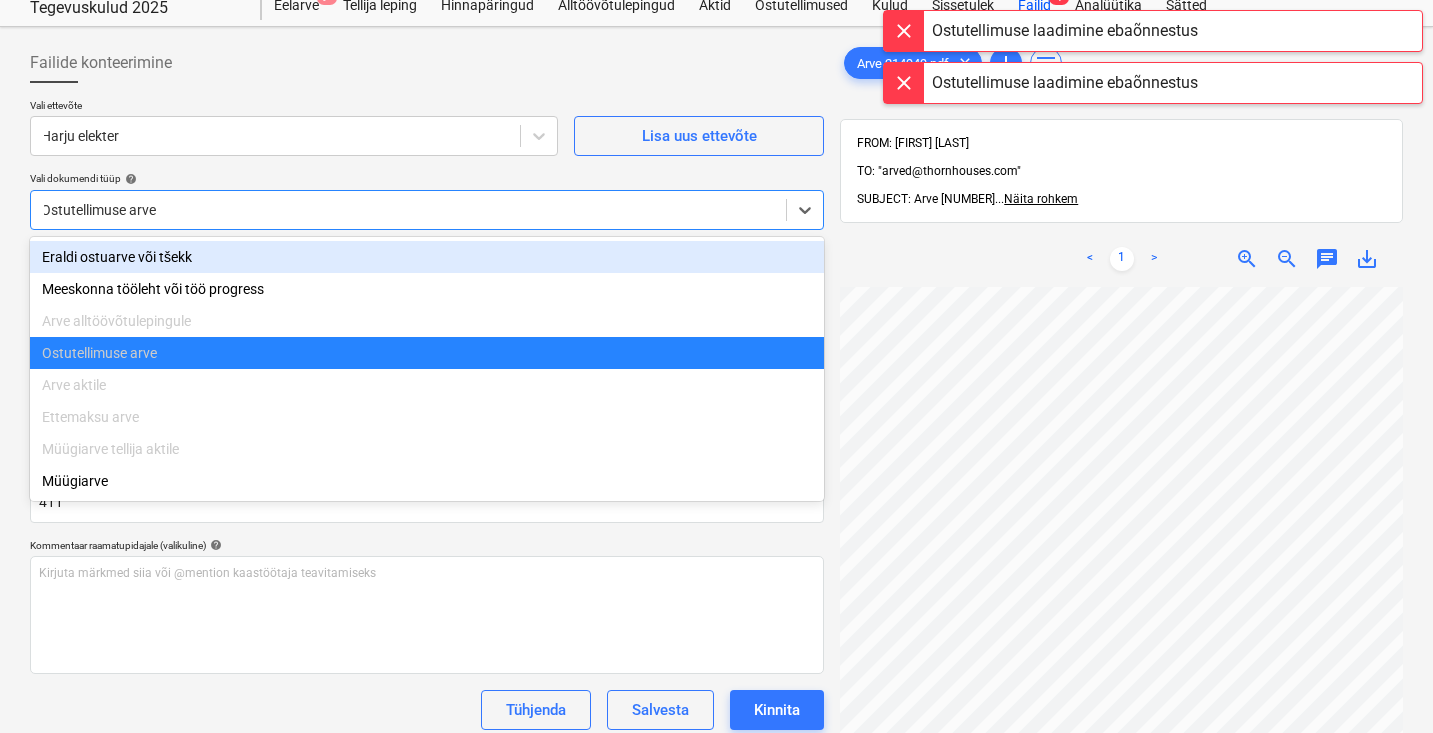 click on "Eraldi ostuarve või tšekk" at bounding box center (427, 257) 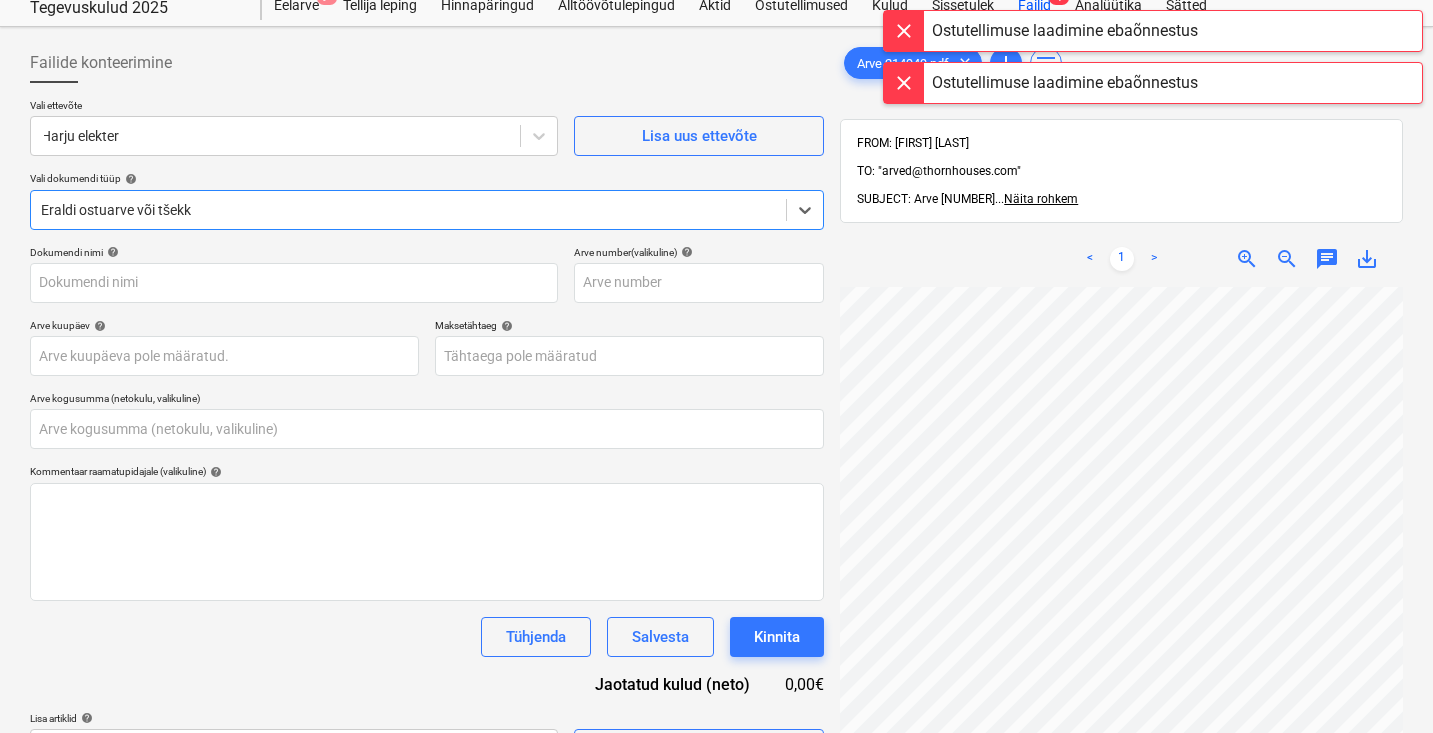 type on "214949" 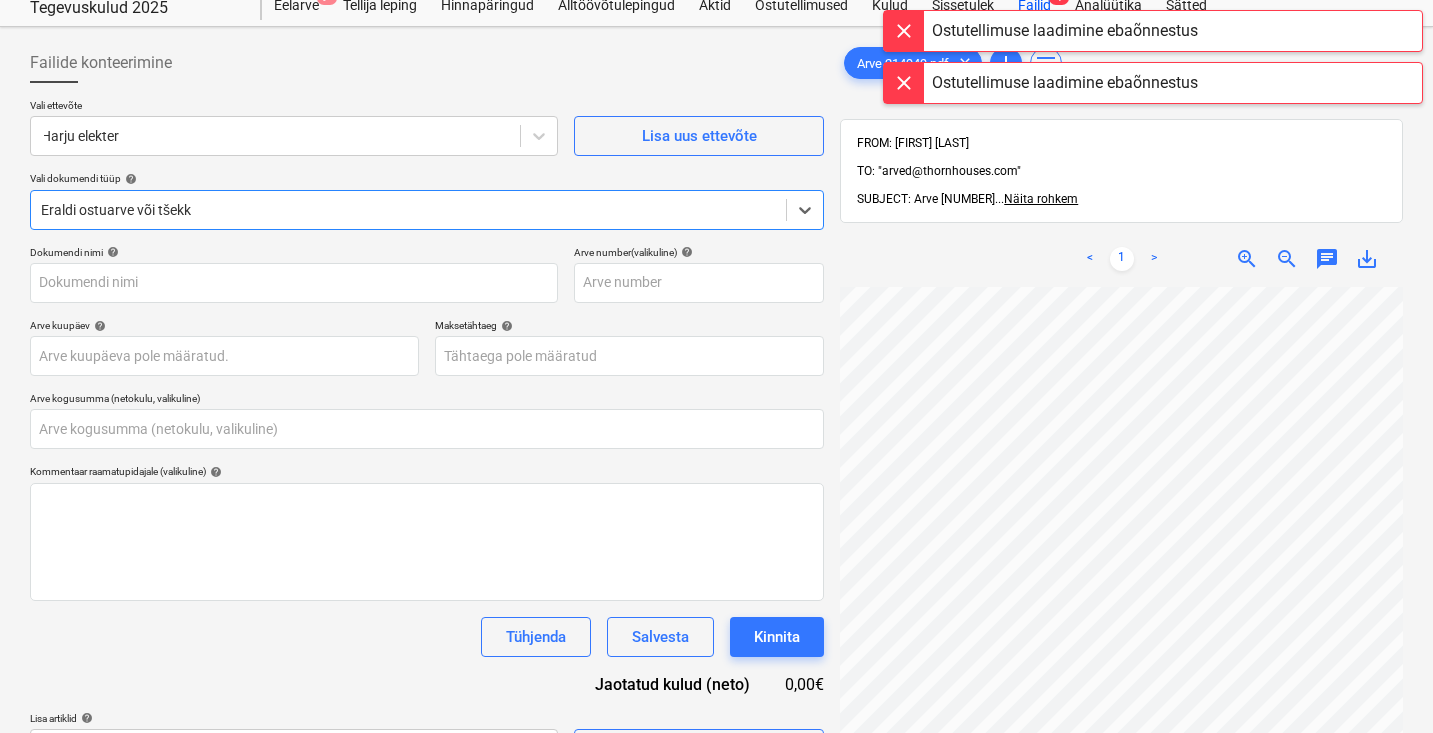 type on "214949" 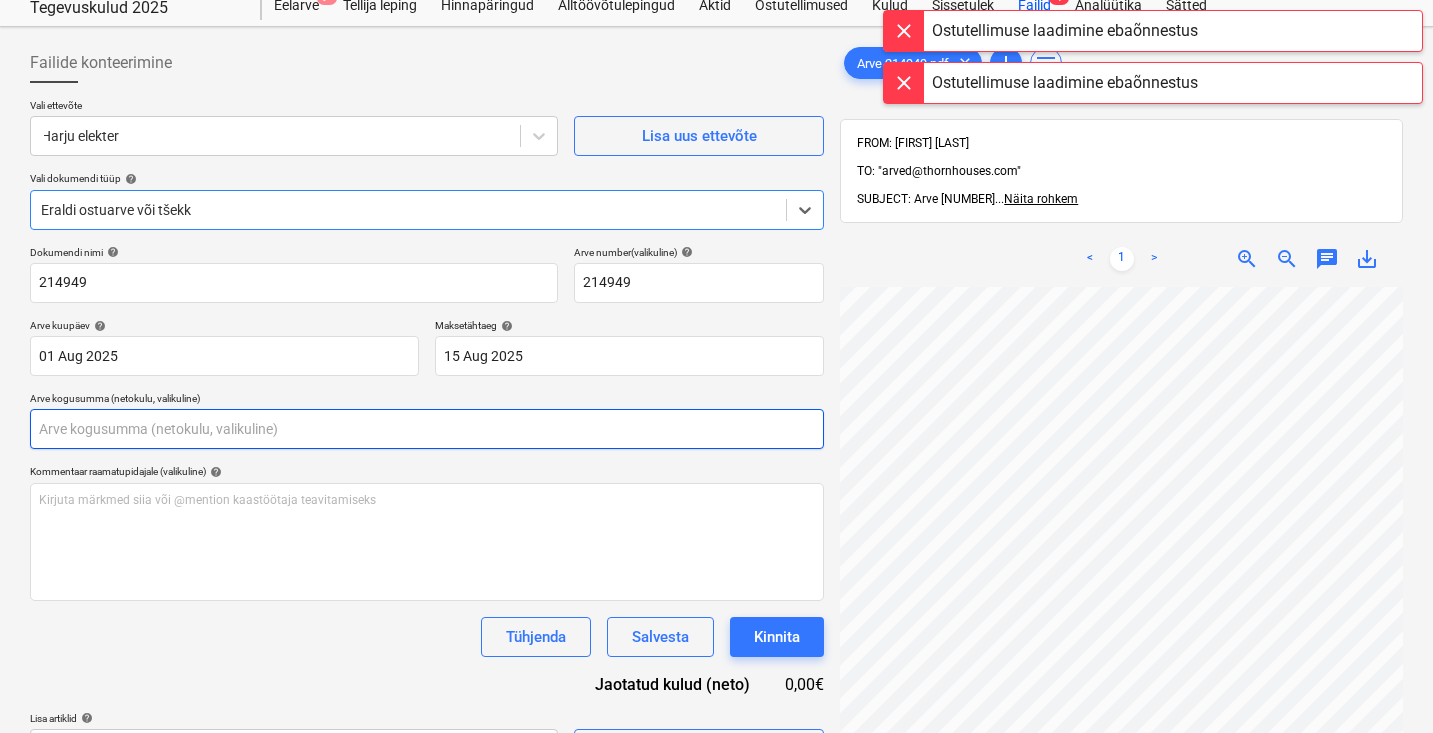 click at bounding box center (427, 429) 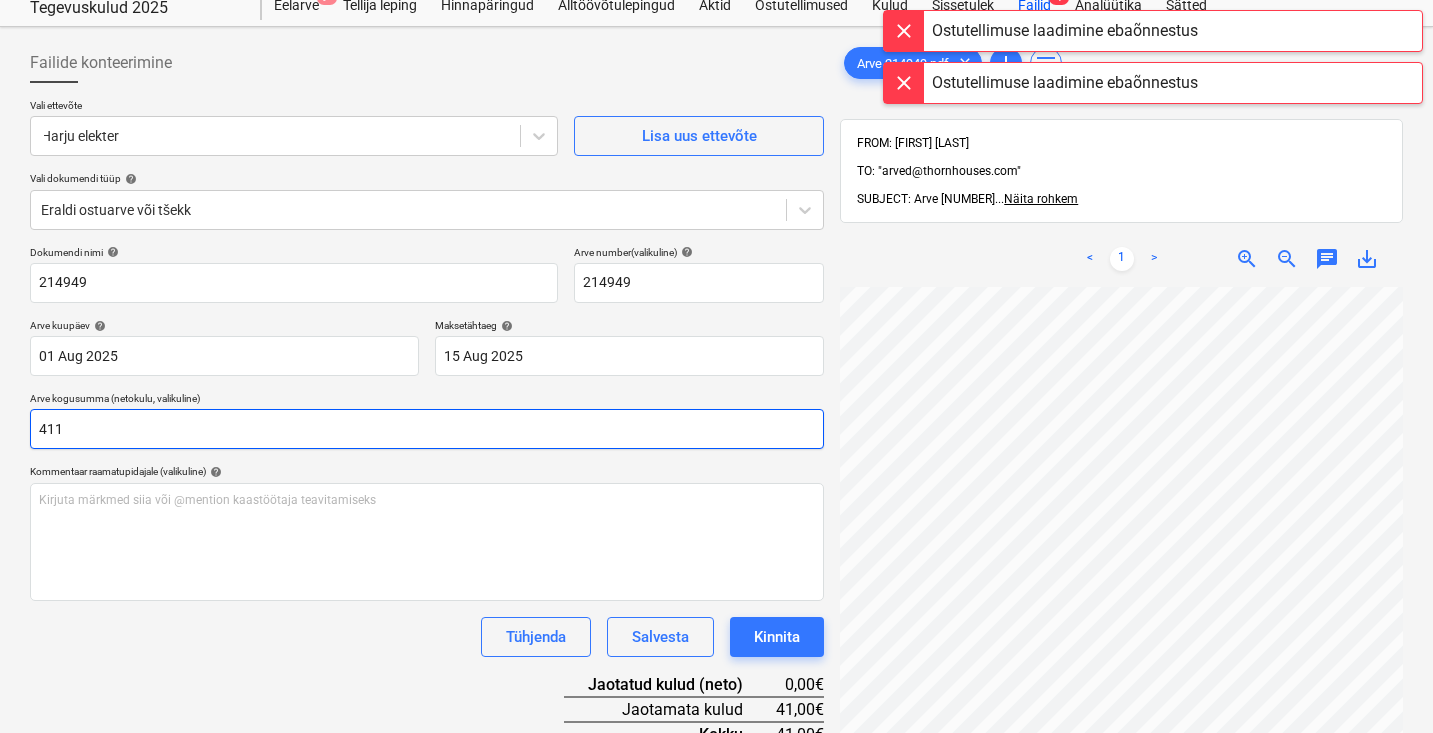 type on "411" 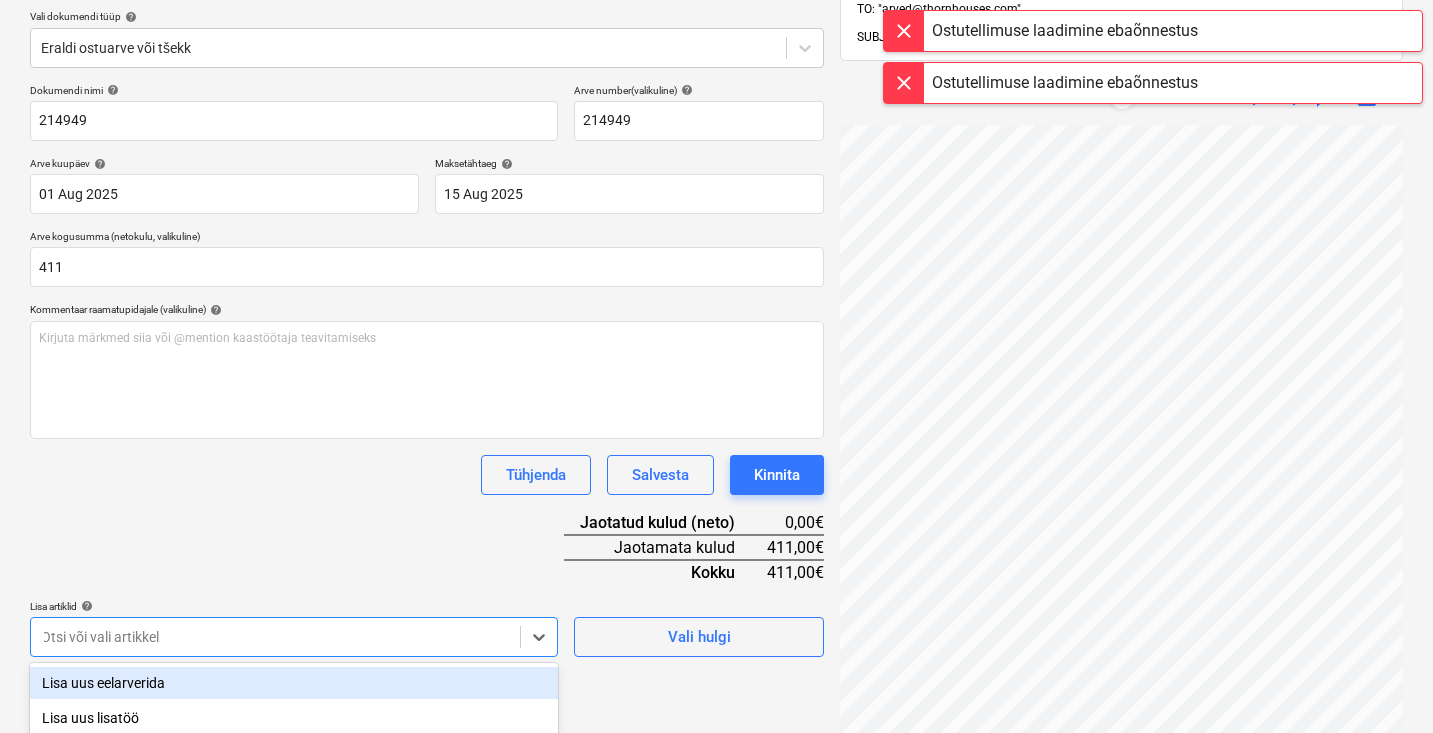 scroll, scrollTop: 461, scrollLeft: 0, axis: vertical 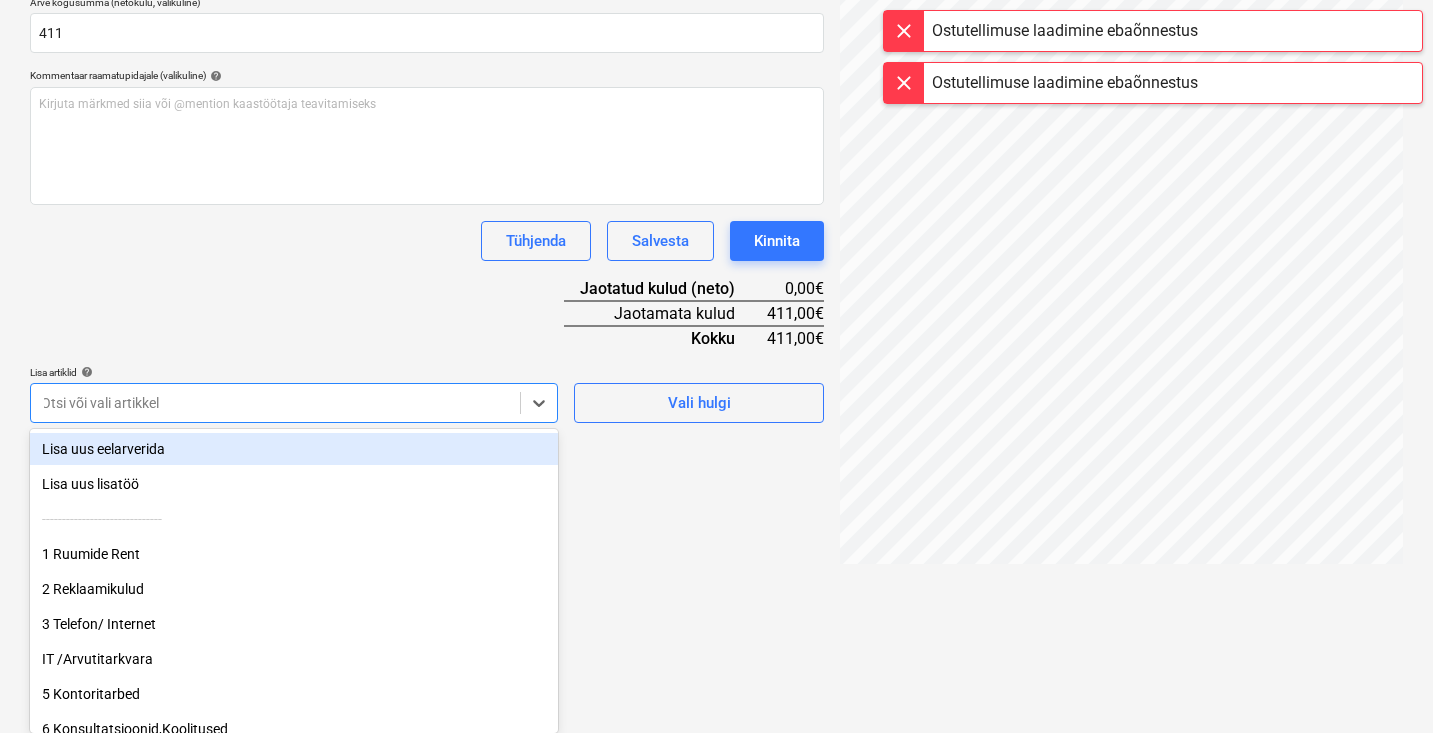 click on "Müük Projektid Kontaktid Ettevõte Koondarved 5 Postkast 9+ format_size keyboard_arrow_down help search Otsi notifications 34 keyboard_arrow_down [LAST_NAME] keyboard_arrow_down Tegevuskulud 2025 Eelarve 9+ Tellija leping Hinnapäringud Alltöövõtulepingud Aktid Ostutellimused Kulud Sissetulek Failid 1 Analüütika Sätted Failide konteerimine Vali ettevõte Harju elekter   Lisa uus ettevõte Vali dokumendi tüüp help Eraldi ostuarve või tšekk Dokumendi nimi help 214949 Arve number  (valikuline) help 214949 Arve kuupäev help 01 Aug 2025 01.08.2025 Press the down arrow key to interact with the calendar and
select a date. Press the question mark key to get the keyboard shortcuts for changing dates. Maksetähtaeg help 15 Aug 2025 15.08.2025 Press the down arrow key to interact with the calendar and
select a date. Press the question mark key to get the keyboard shortcuts for changing dates. Arve kogusumma (netokulu, valikuline) 411 Kommentaar raamatupidajale (valikuline) help ﻿ Tühjenda Kokku" at bounding box center [716, -95] 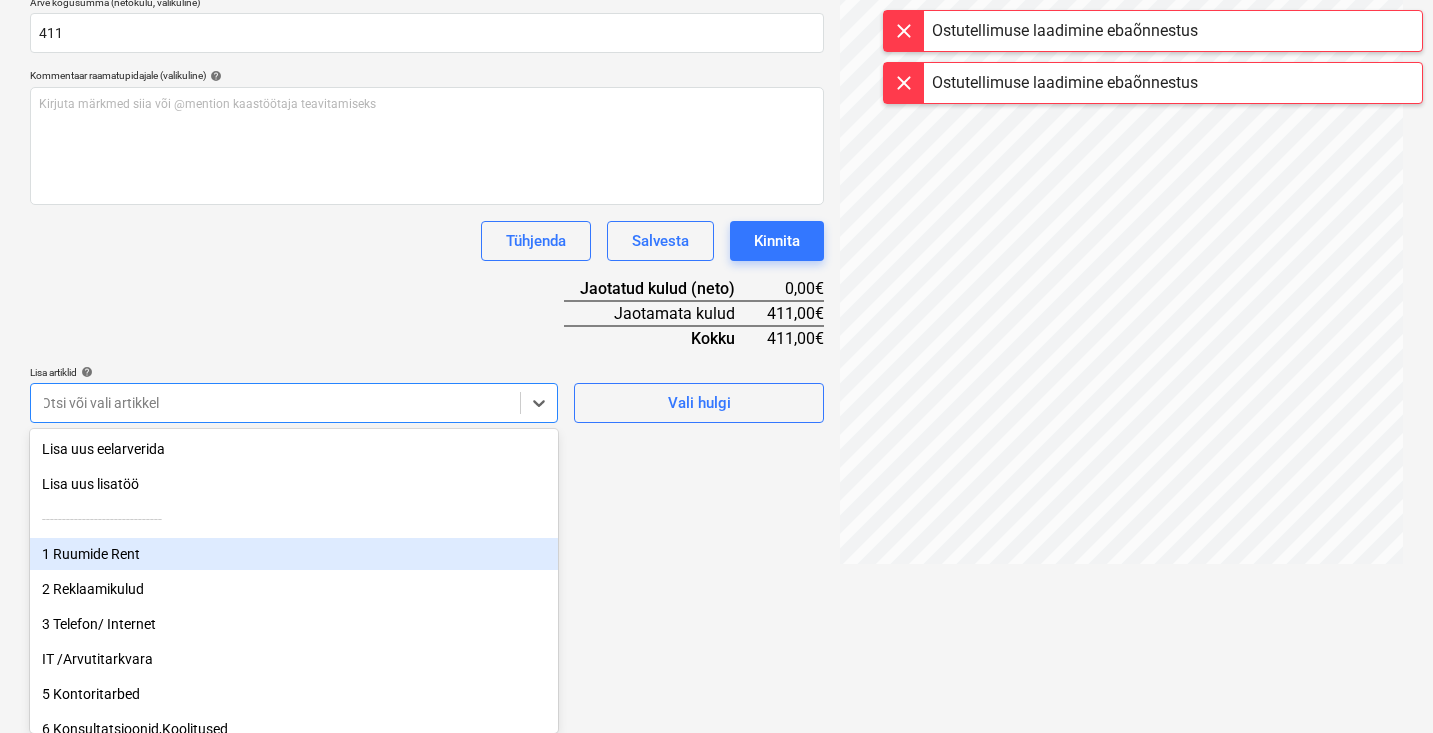 click on "1 Ruumide Rent" at bounding box center [294, 554] 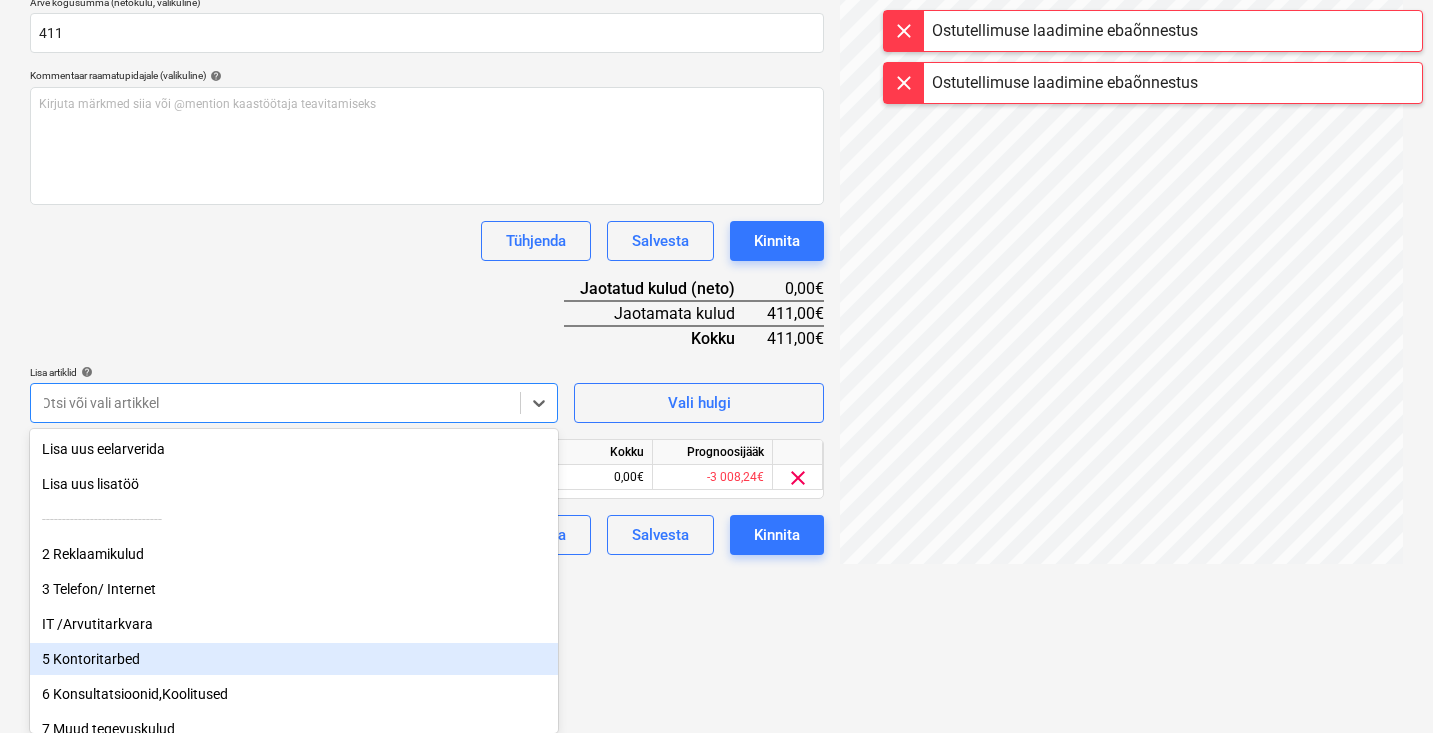 scroll, scrollTop: 297, scrollLeft: 0, axis: vertical 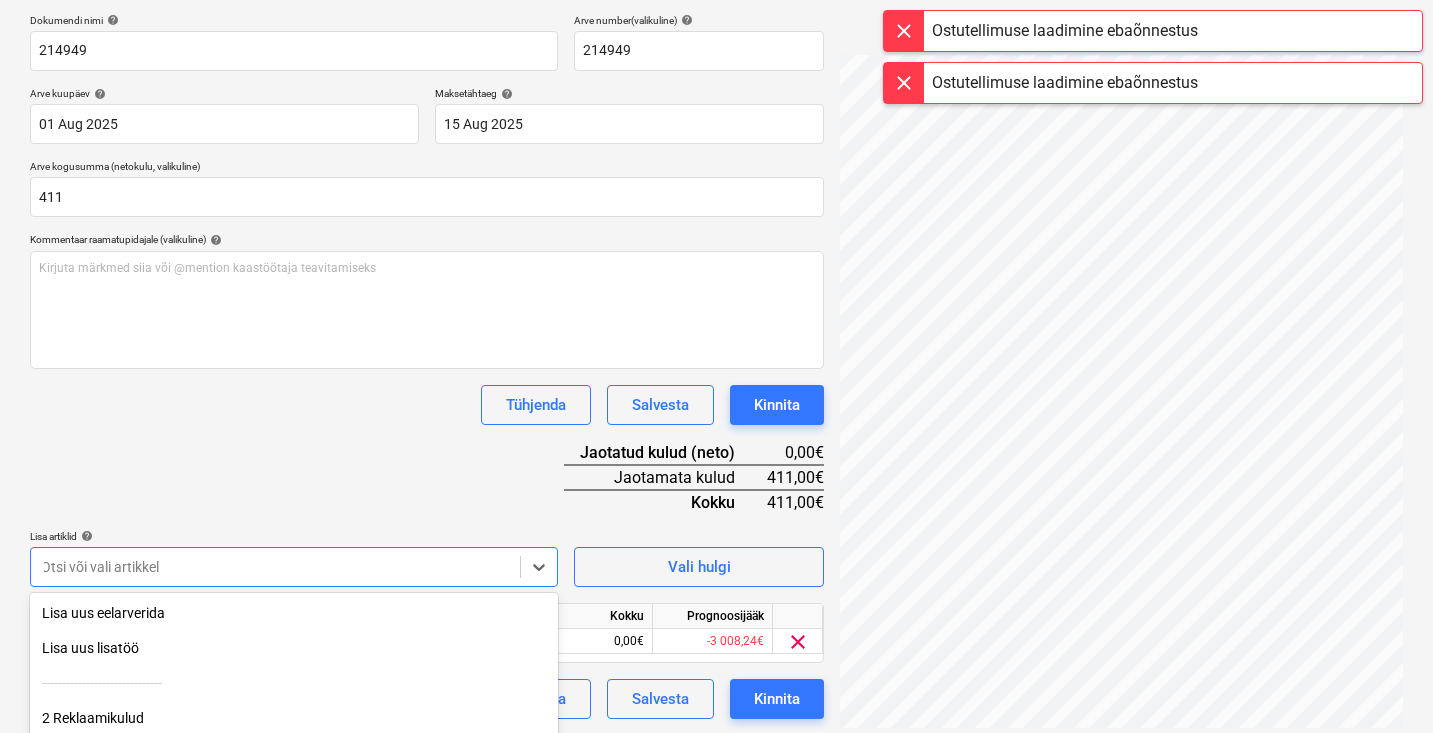 drag, startPoint x: 546, startPoint y: 644, endPoint x: 657, endPoint y: 666, distance: 113.15918 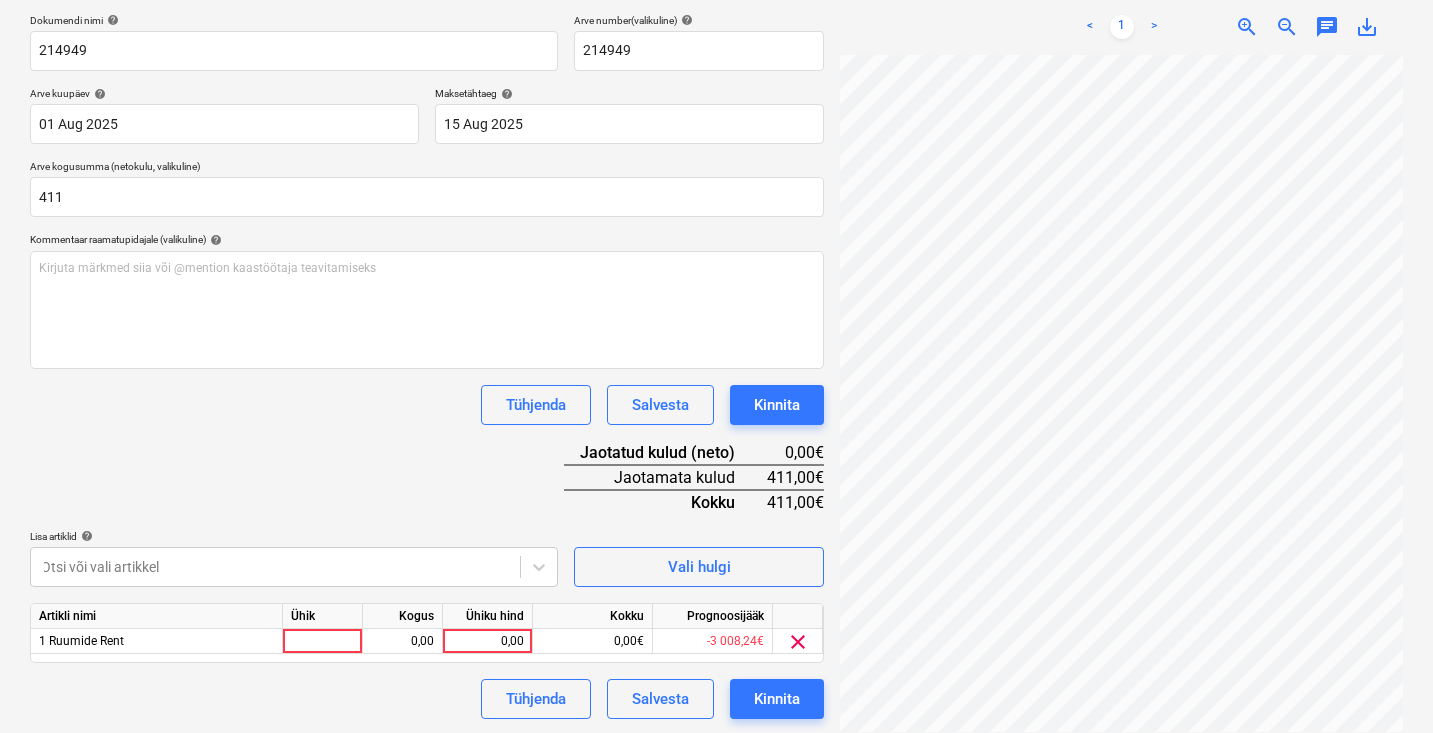 scroll, scrollTop: 124, scrollLeft: 43, axis: both 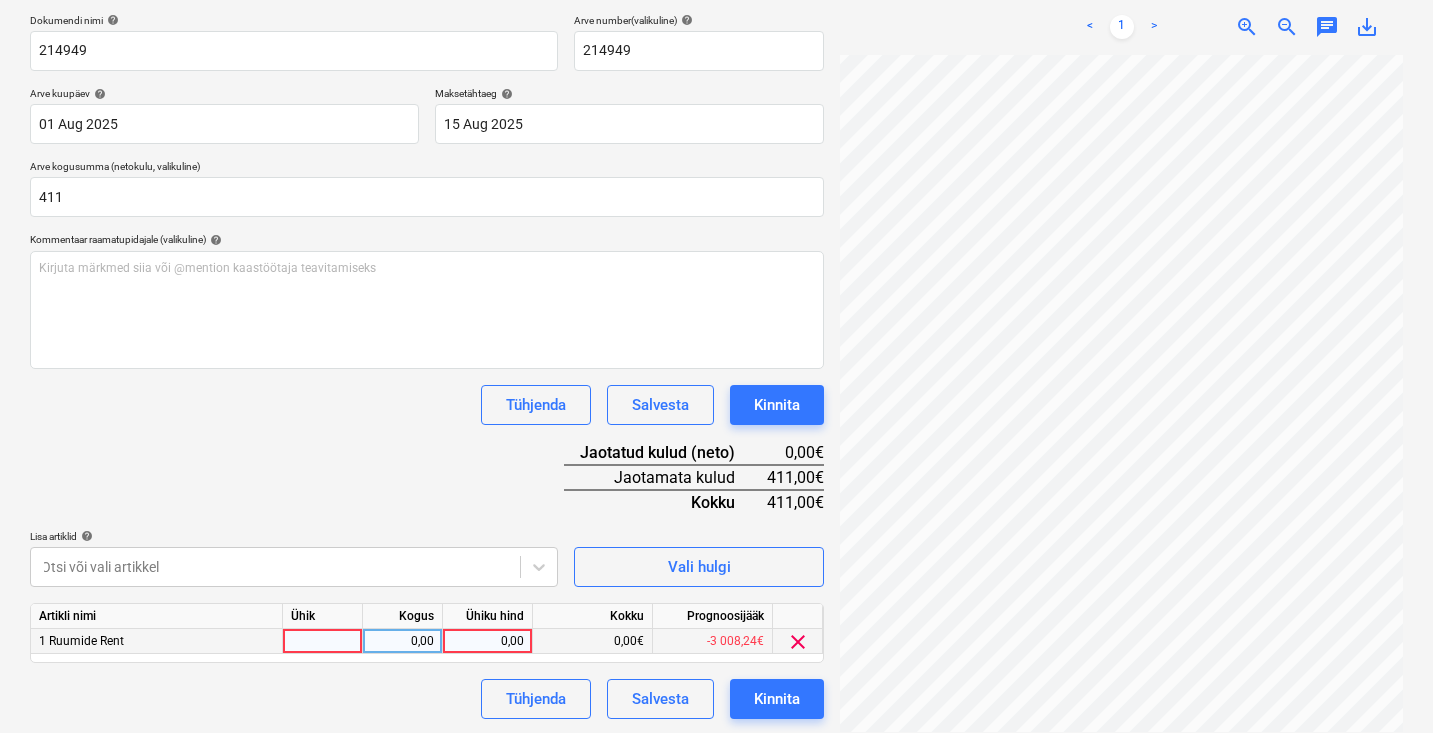 click on "0,00" at bounding box center (487, 641) 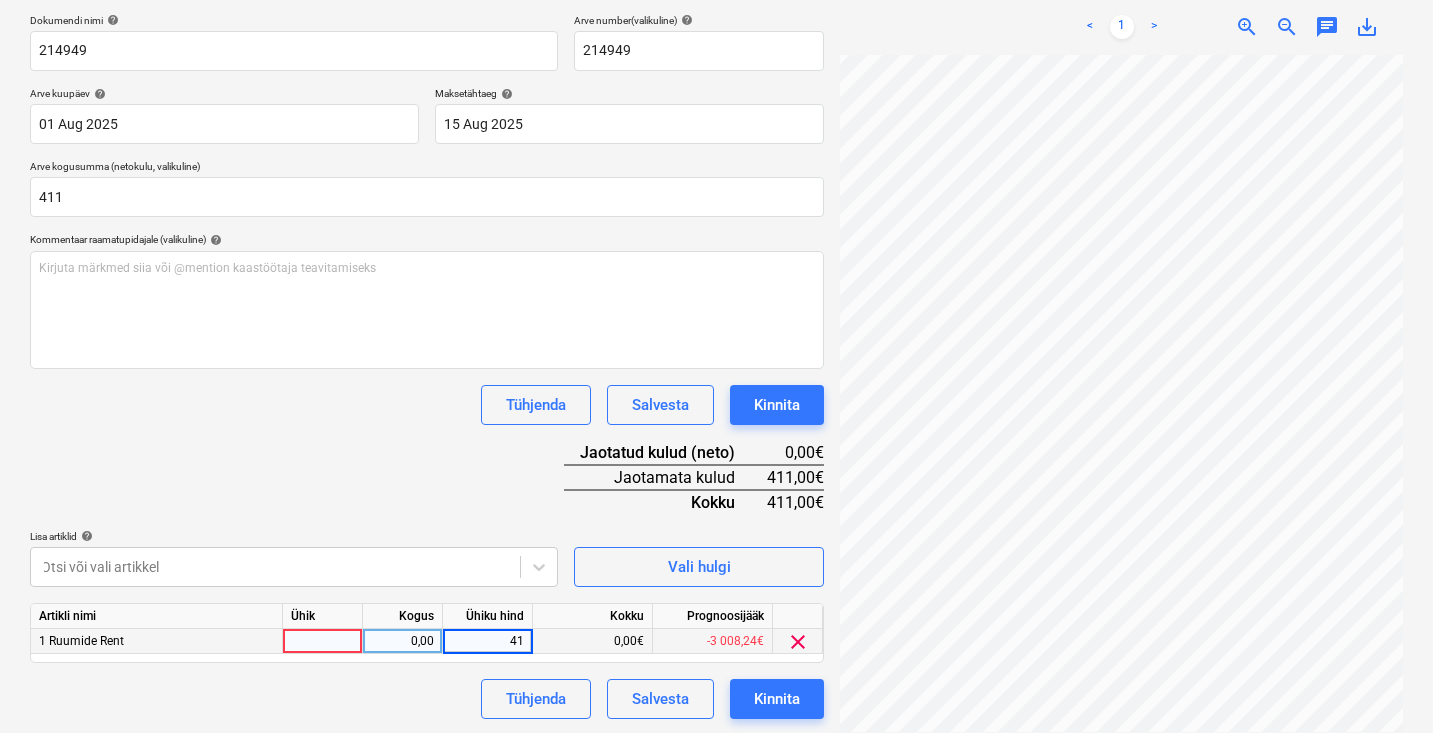 type on "411" 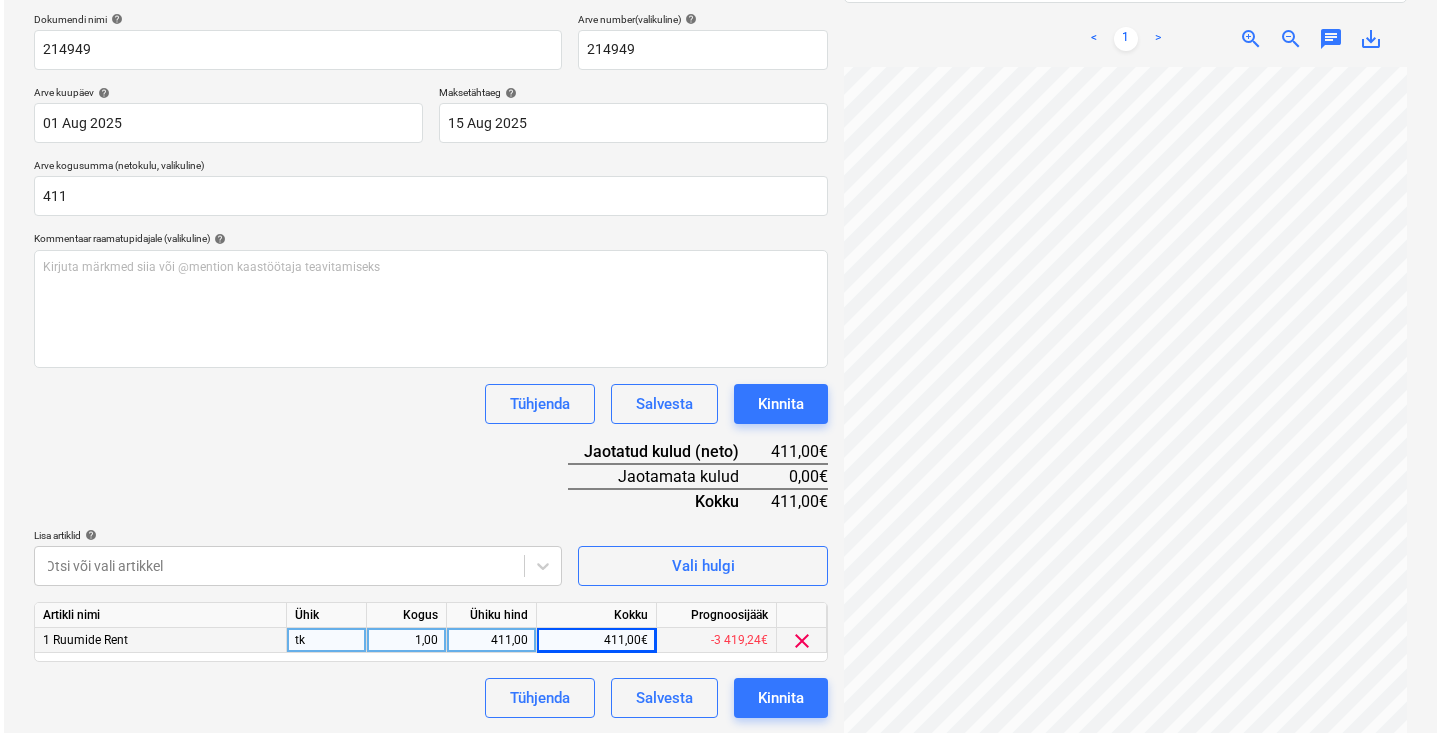 scroll, scrollTop: 297, scrollLeft: 0, axis: vertical 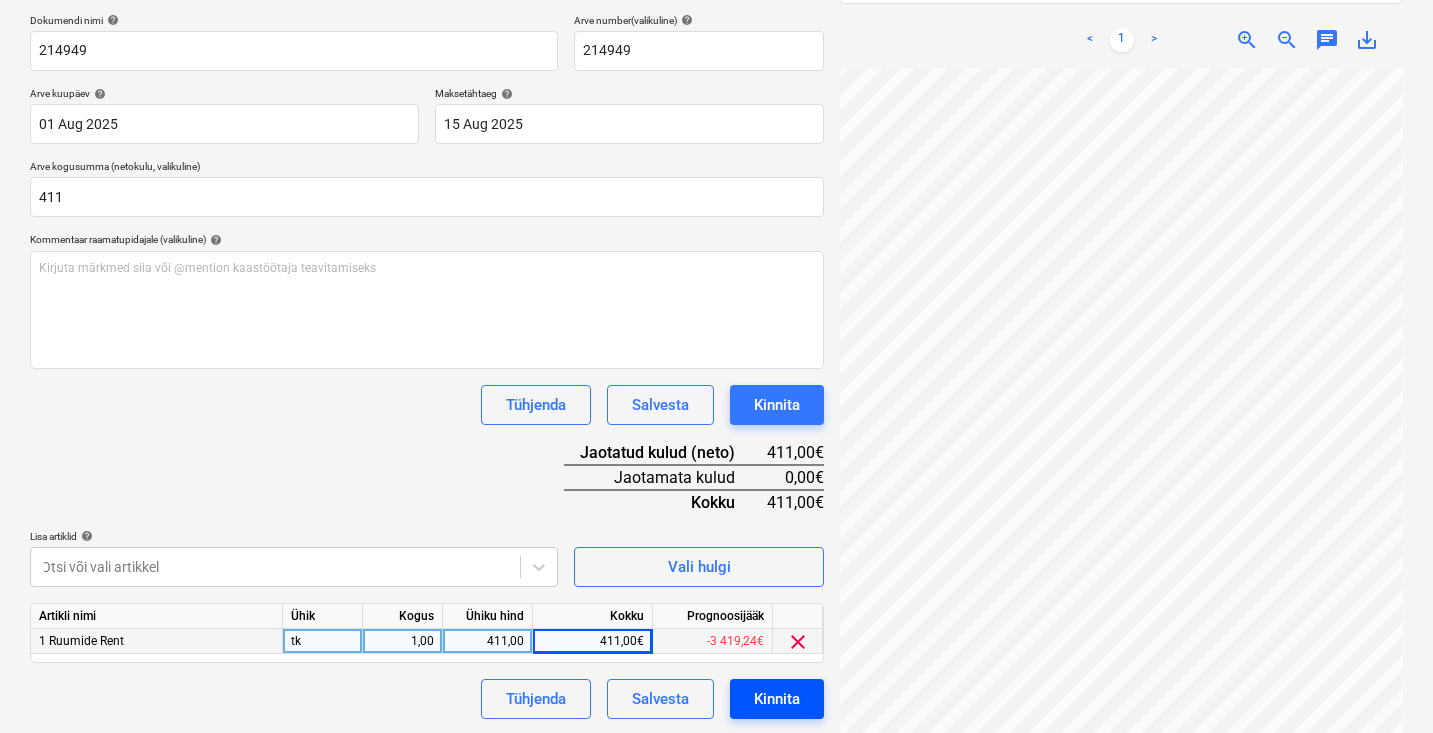 click on "Kinnita" at bounding box center [777, 699] 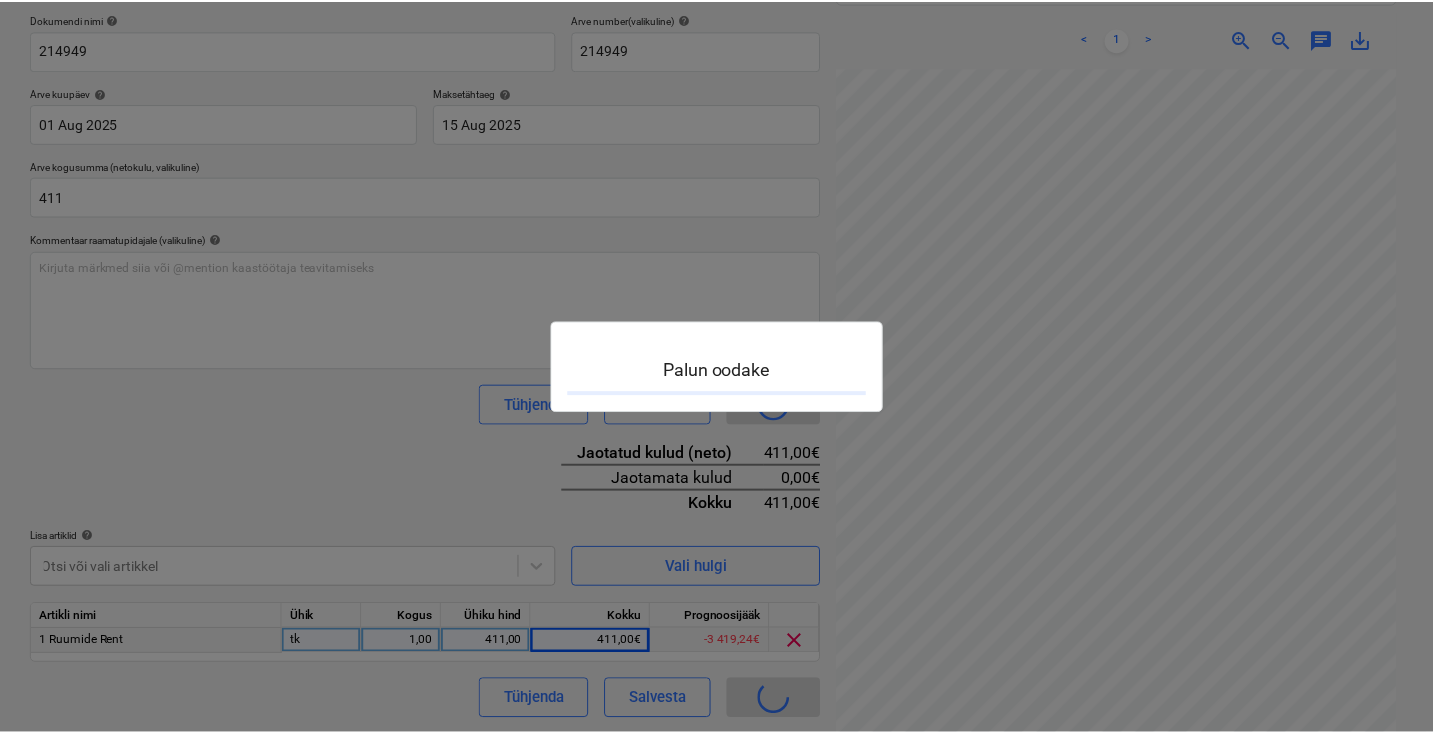 scroll, scrollTop: 0, scrollLeft: 0, axis: both 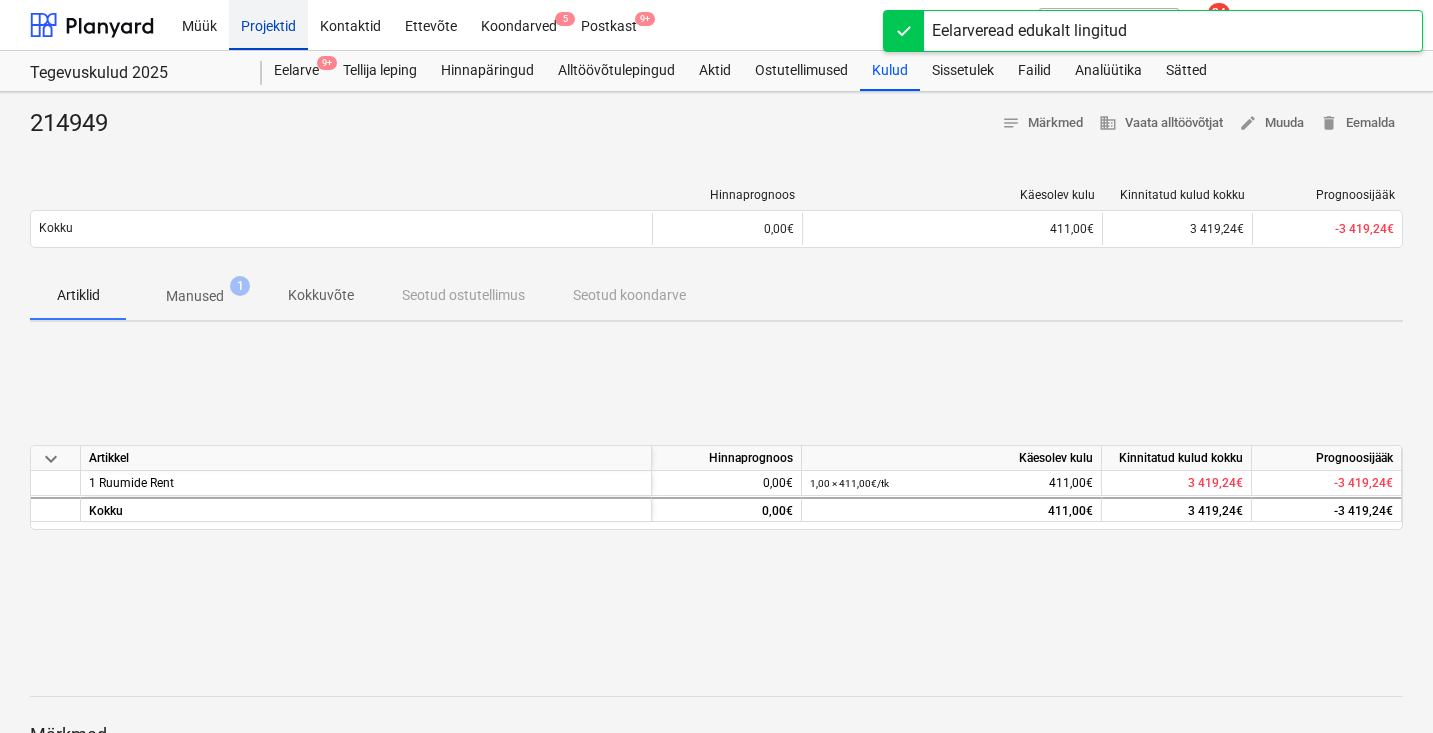 click on "Projektid" at bounding box center (268, 24) 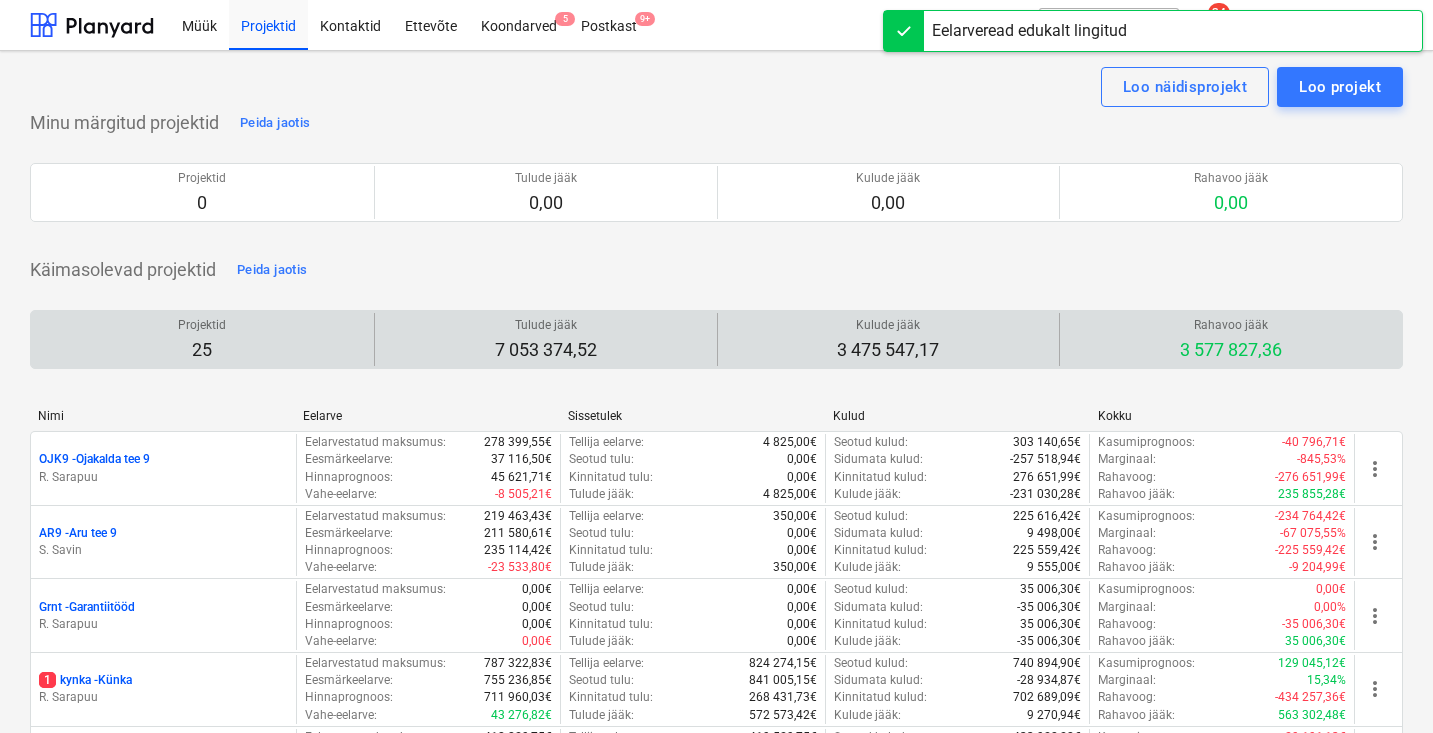 scroll, scrollTop: 83, scrollLeft: 0, axis: vertical 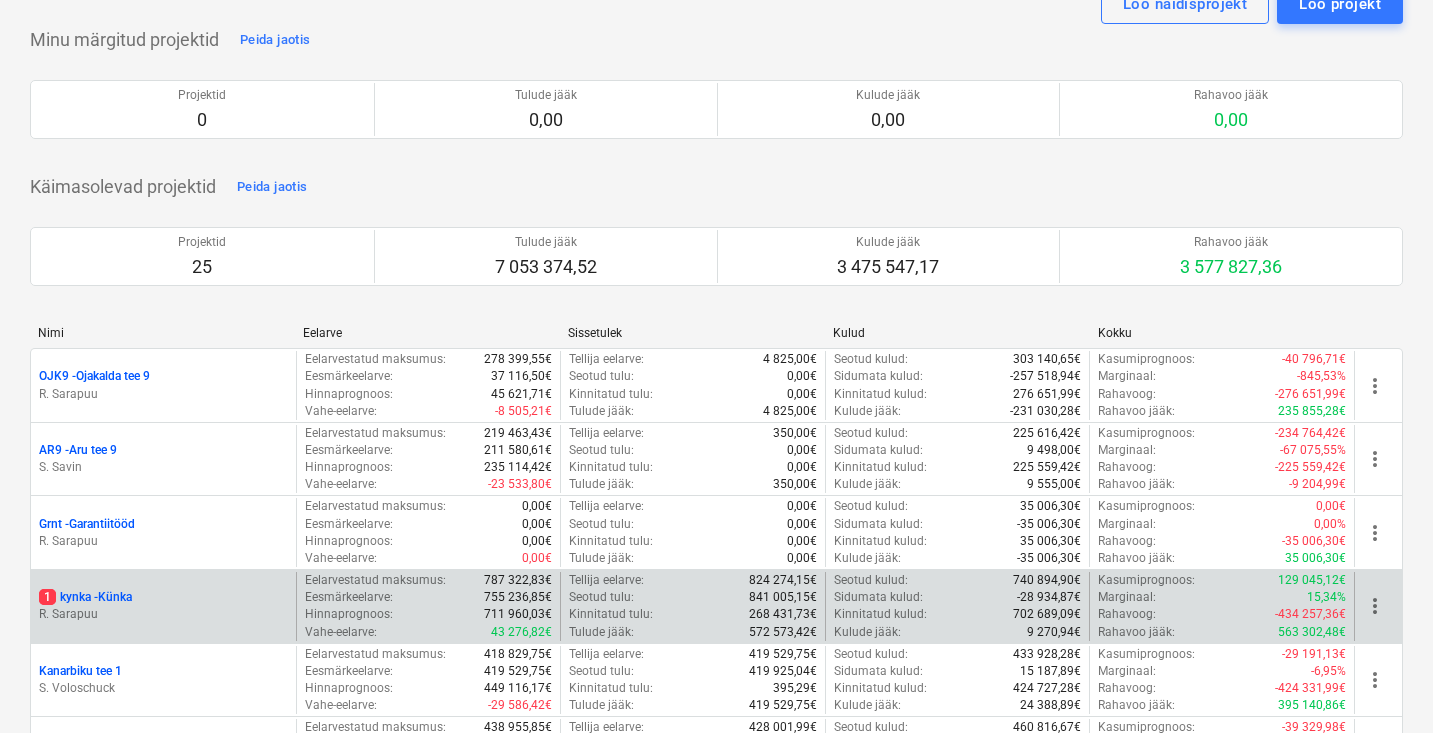 click on "R. Sarapuu" at bounding box center [163, 614] 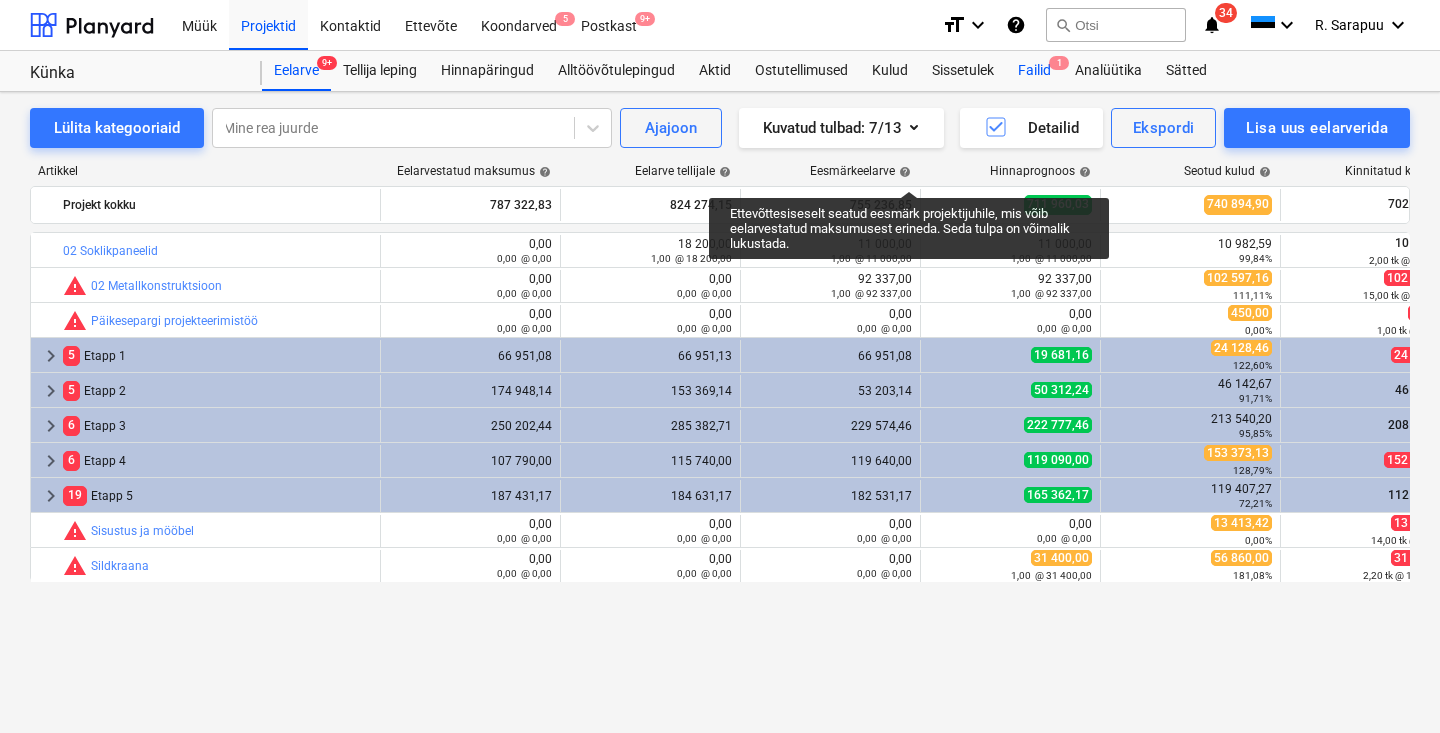 click on "Failid 1" at bounding box center [1034, 71] 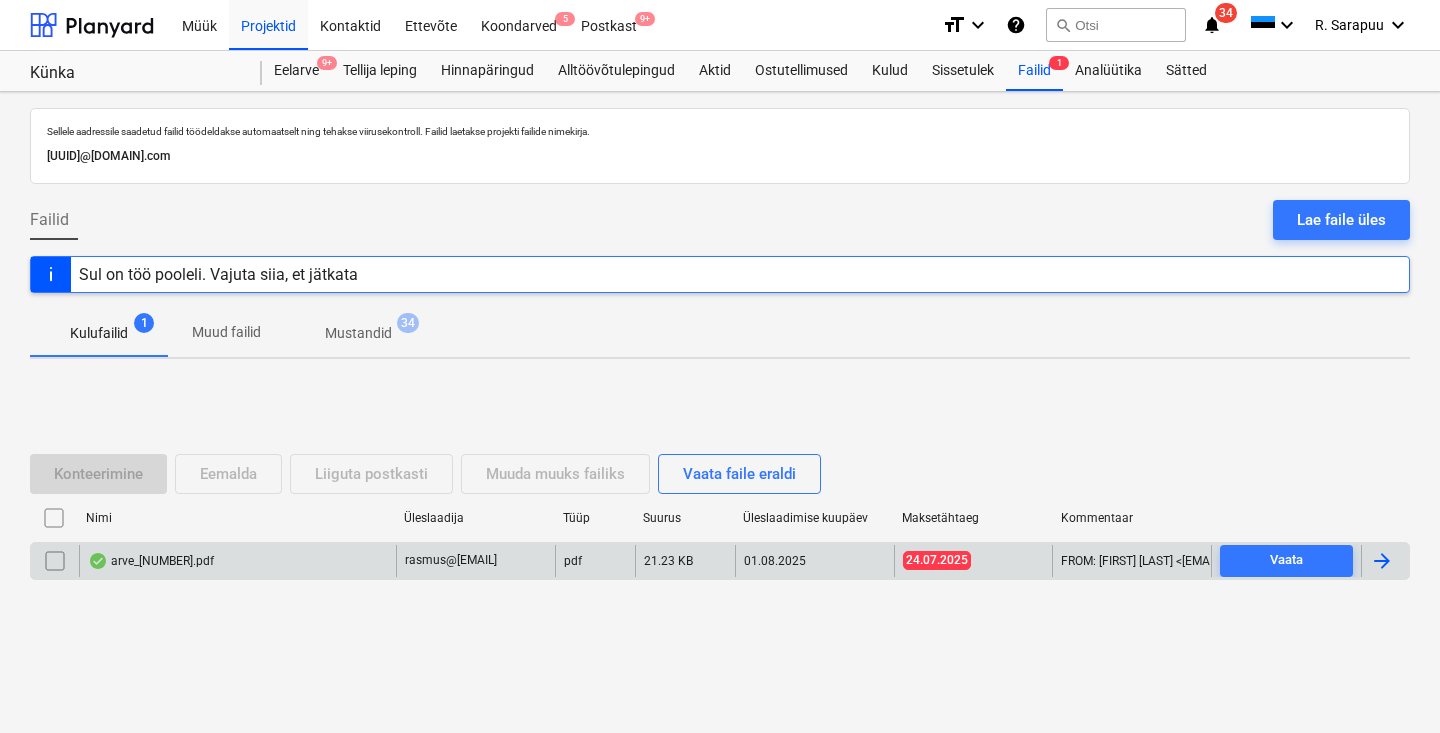 click on "arve_[NUMBER].pdf" at bounding box center (237, 561) 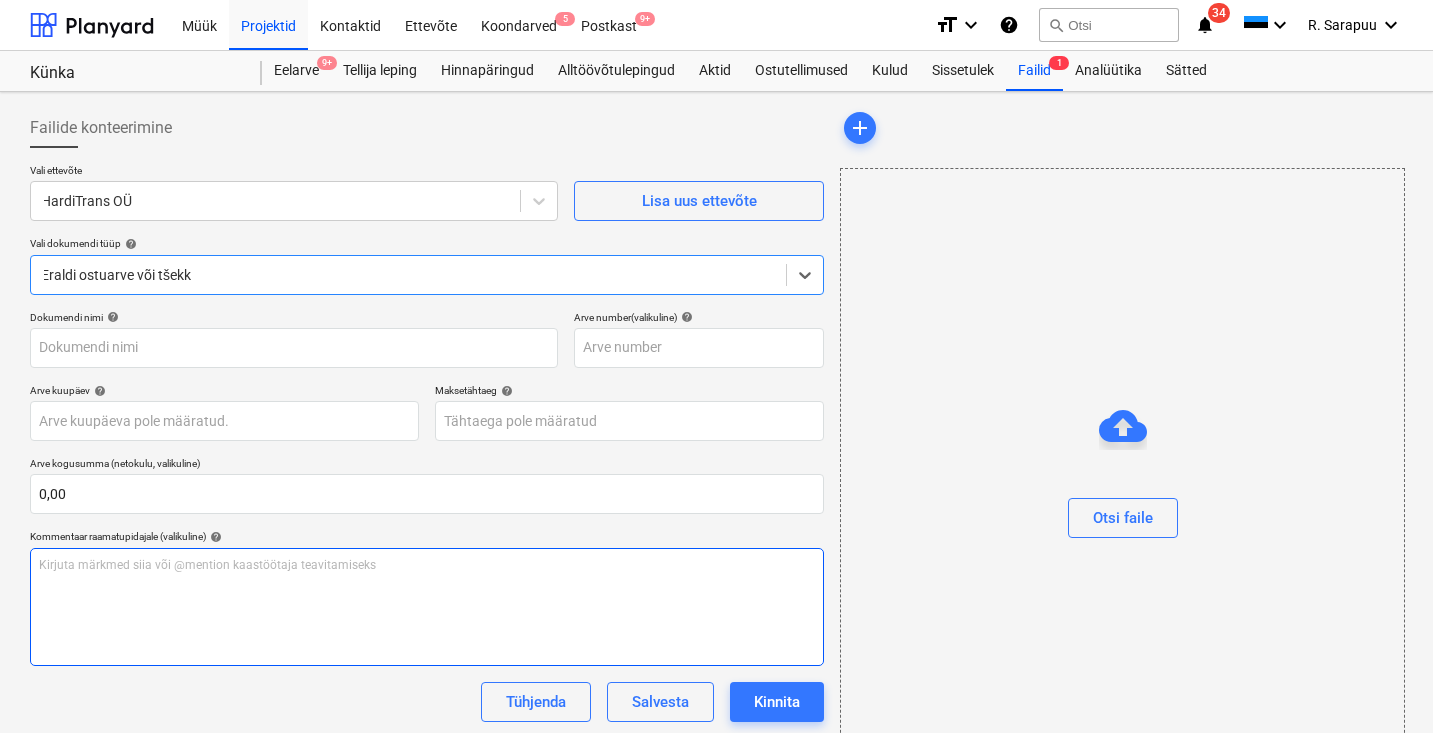 type on "3653" 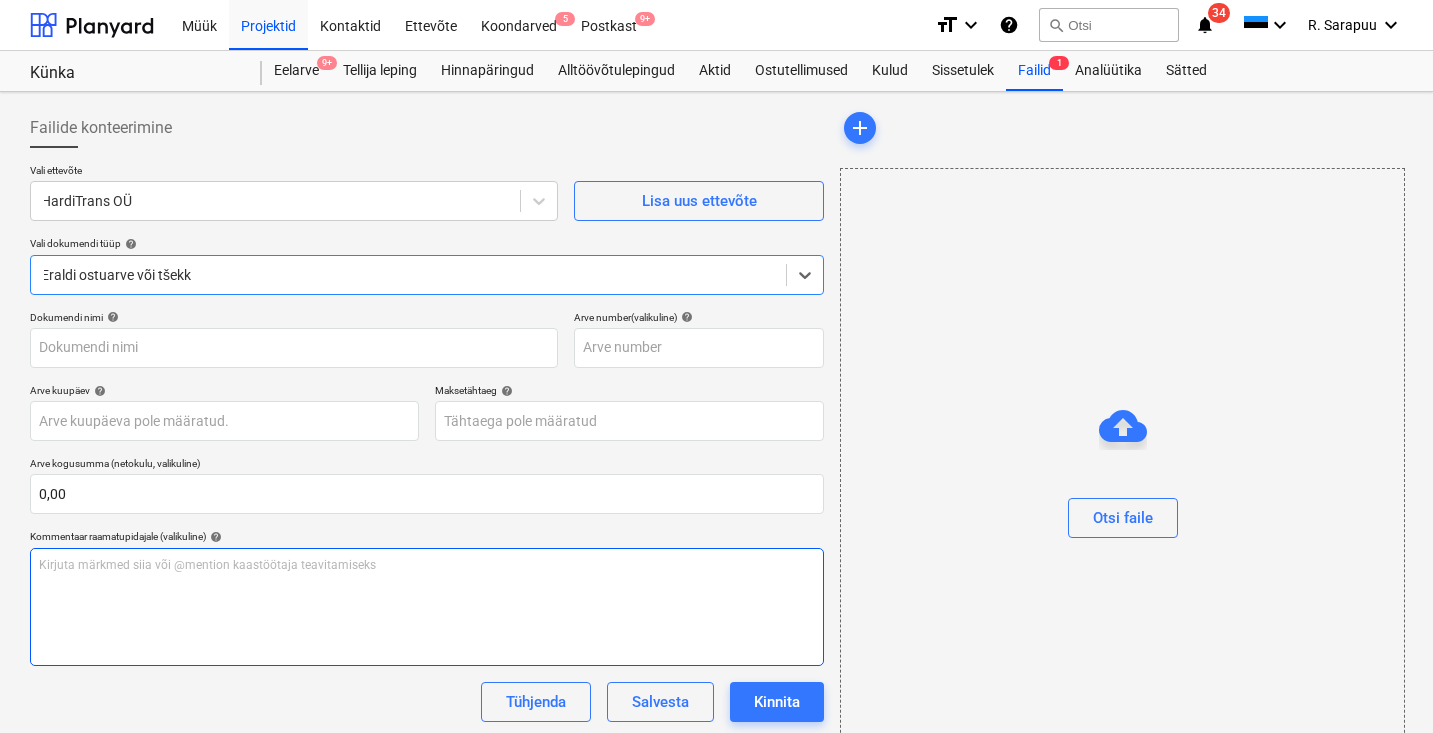 type on "3653" 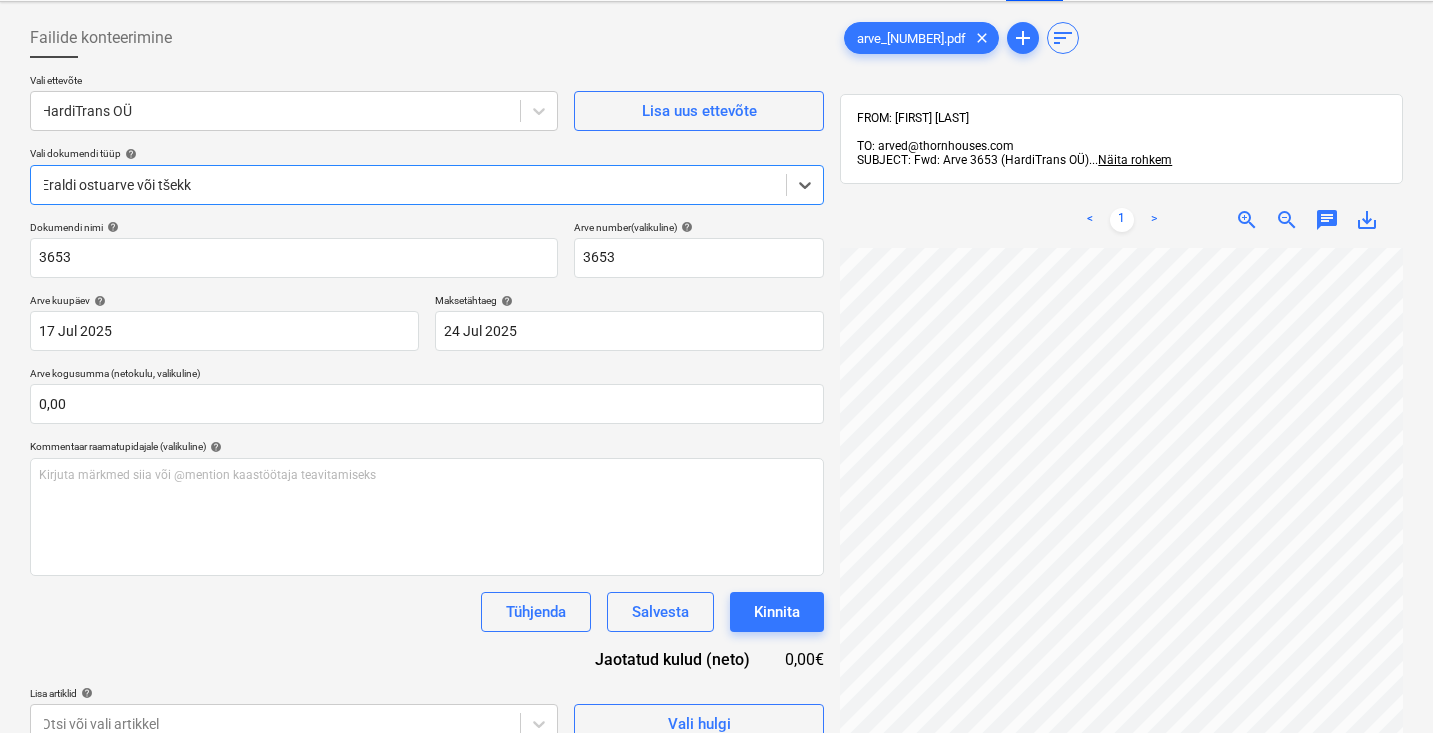 scroll, scrollTop: 92, scrollLeft: 0, axis: vertical 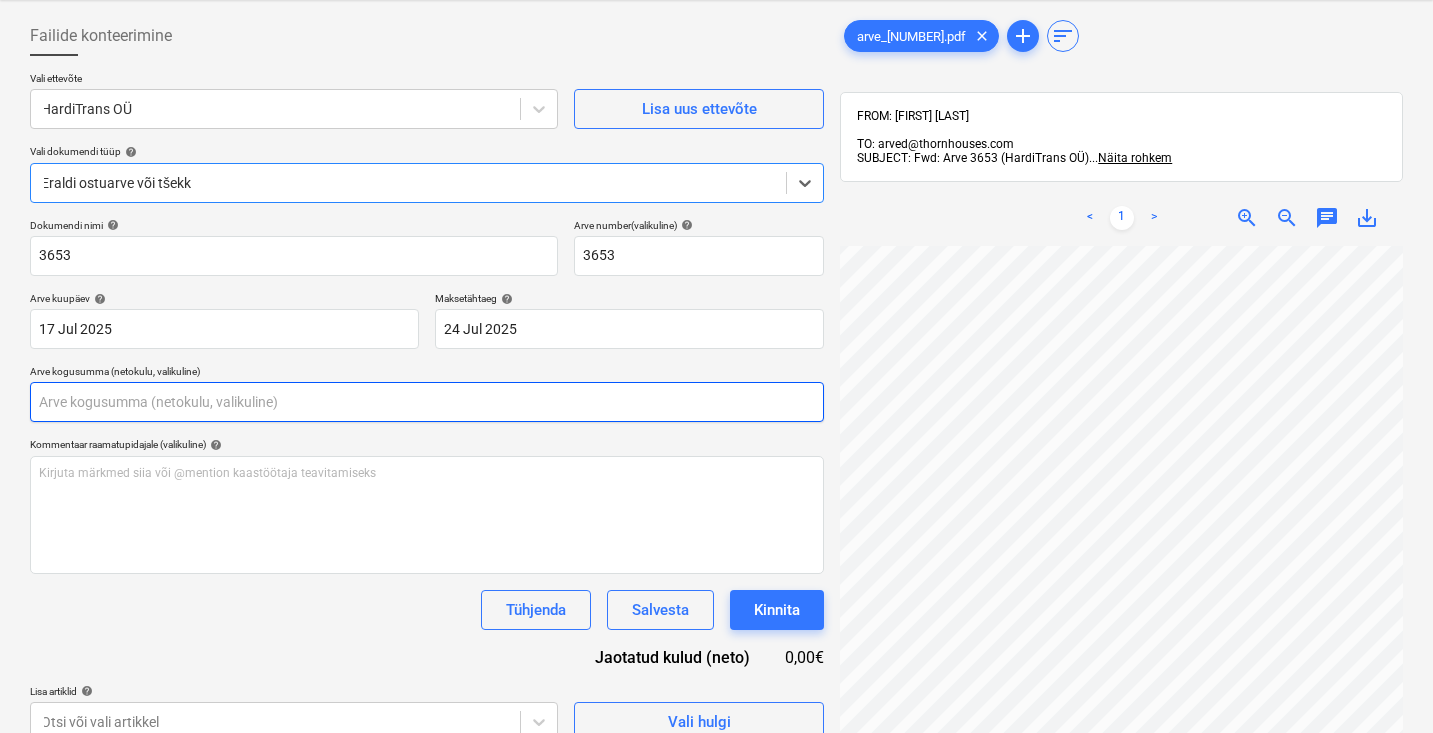 click at bounding box center [427, 402] 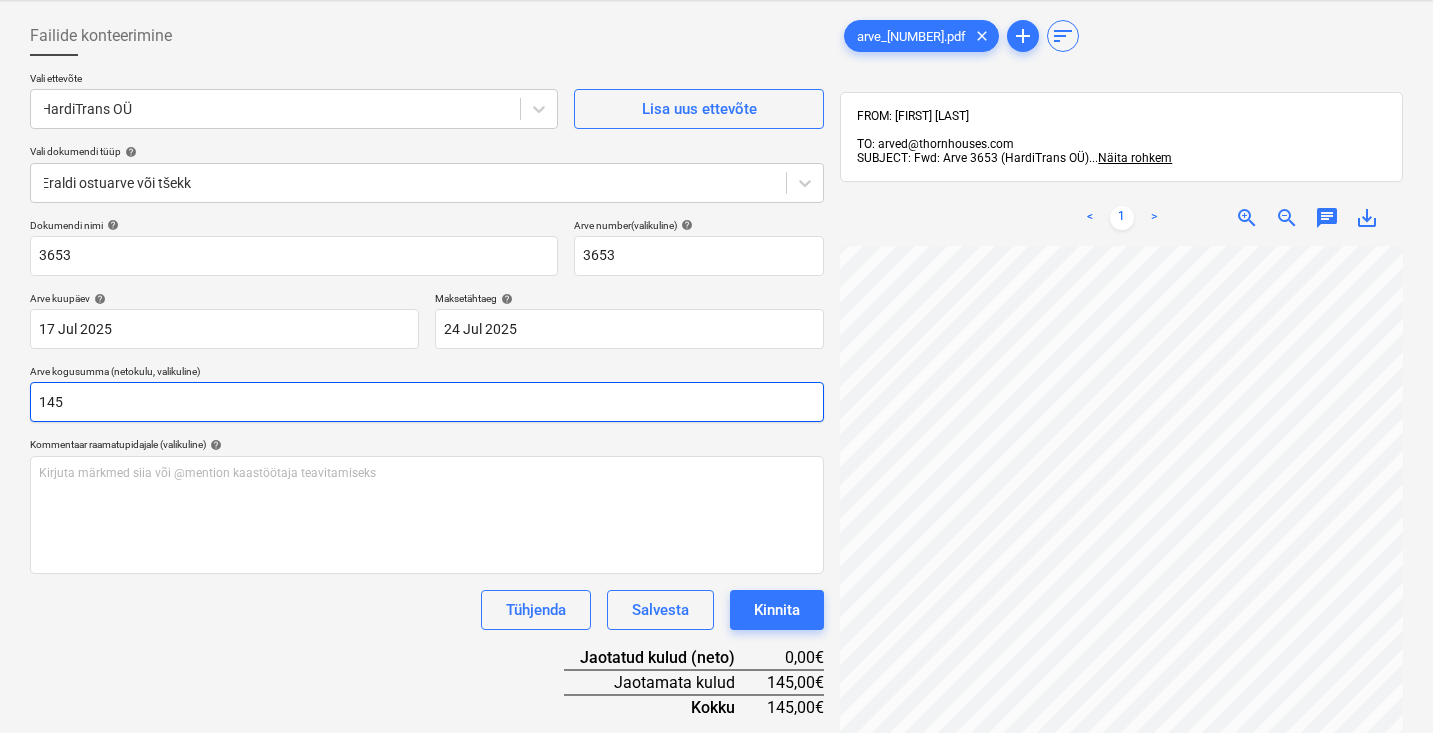 type on "145" 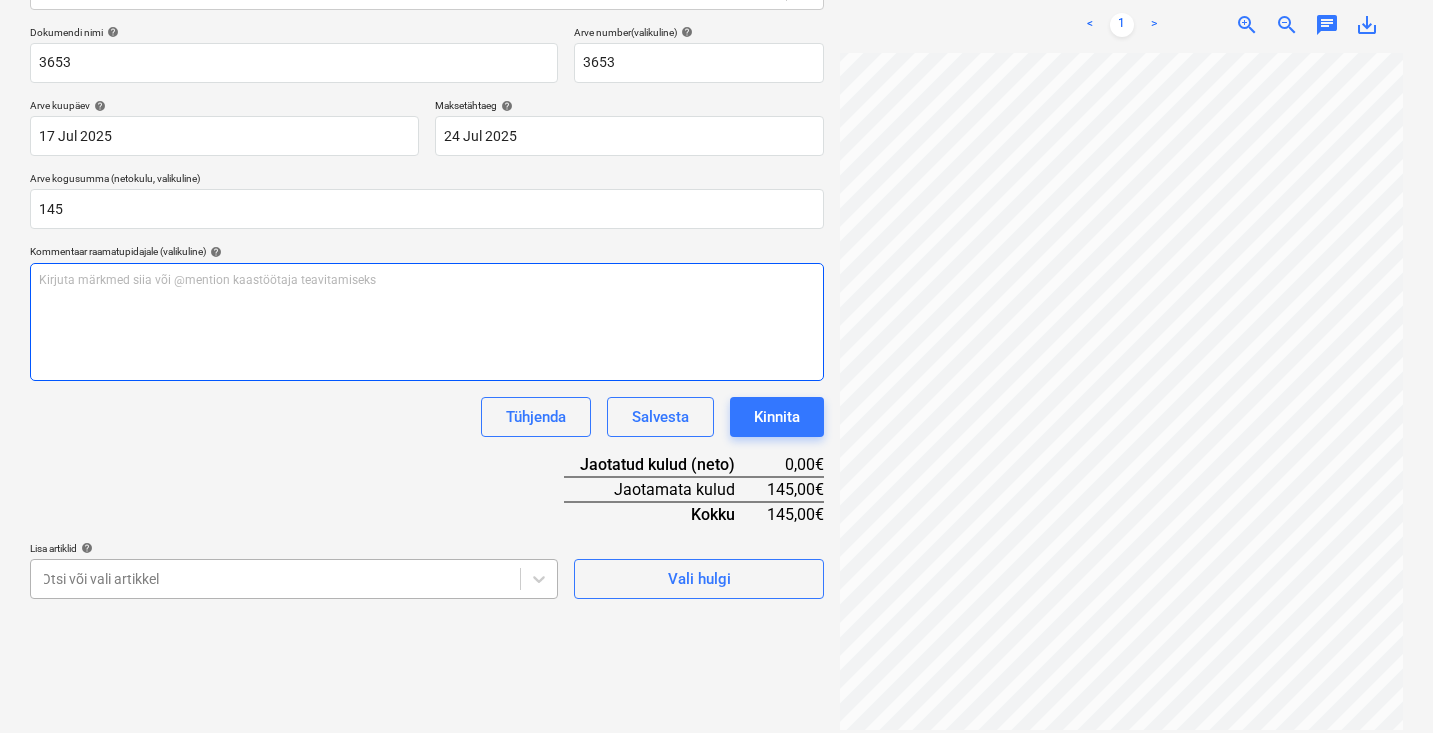 scroll, scrollTop: 461, scrollLeft: 0, axis: vertical 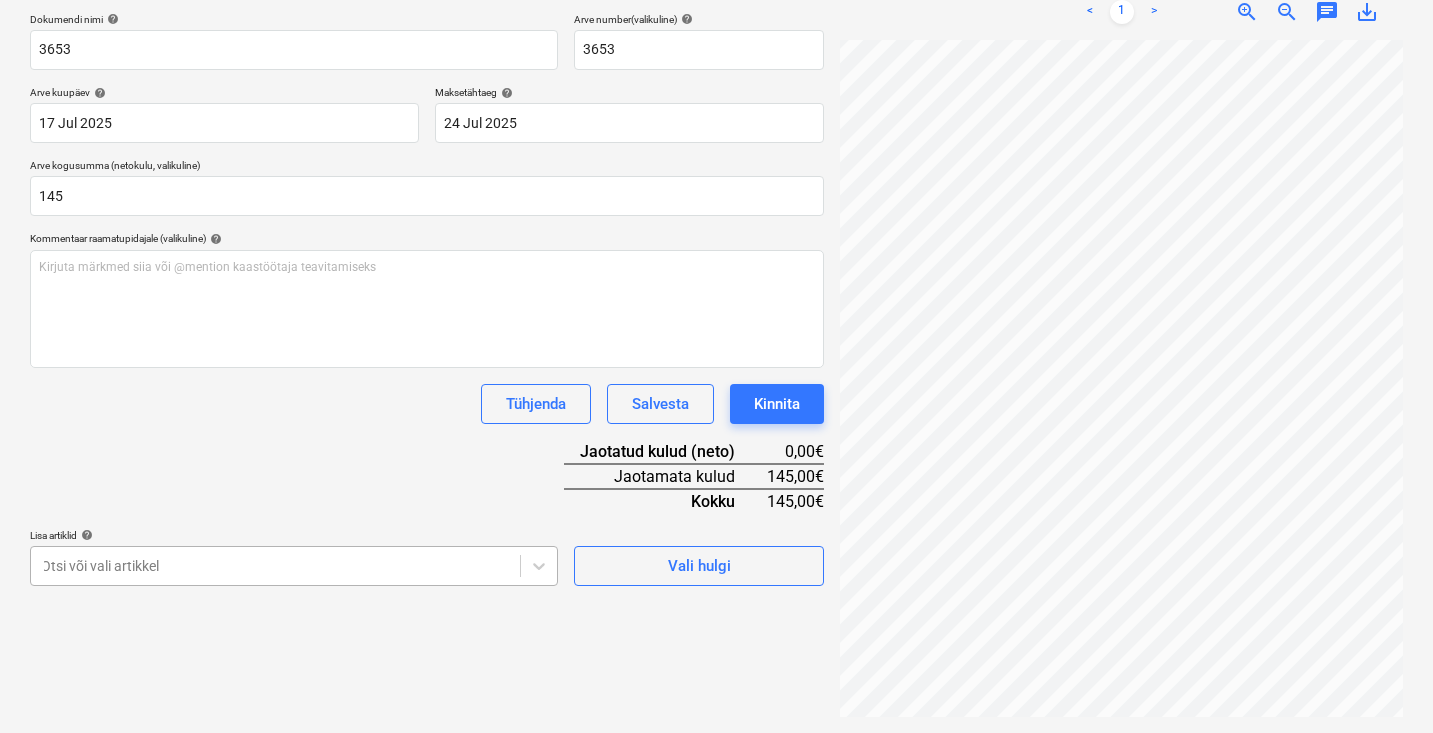 click on "Müük Projektid Kontaktid Ettevõte Koondarved 5 Postkast 9+ format_size keyboard_arrow_down help search Otsi notifications 34 keyboard_arrow_down [FIRST] [LAST] keyboard_arrow_down Künka Eelarve 9+ Tellija leping Hinnapäringud Alltöövõtulepingud Aktid Ostutellimused Kulud Sissetulek Failid 1 Analüütika Sätted Failide konteerimine Vali ettevõte HardiTrans OÜ   Lisa uus ettevõte Vali dokumendi tüüp help Eraldi ostuarve või tšekk Dokumendi nimi help 3653 Arve number  (valikuline) help 3653 Arve kuupäev help 17 Jul 2025 17.07.2025 Press the down arrow key to interact with the calendar and
select a date. Press the question mark key to get the keyboard shortcuts for changing dates. Maksetähtaeg help 24 Jul 2025 24.07.2025 Press the down arrow key to interact with the calendar and
select a date. Press the question mark key to get the keyboard shortcuts for changing dates. Arve kogusumma (netokulu, valikuline) 145 Kommentaar raamatupidajale (valikuline) help ﻿ Tühjenda Salvesta Kinnita add" at bounding box center [716, 68] 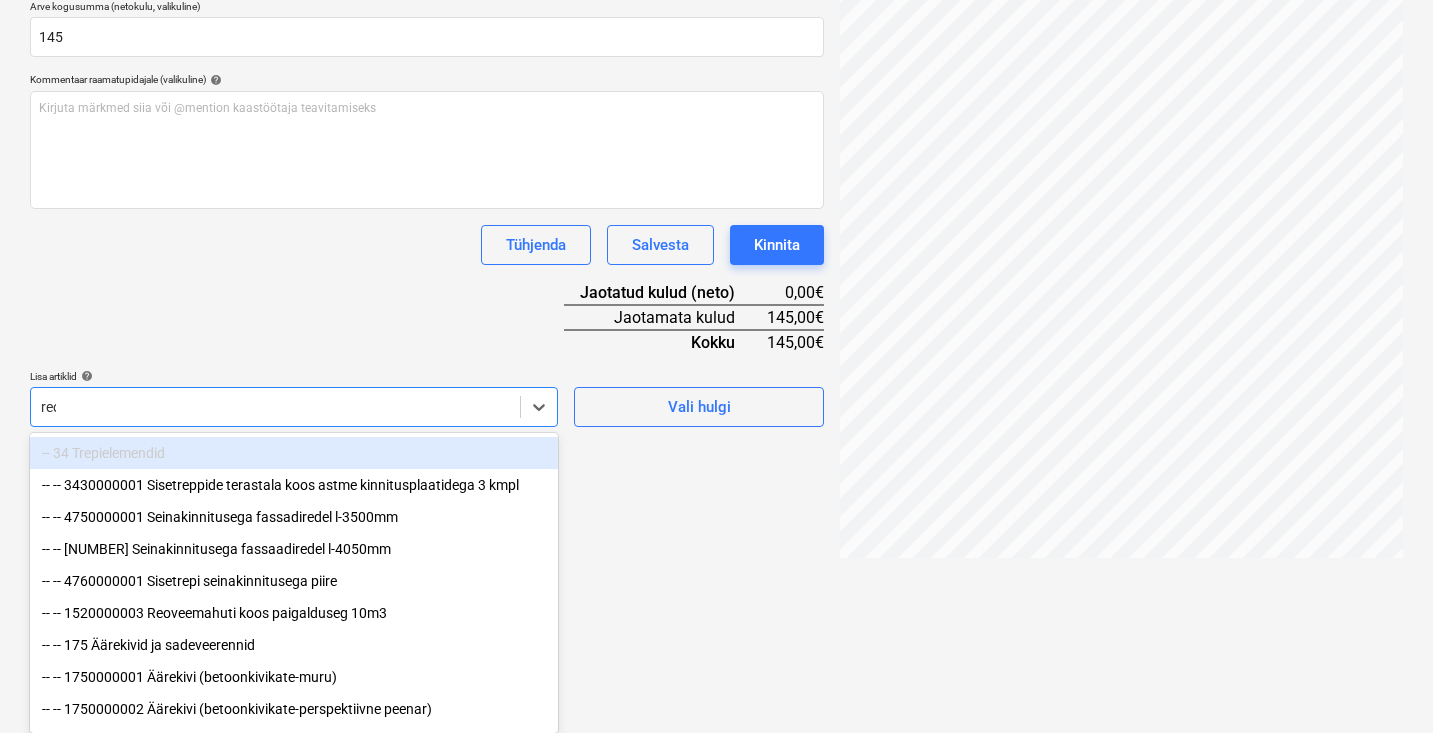 scroll, scrollTop: 284, scrollLeft: 0, axis: vertical 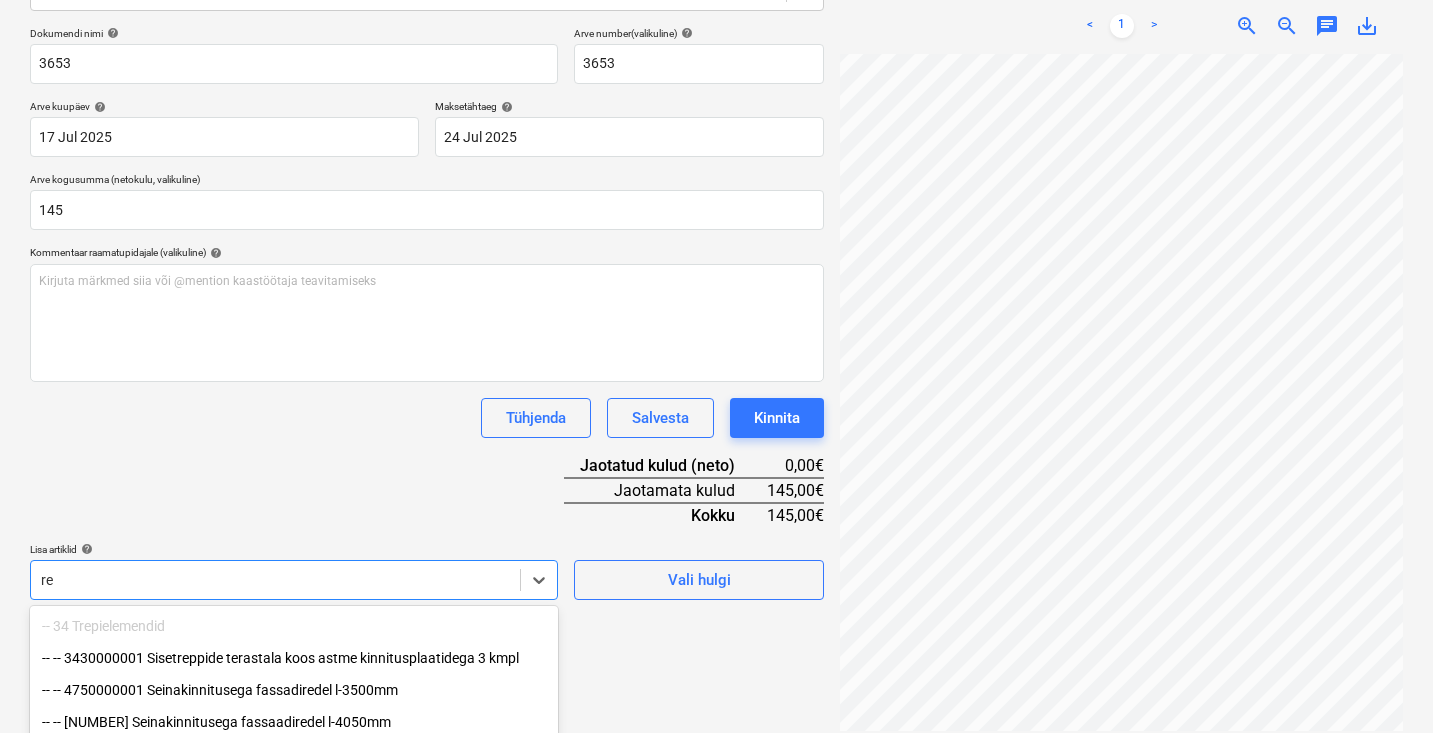 type on "r" 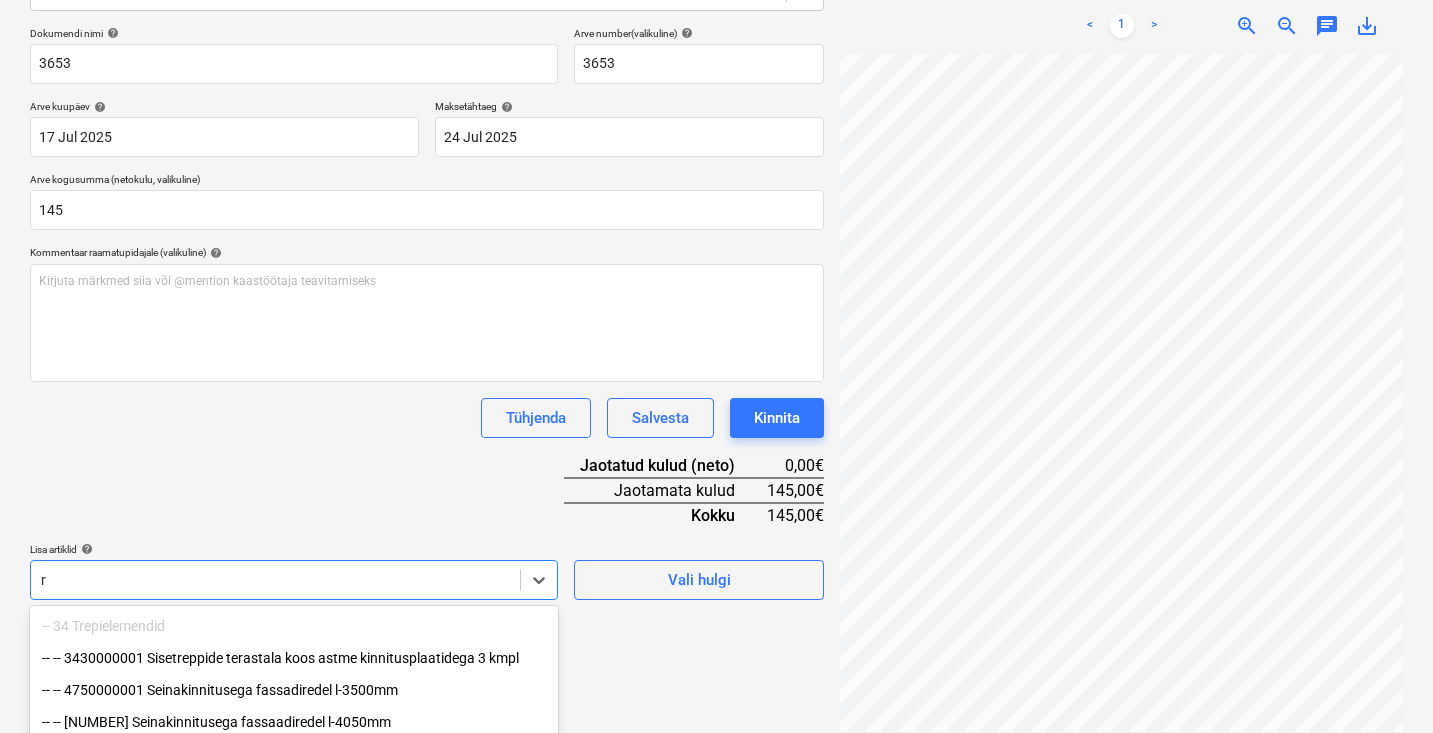 type 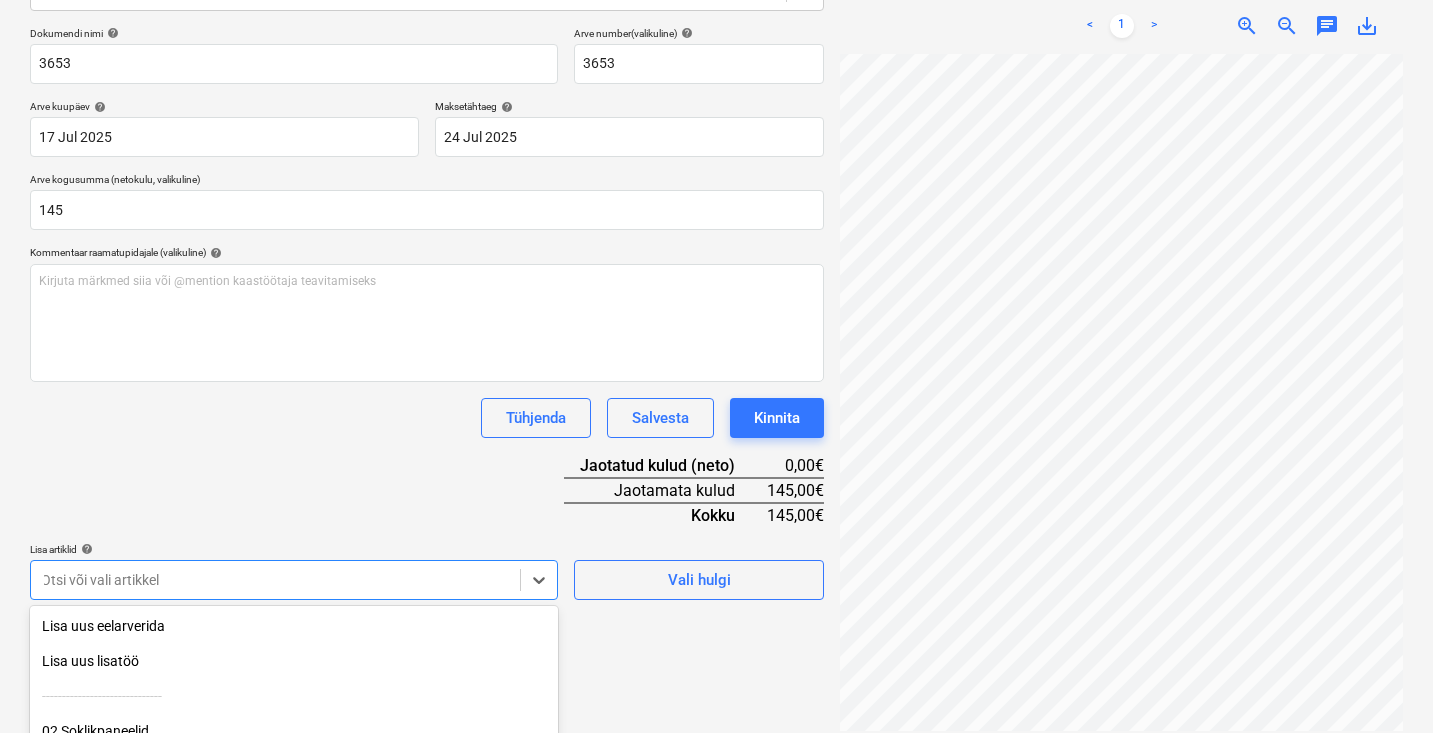 click on "Dokumendi nimi help 3653 Arve number  (valikuline) help 3653 Arve kuupäev help 17 Jul 2025 17.07.2025 Press the down arrow key to interact with the calendar and
select a date. Press the question mark key to get the keyboard shortcuts for changing dates. Maksetähtaeg help 24 Jul 2025 24.07.2025 Press the down arrow key to interact with the calendar and
select a date. Press the question mark key to get the keyboard shortcuts for changing dates. Arve kogusumma (netokulu, valikuline) 145 Kommentaar raamatupidajale (valikuline) help Kirjuta märkmed siia või @mention kaastöötaja teavitamiseks ﻿ Tühjenda Salvesta Kinnita Jaotatud kulud (neto) 0,00€ Jaotamata kulud 145,00€ Kokku 145,00€ Lisa artiklid help option -- --  1520000003 Reoveemahuti koos paigalduseg 10m3 focused, 131 of 223. 223 results available. Use Up and Down to choose options, press Enter to select the currently focused option, press Escape to exit the menu, press Tab to select the option and exit the menu. Otsi või vali artikkel" at bounding box center (427, 313) 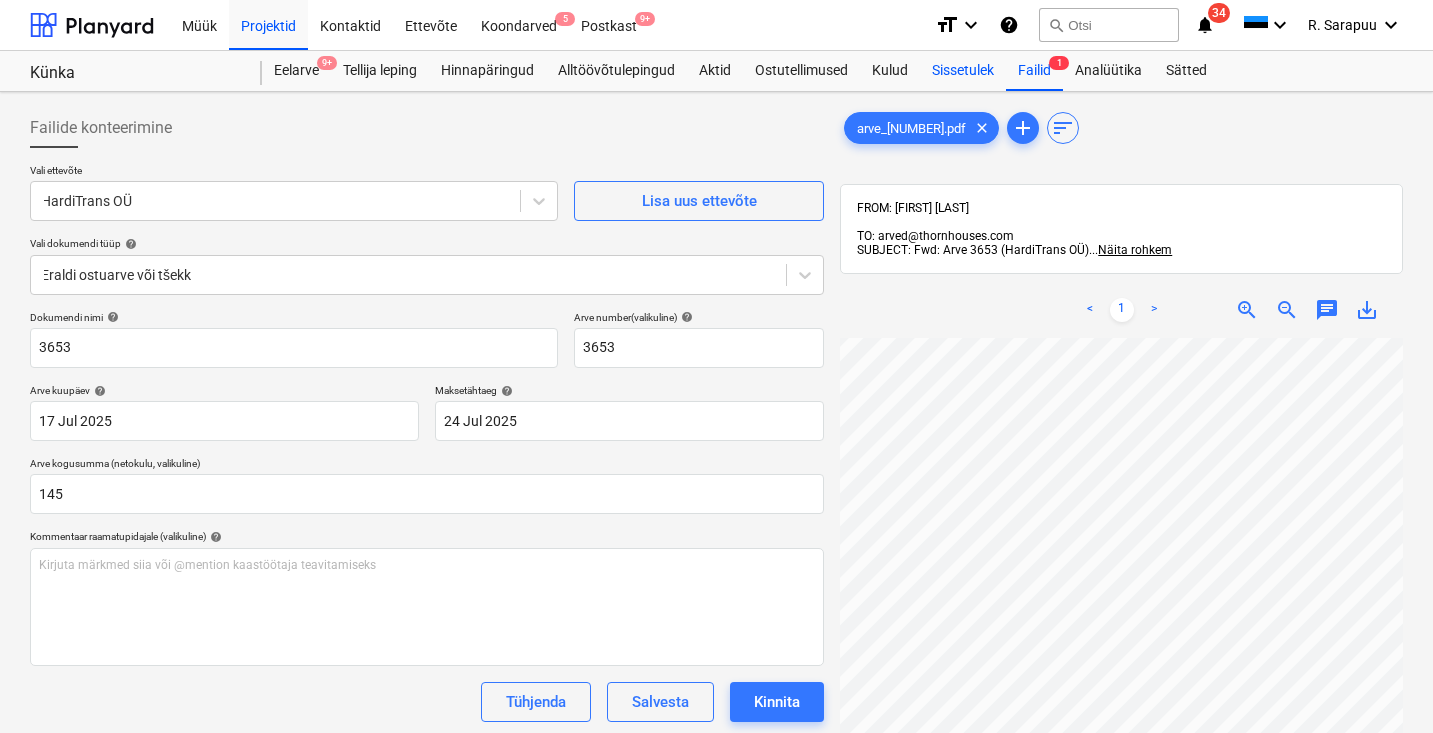 scroll, scrollTop: 0, scrollLeft: 0, axis: both 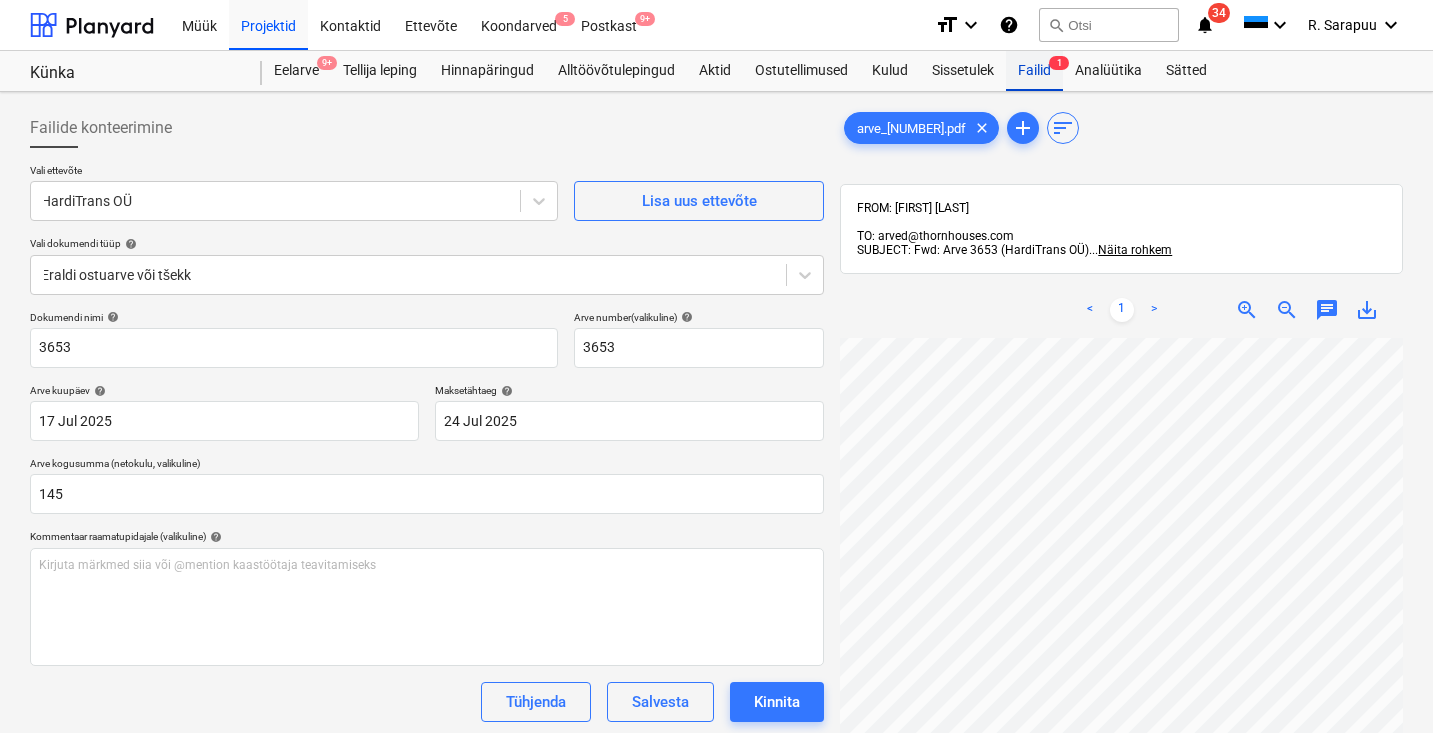 click on "Failid 1" at bounding box center [1034, 71] 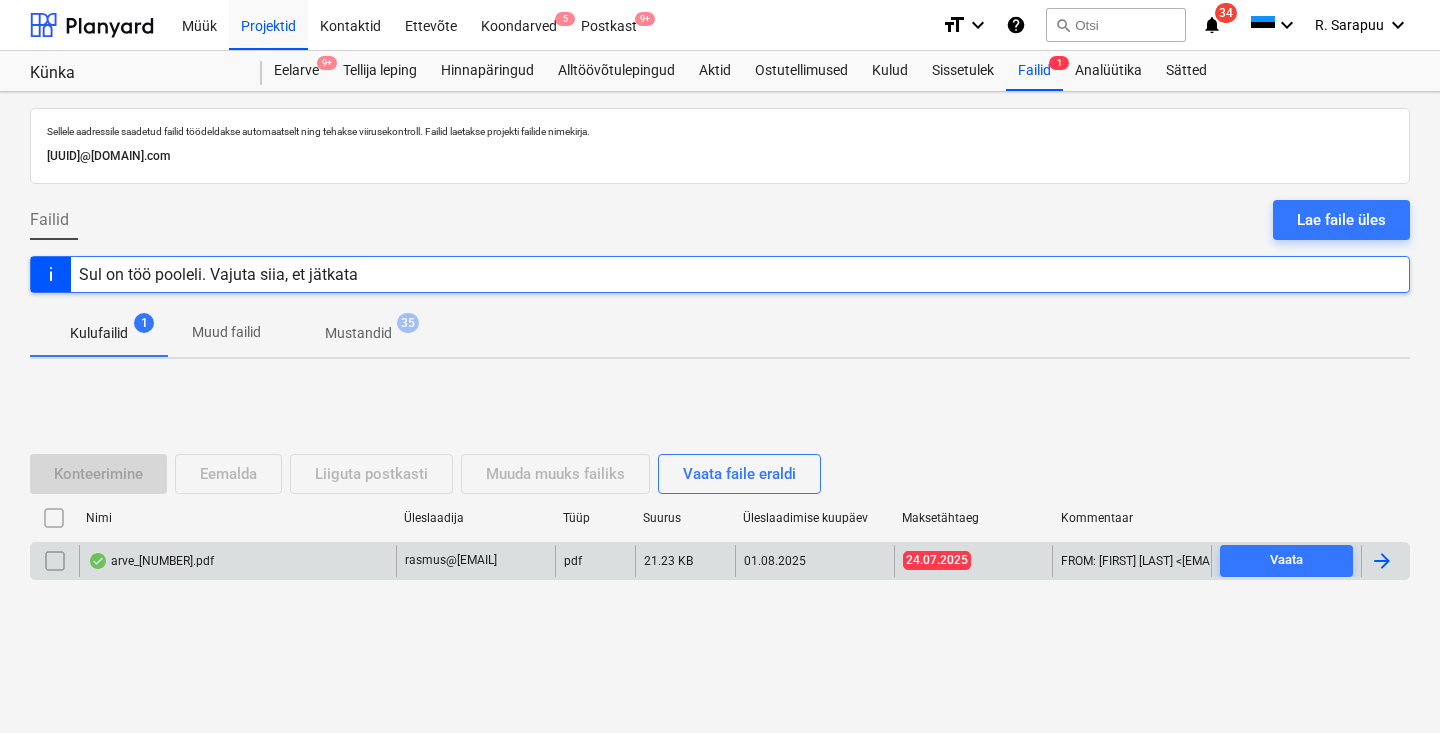 click at bounding box center (55, 561) 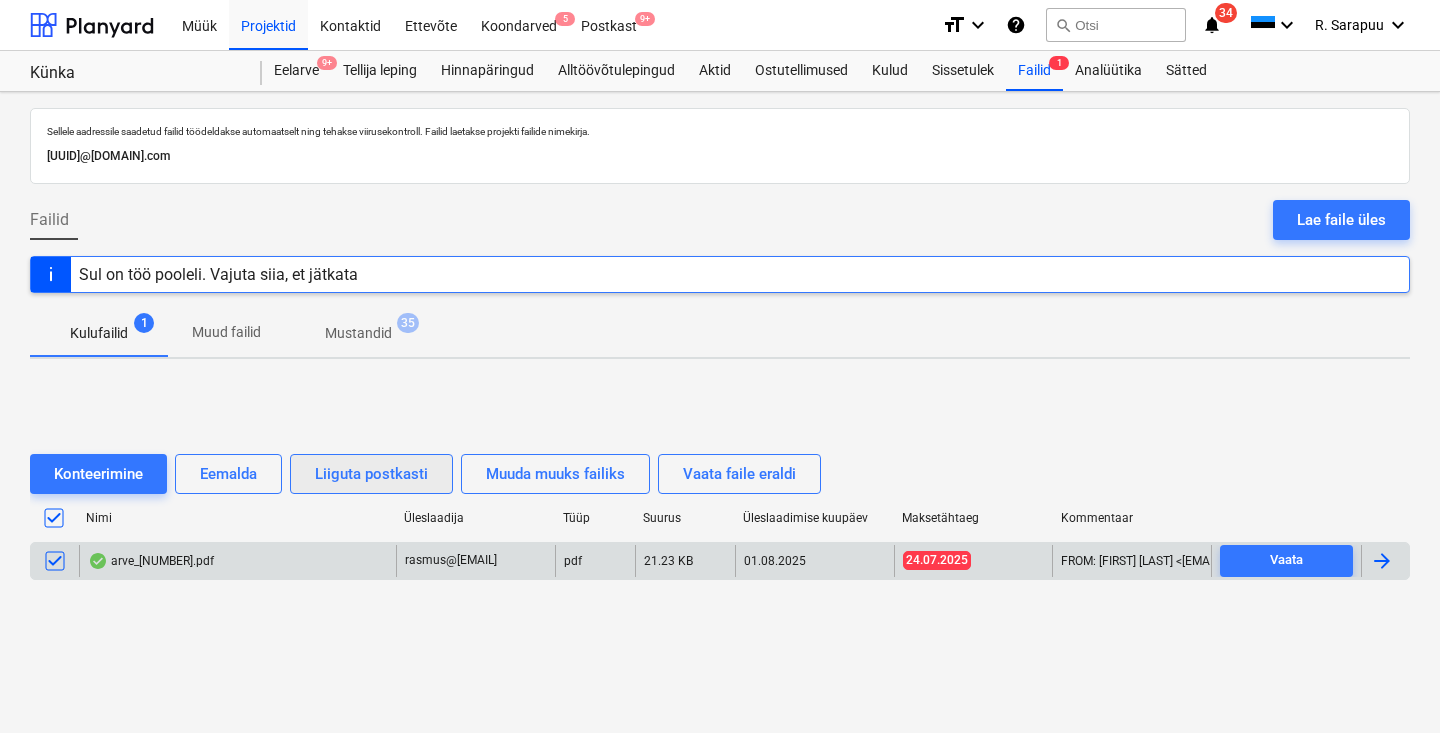 click on "Liiguta postkasti" at bounding box center (371, 474) 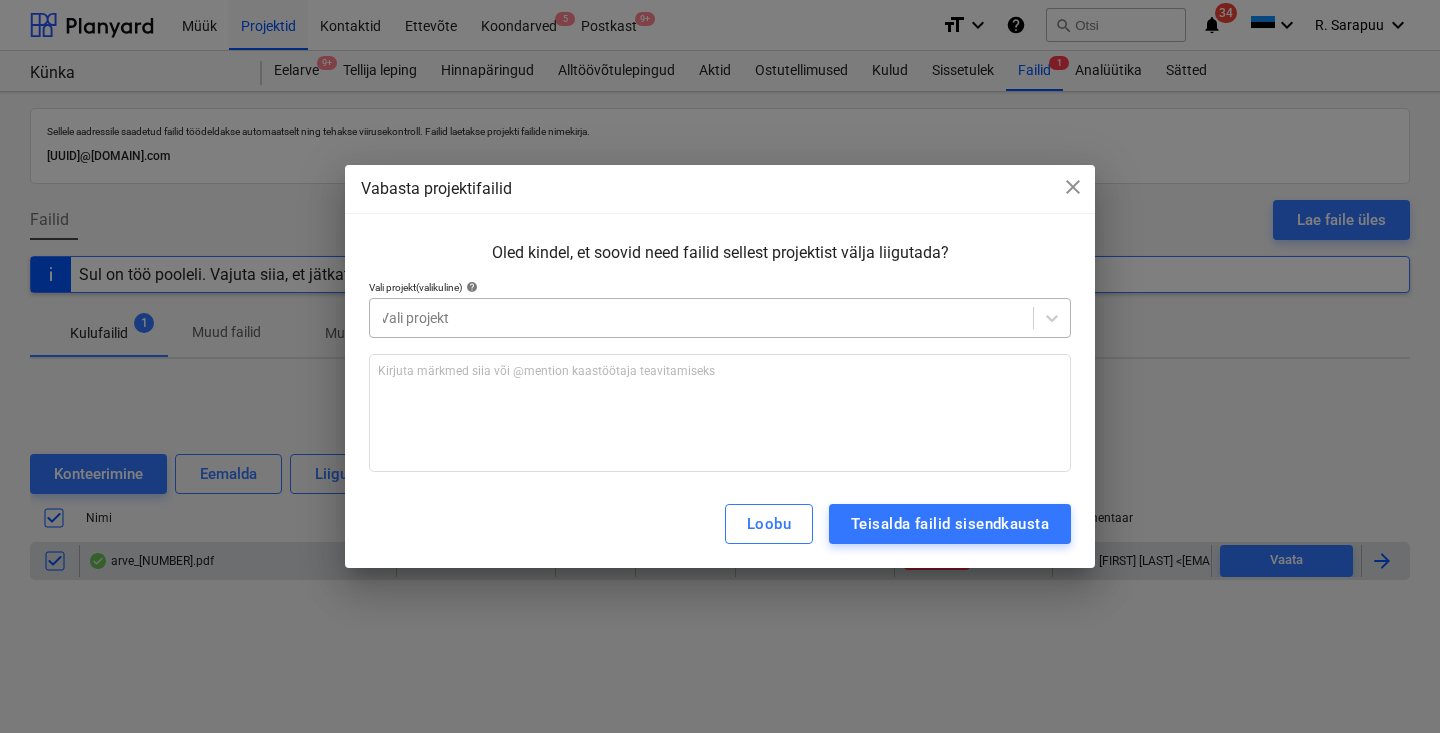 click at bounding box center (701, 318) 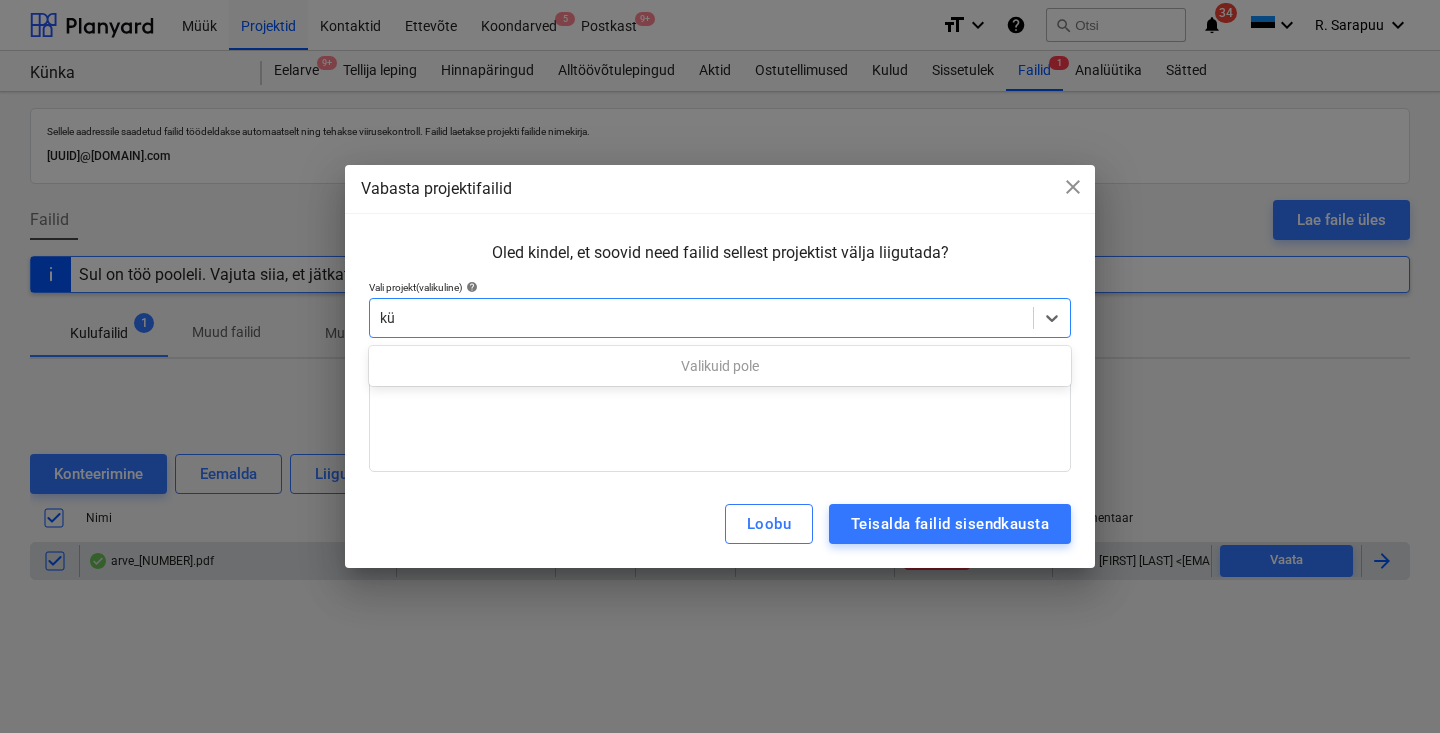 type on "k" 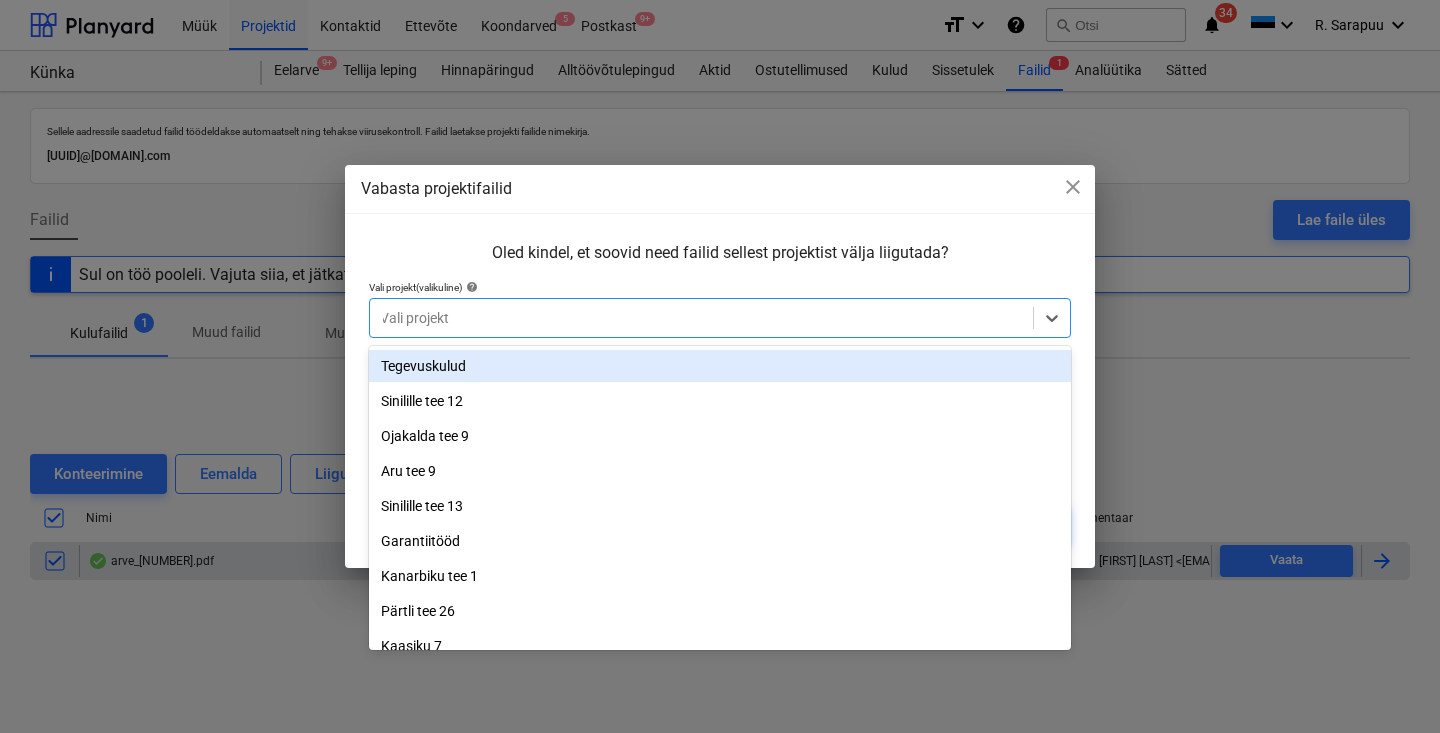 type on "e" 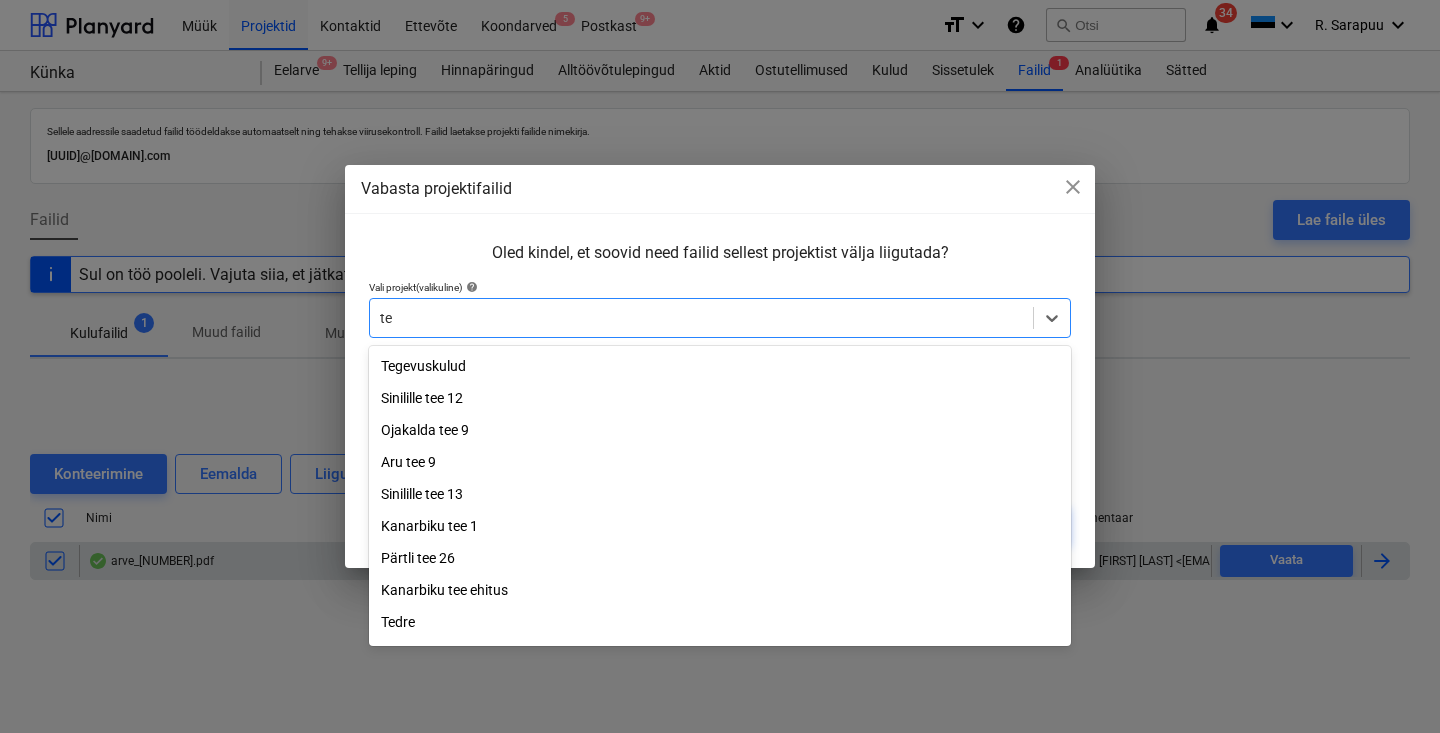 type on "t" 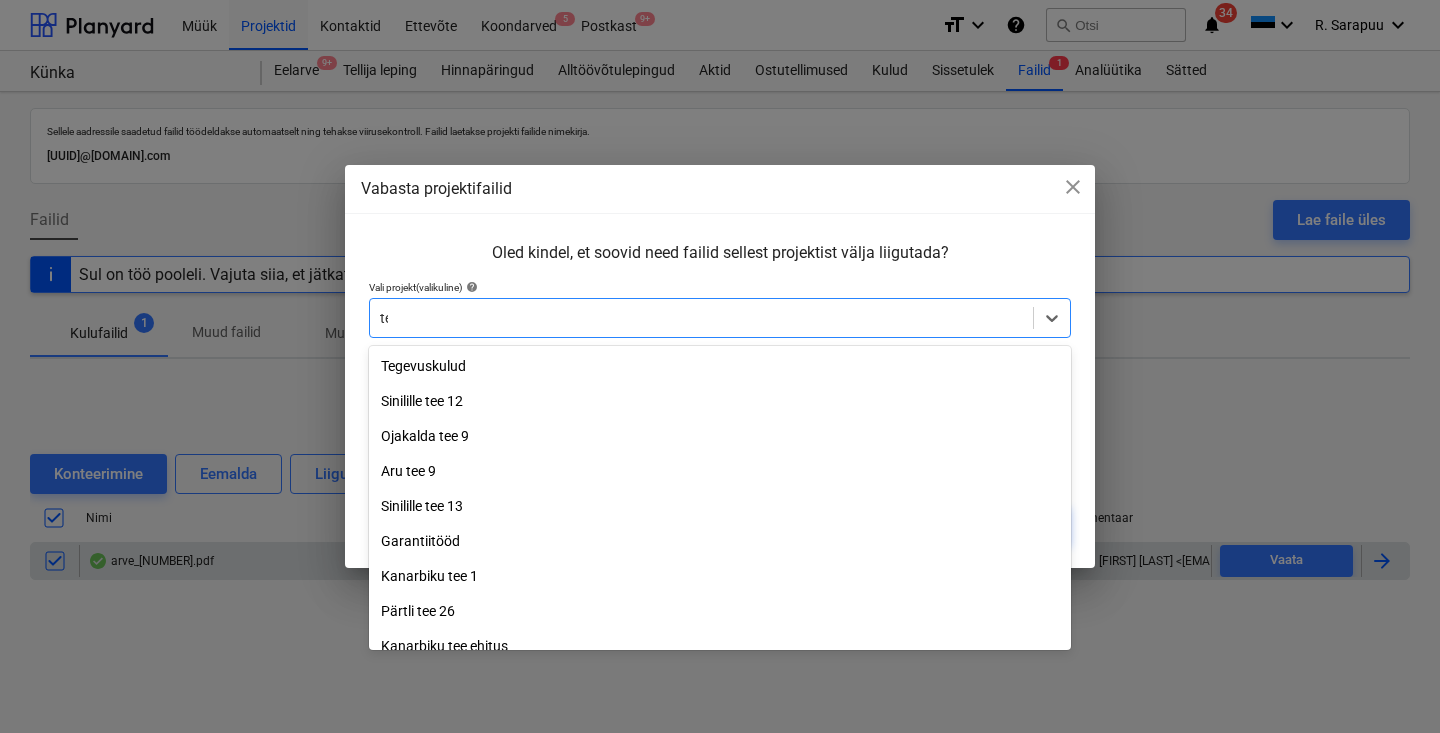 type on "teg" 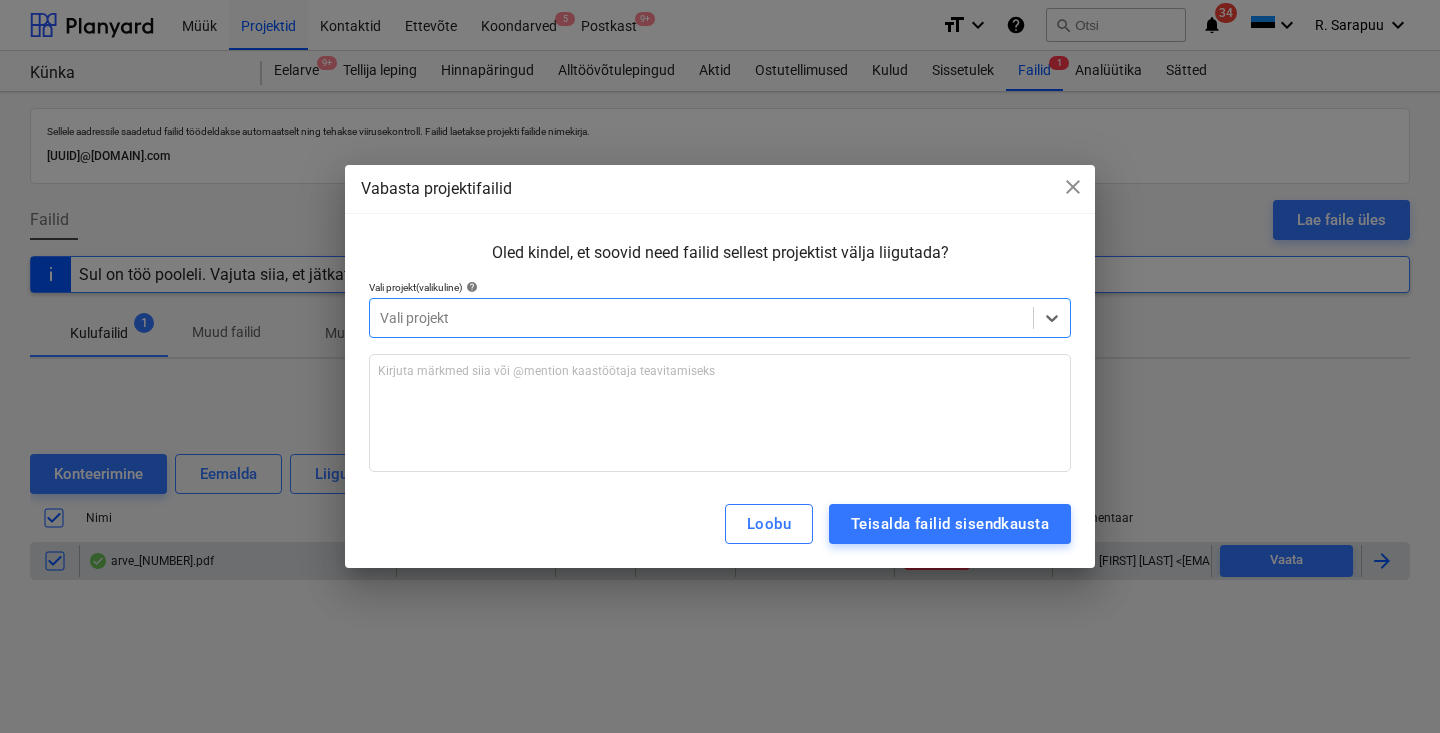 click on "Vali projekt" at bounding box center [720, 318] 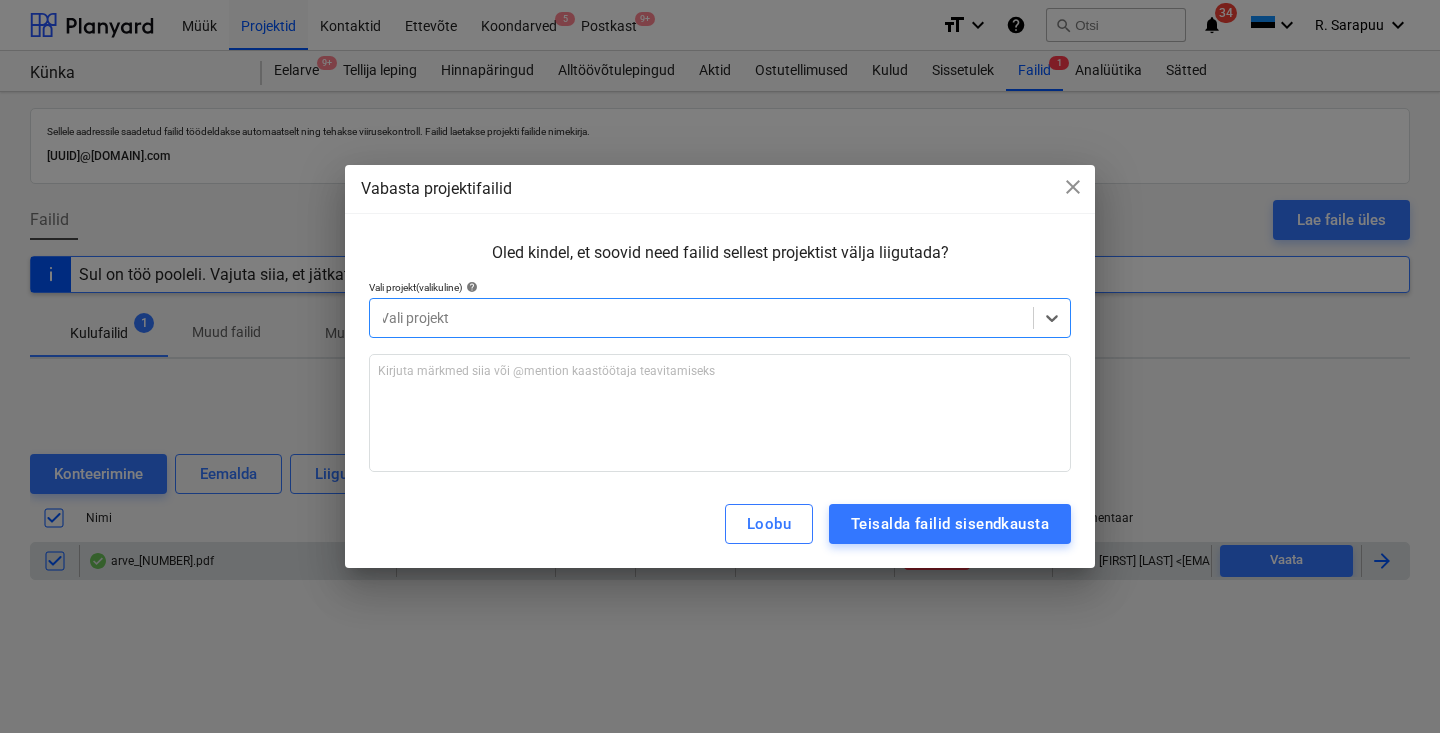 click at bounding box center [701, 318] 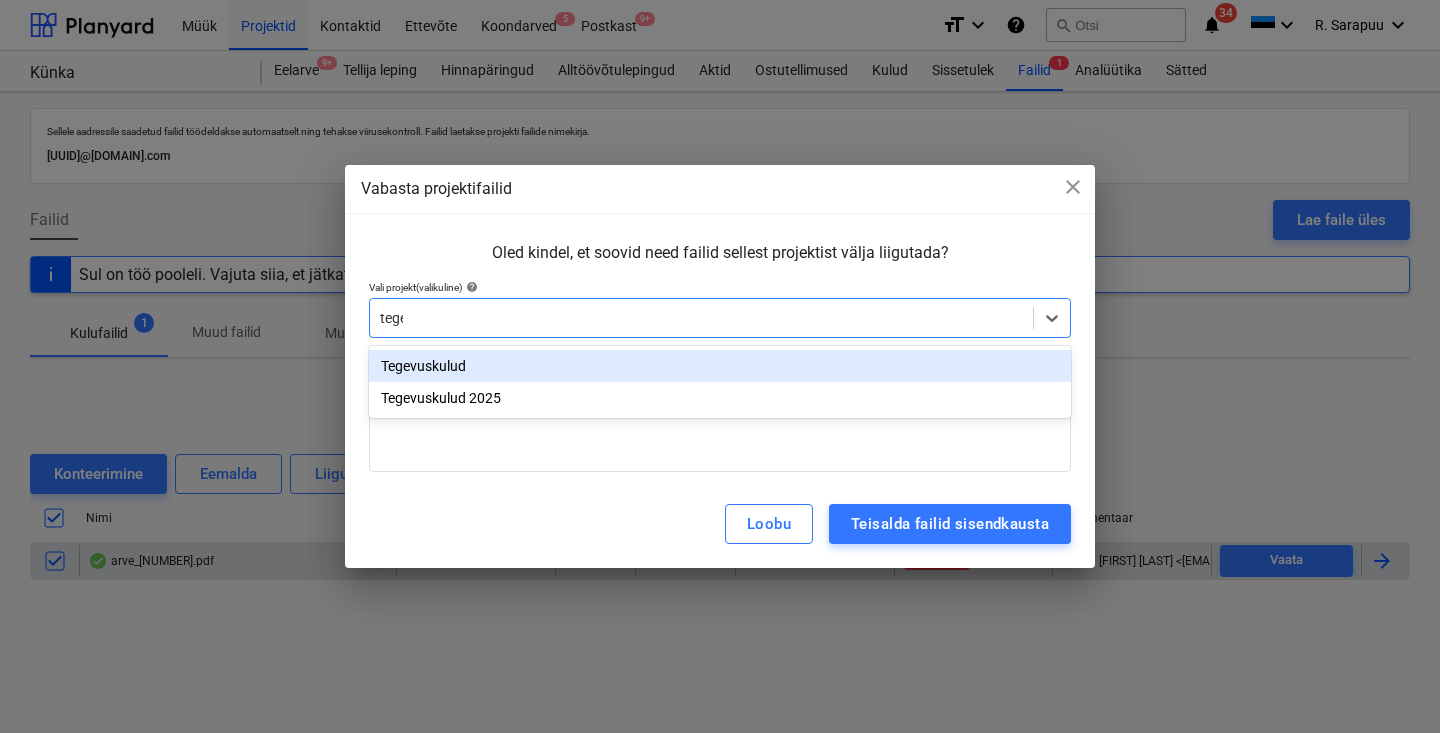 type on "tegev" 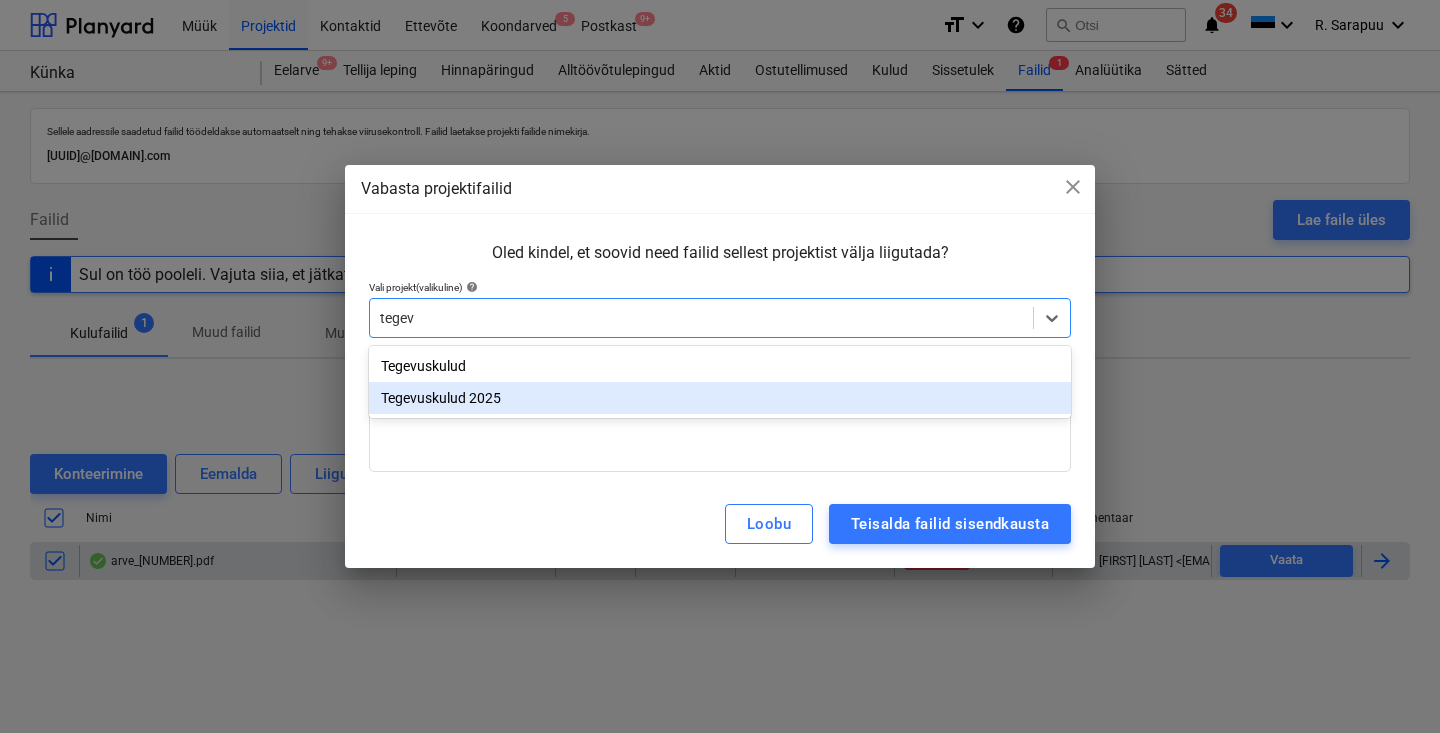 click on "Tegevuskulud 2025" at bounding box center (720, 398) 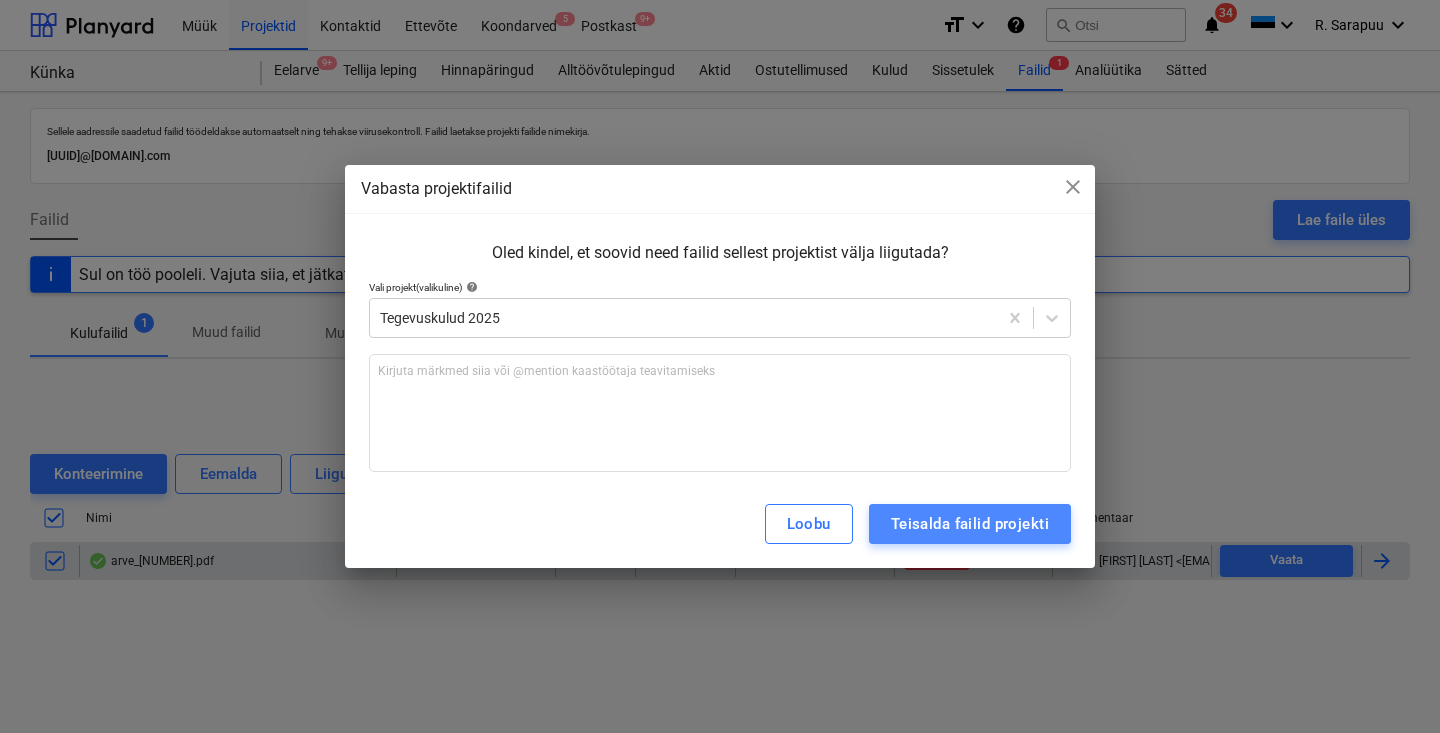 click on "Teisalda failid projekti" at bounding box center [970, 524] 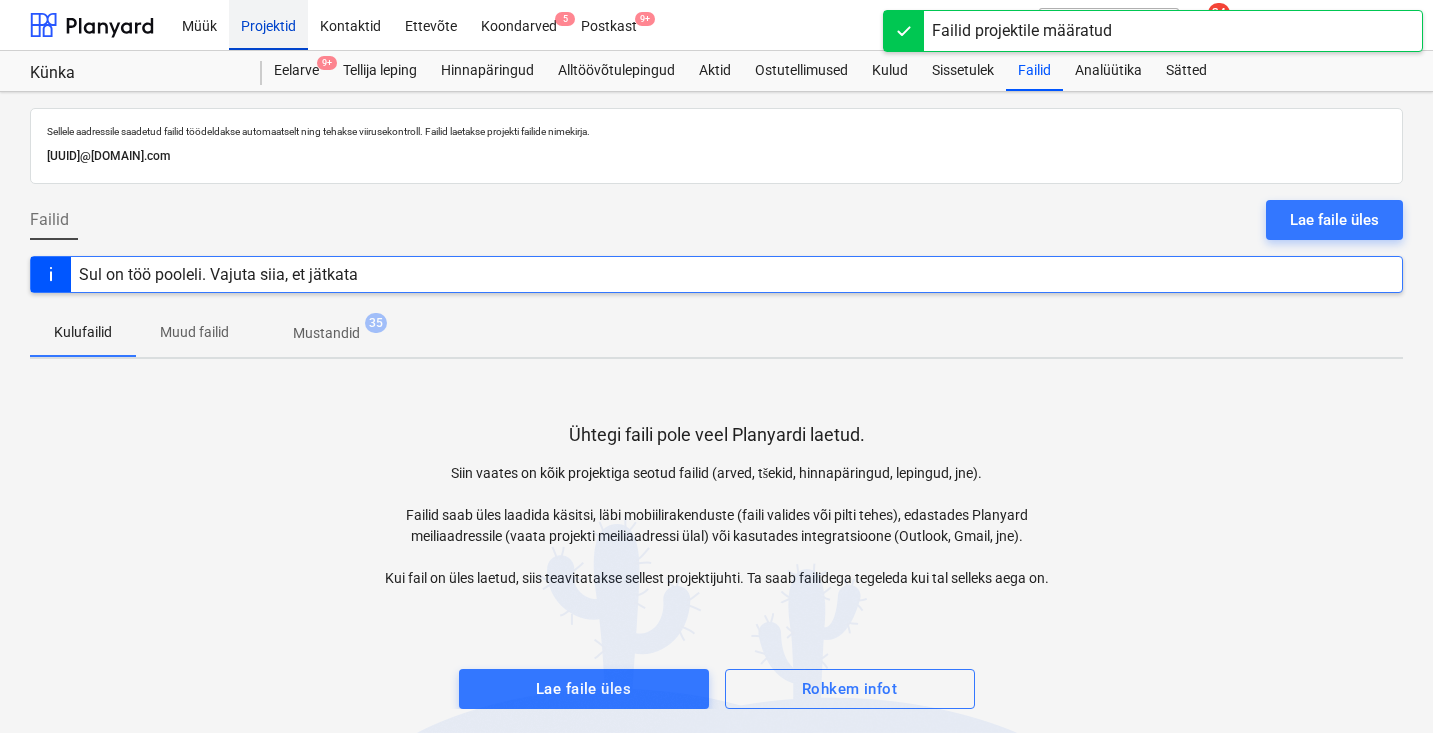 click on "Projektid" at bounding box center [268, 24] 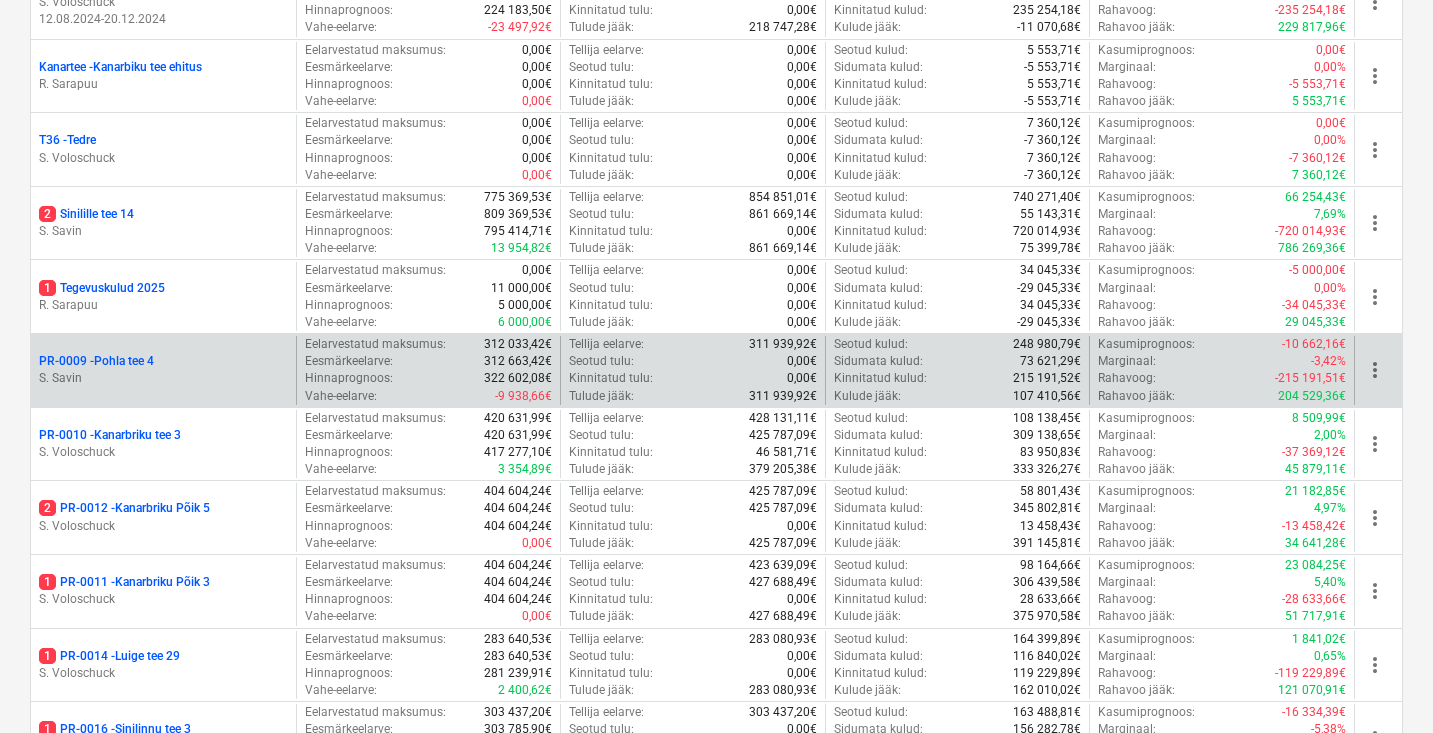 scroll, scrollTop: 922, scrollLeft: 0, axis: vertical 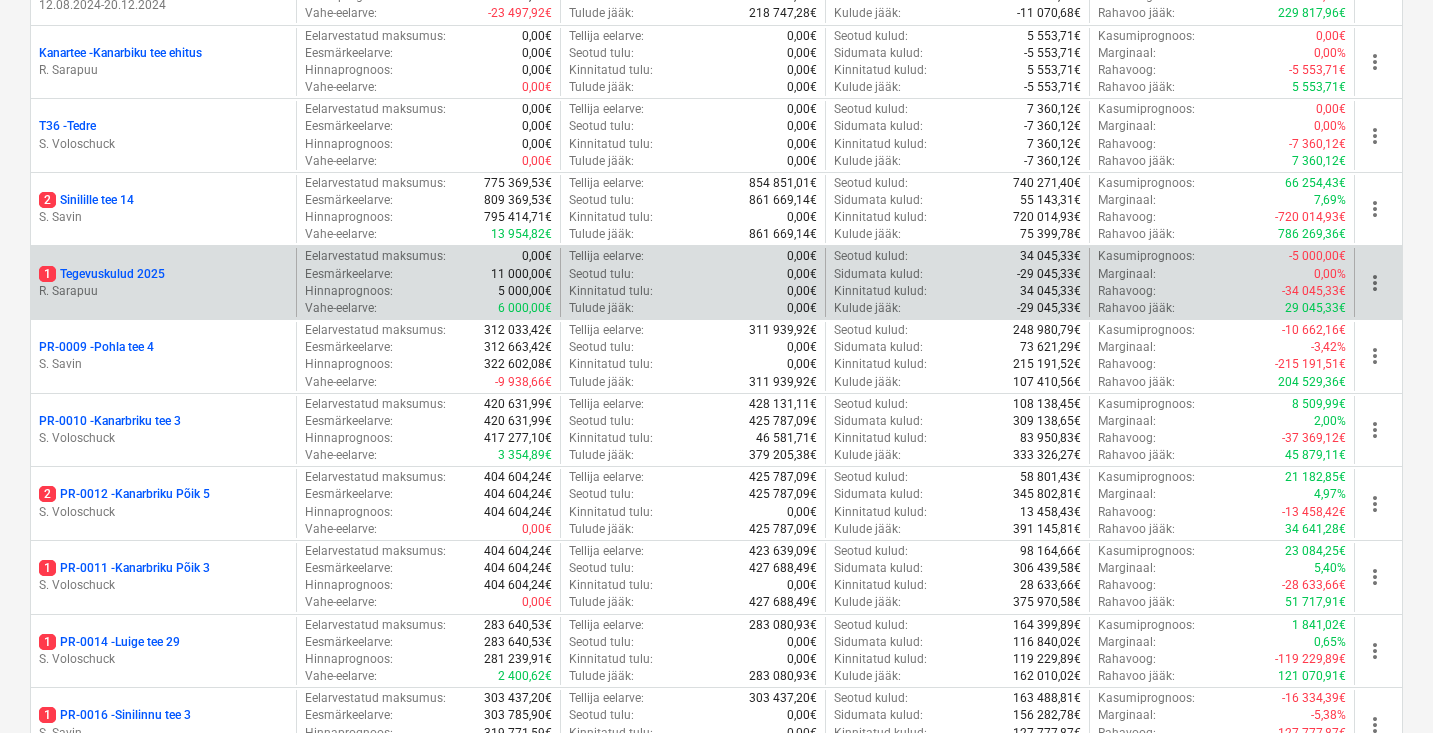 click on "1 Tegevuskulud 2025" at bounding box center [102, 274] 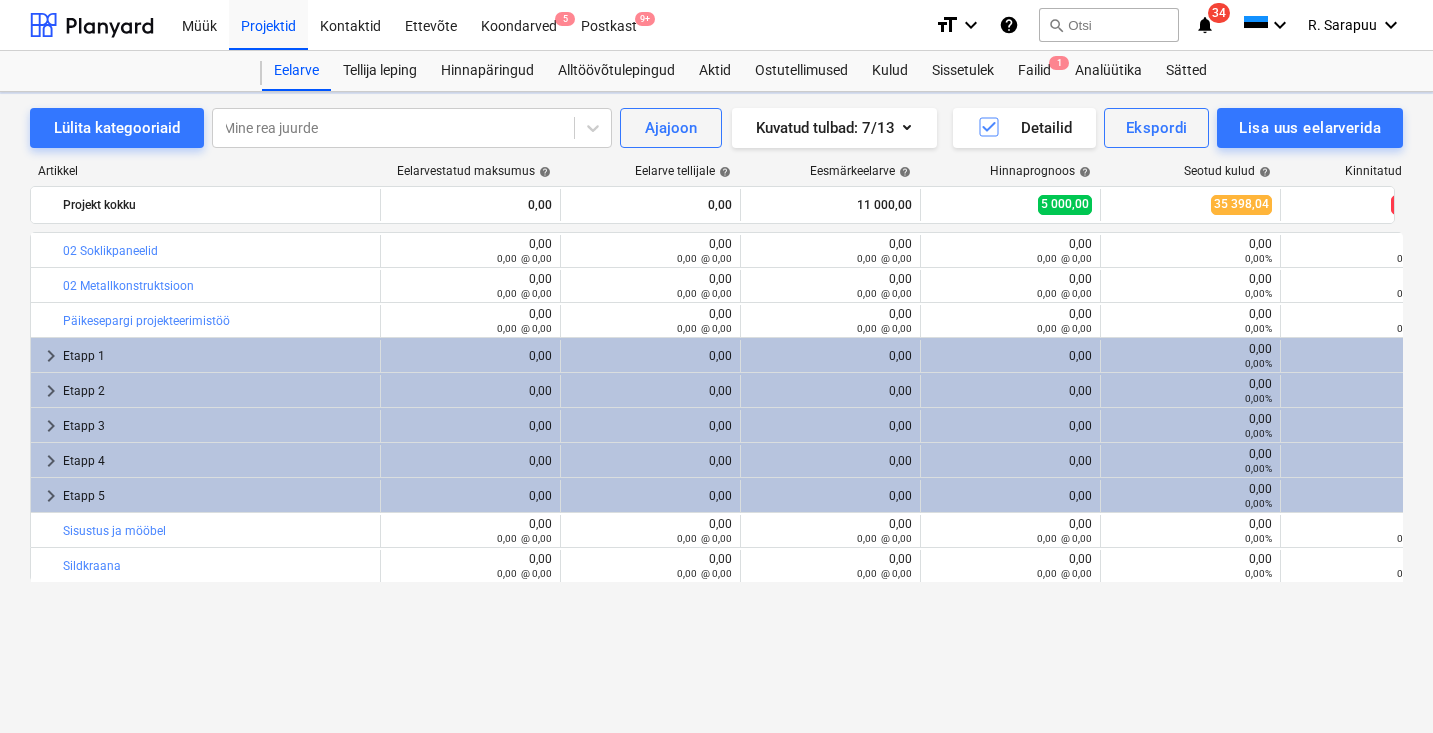 scroll, scrollTop: 0, scrollLeft: 0, axis: both 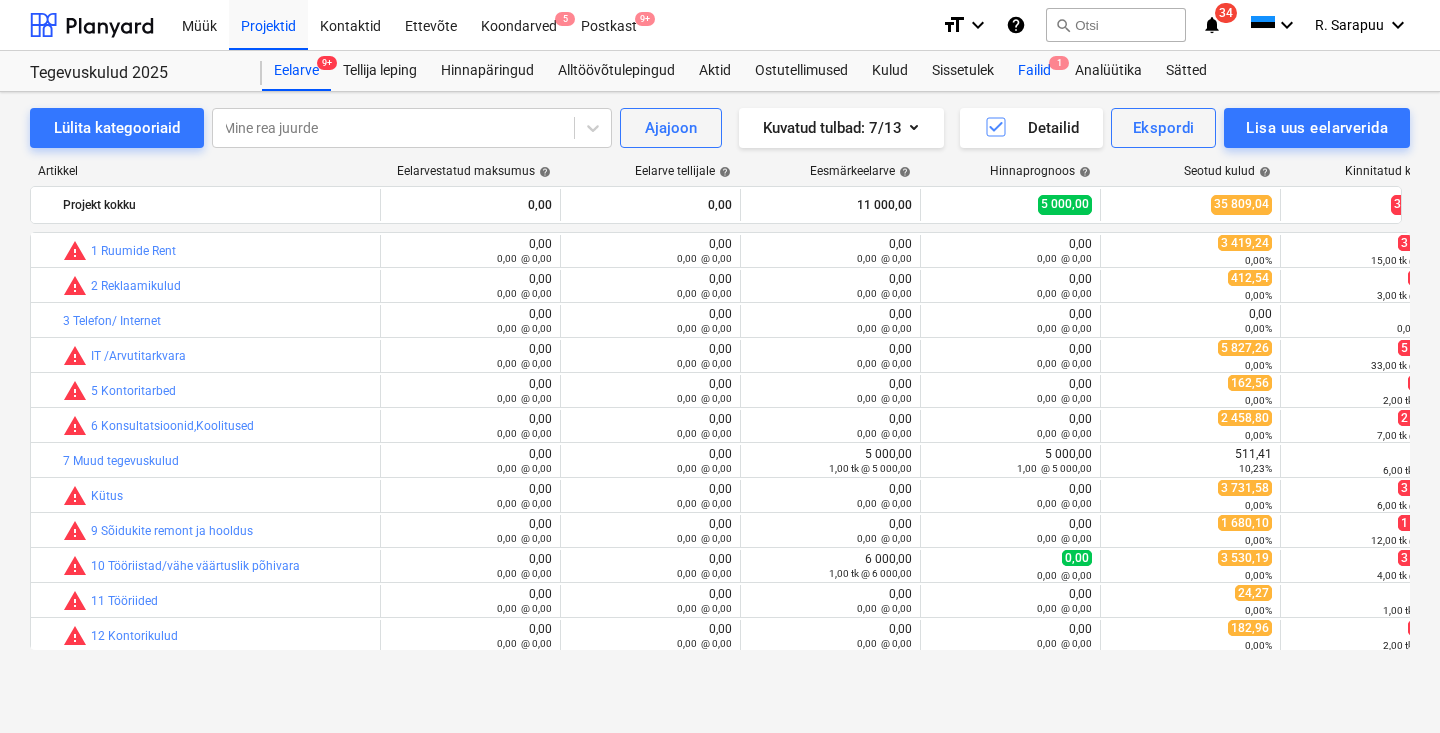 click on "Failid 1" at bounding box center [1034, 71] 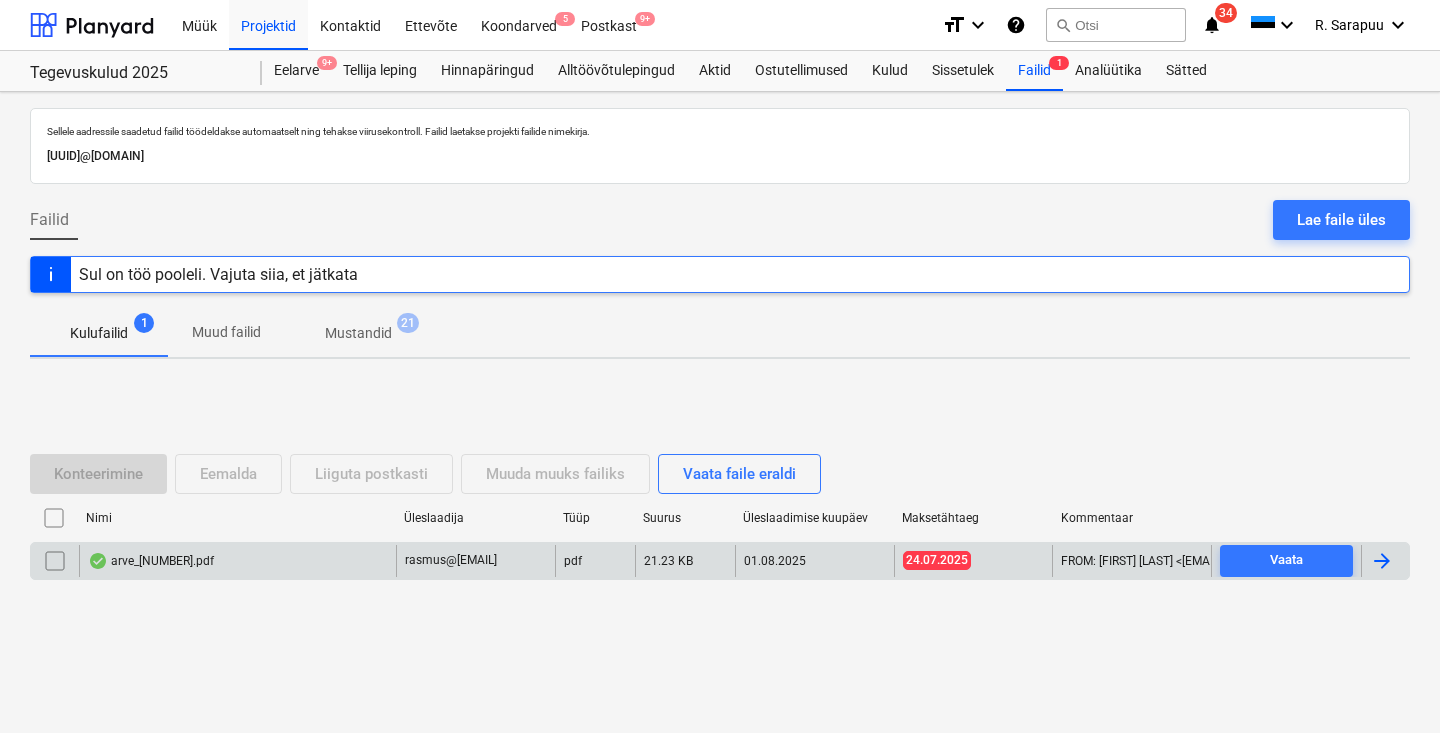 click on "arve_[NUMBER].pdf" at bounding box center (237, 561) 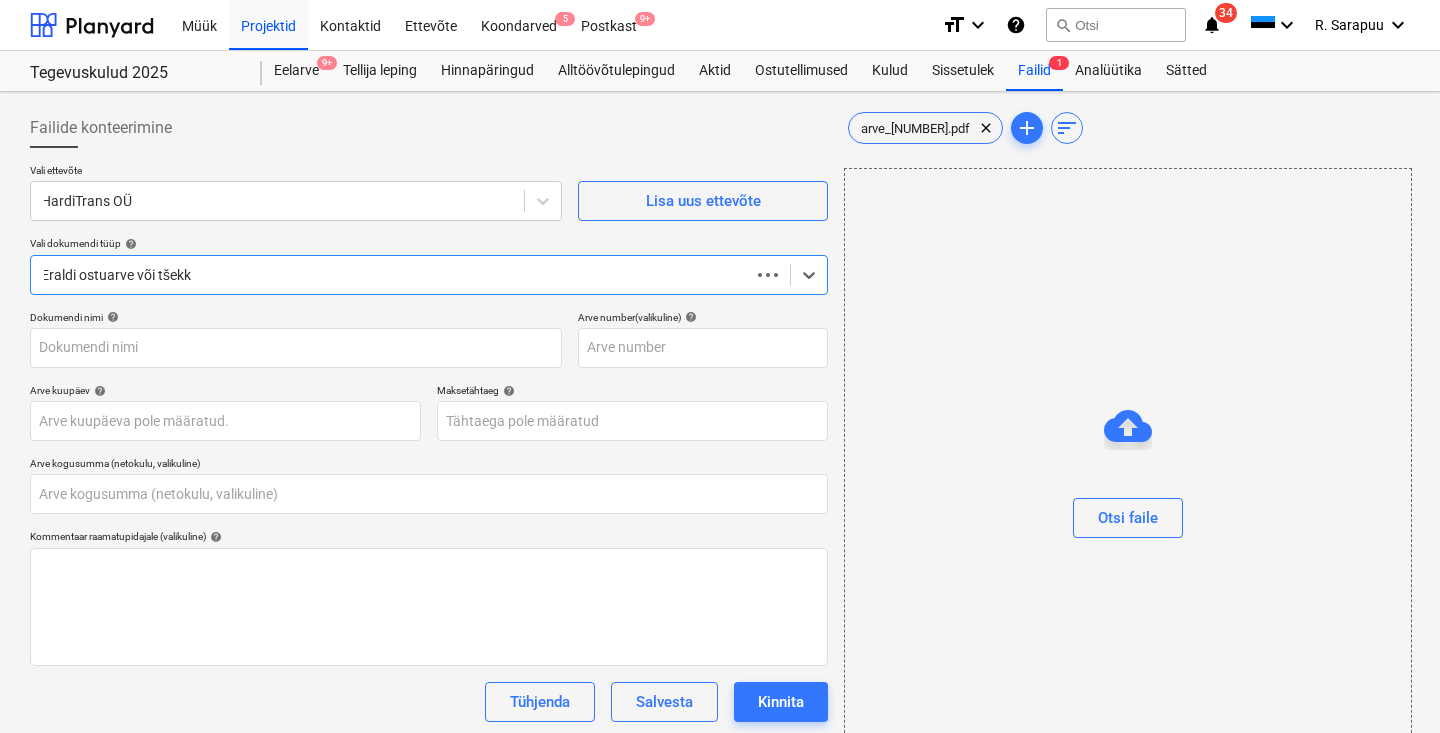 type on "3653" 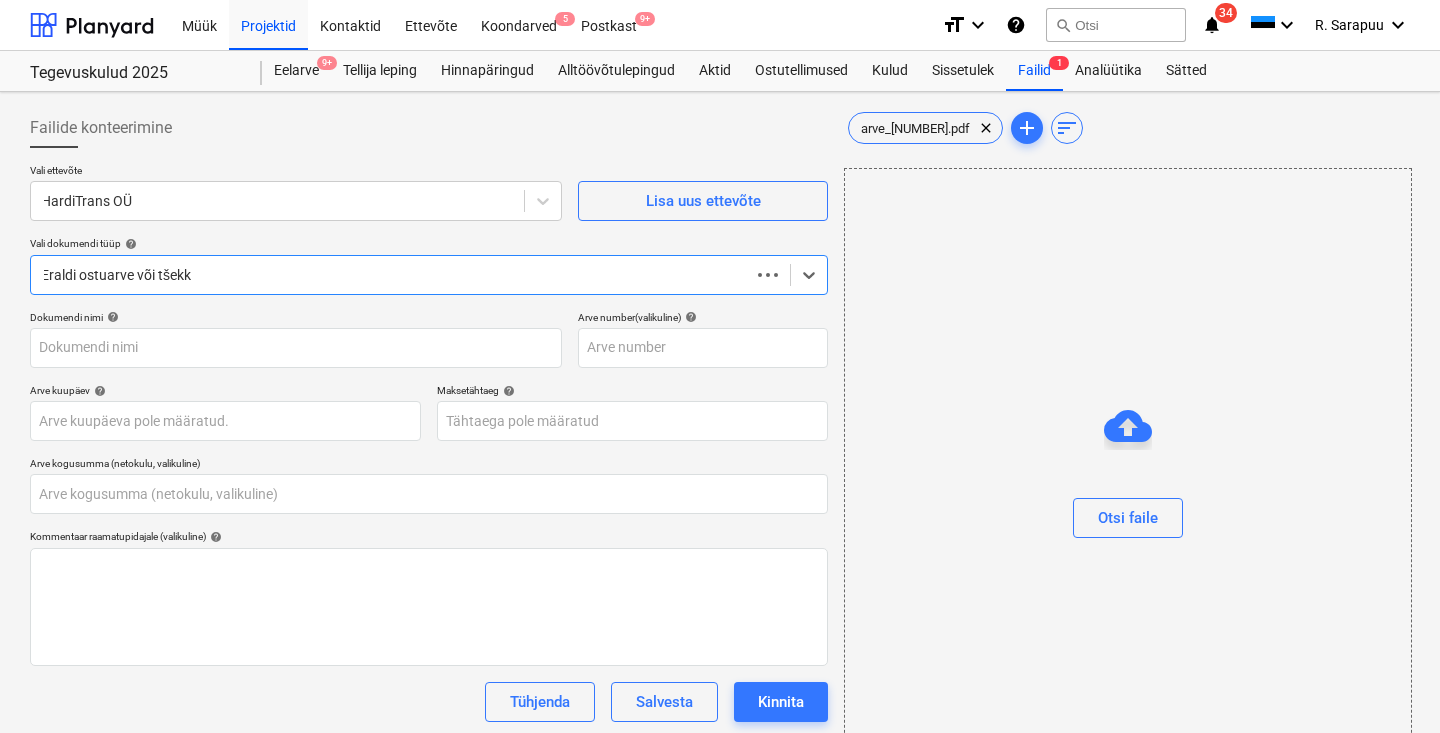 type on "3653" 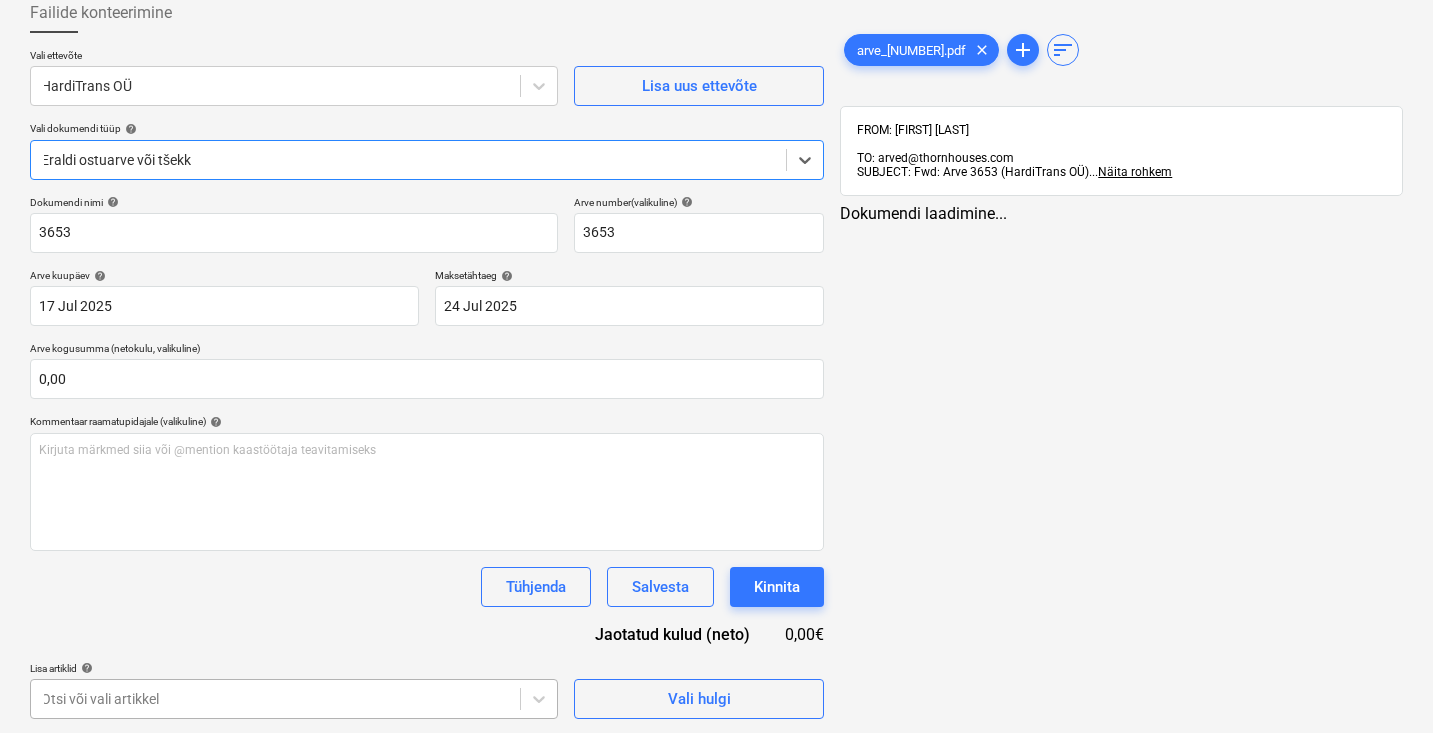 scroll, scrollTop: 411, scrollLeft: 0, axis: vertical 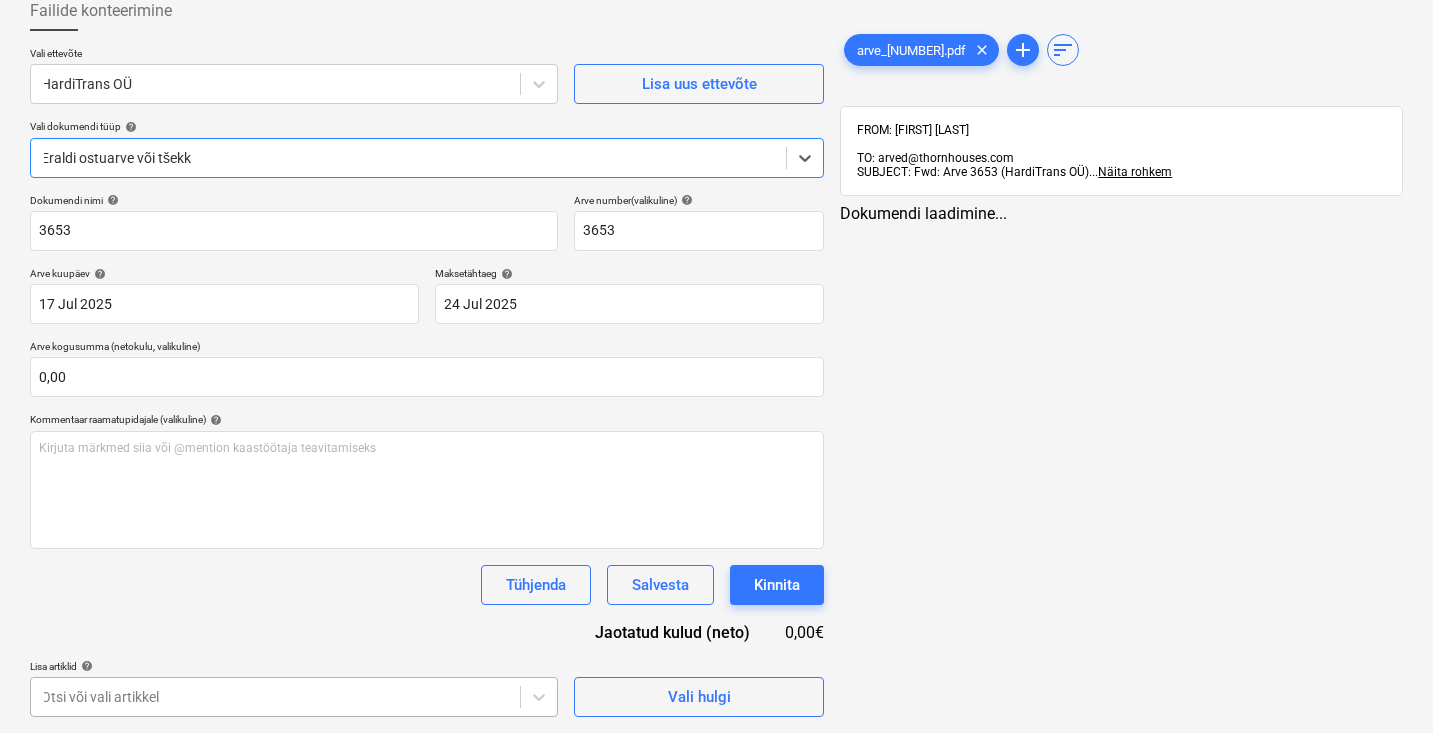 click on "Müük Projektid Kontaktid Ettevõte Koondarved 5 Postkast 9+ format_size keyboard_arrow_down help search Otsi notifications 34 keyboard_arrow_down R. [LAST] keyboard_arrow_down Tegevuskulud 2025 Eelarve 9+ Tellija leping Hinnapäringud Alltöövõtulepingud Aktid Ostutellimused Kulud Sissetulek Failid 1 Analüütika Sätted Failide konteerimine Vali ettevõte HardiTrans OÜ   Lisa uus ettevõte Vali dokumendi tüüp help   Select is focused ,type to refine list, press Down to open the menu,  Eraldi ostuarve või tšekk Dokumendi nimi help [NUMBER] Arve number  (valikuline) help [NUMBER] Arve kuupäev help 17 Jul 2025 17.07.2025 Press the down arrow key to interact with the calendar and
select a date. Press the question mark key to get the keyboard shortcuts for changing dates. Maksetähtaeg help 24 Jul 2025 24.07.2025 Press the down arrow key to interact with the calendar and
select a date. Press the question mark key to get the keyboard shortcuts for changing dates. Arve kogusumma (netokulu, valikuline)" at bounding box center [716, 249] 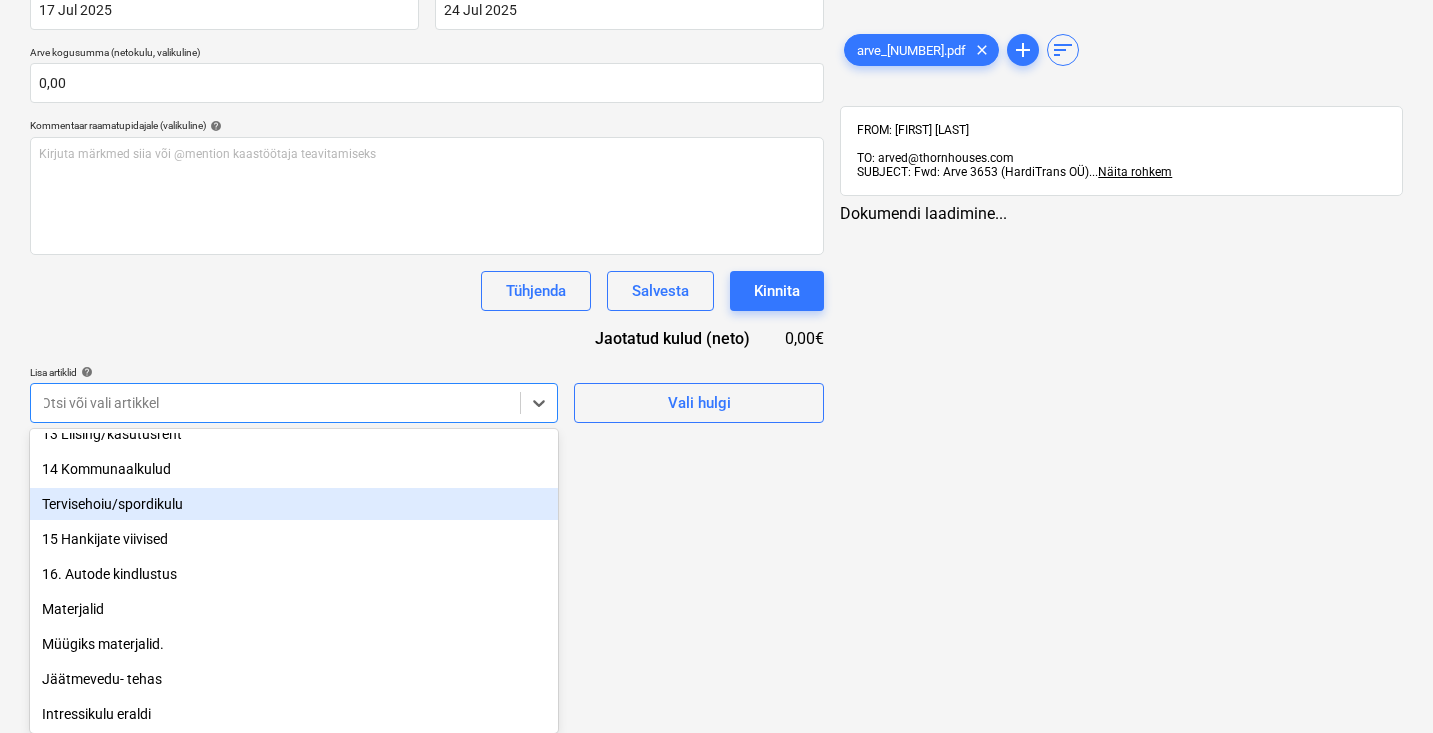 scroll, scrollTop: 540, scrollLeft: 0, axis: vertical 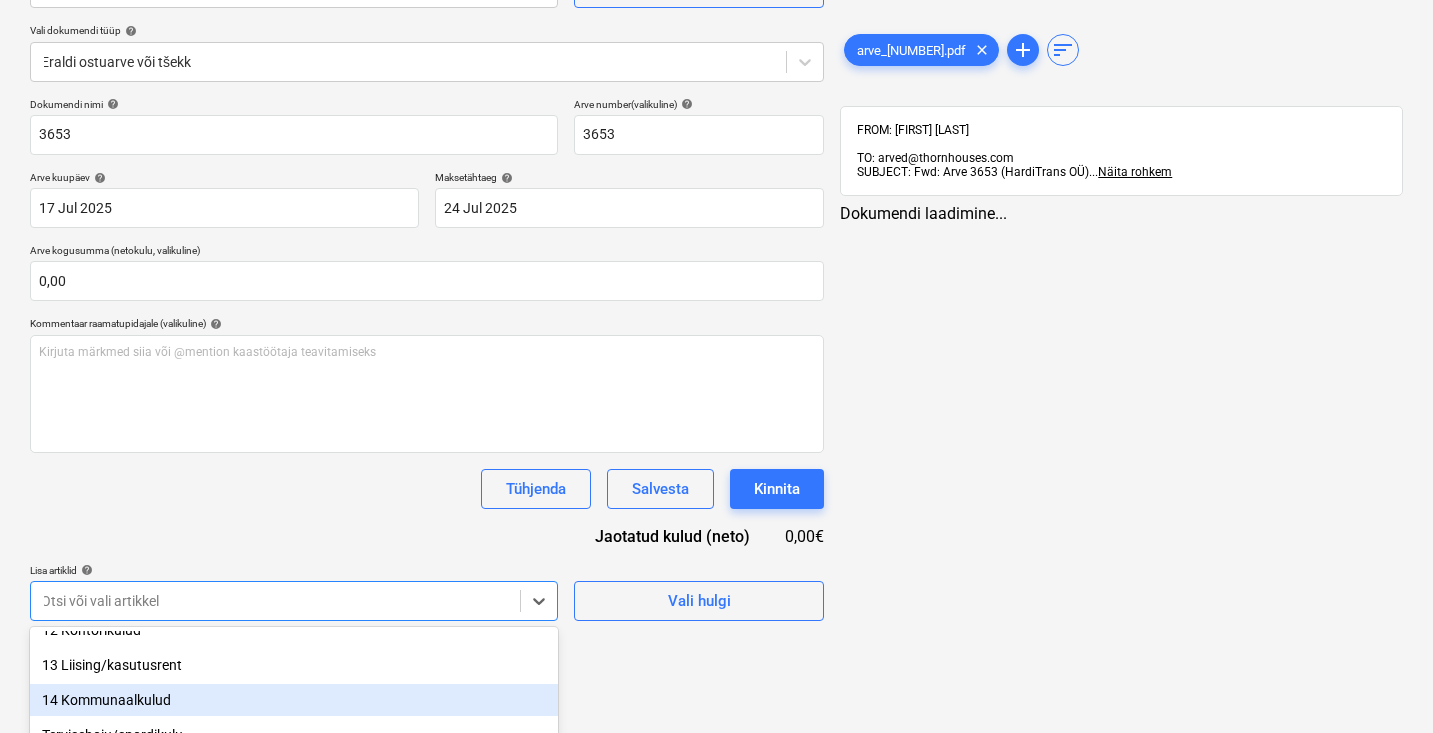 click on "14 Kommunaalkulud" at bounding box center (294, 700) 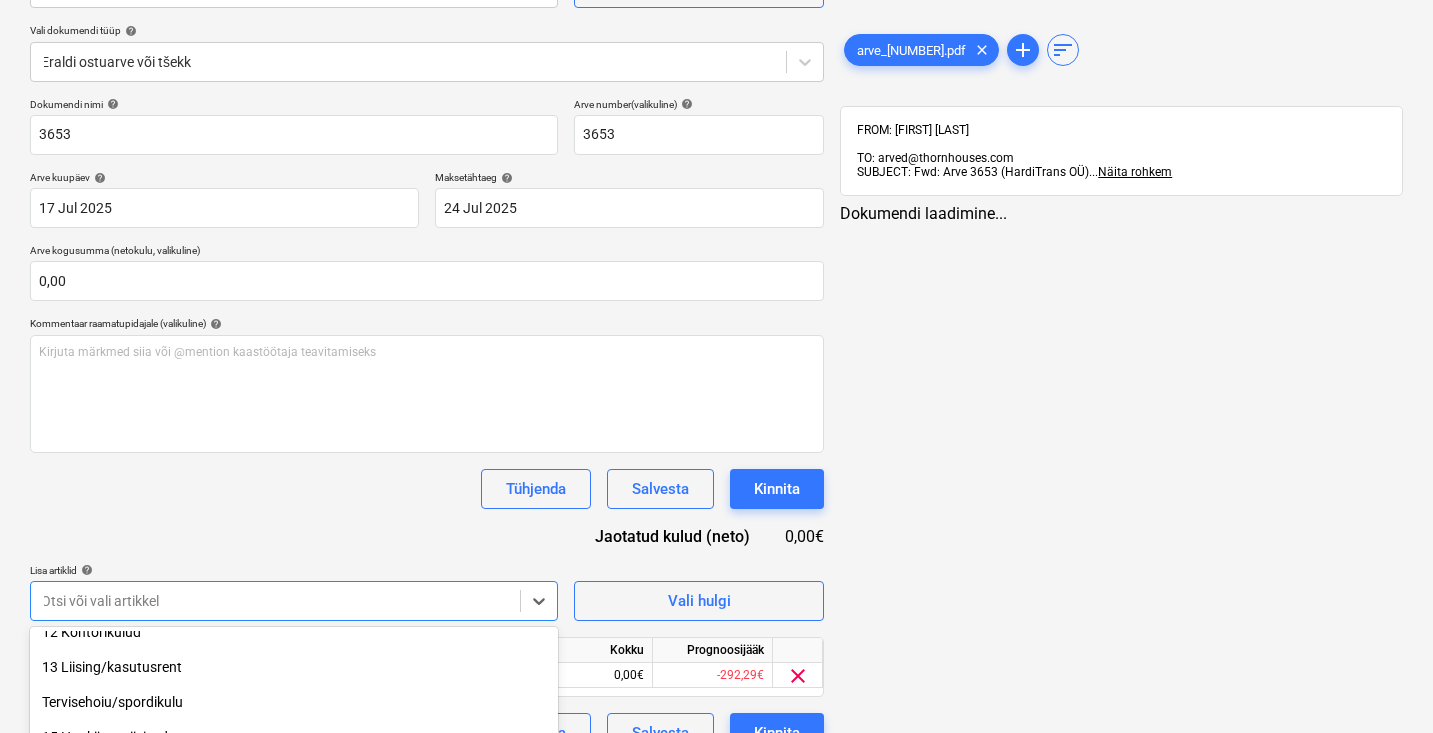 scroll, scrollTop: 505, scrollLeft: 0, axis: vertical 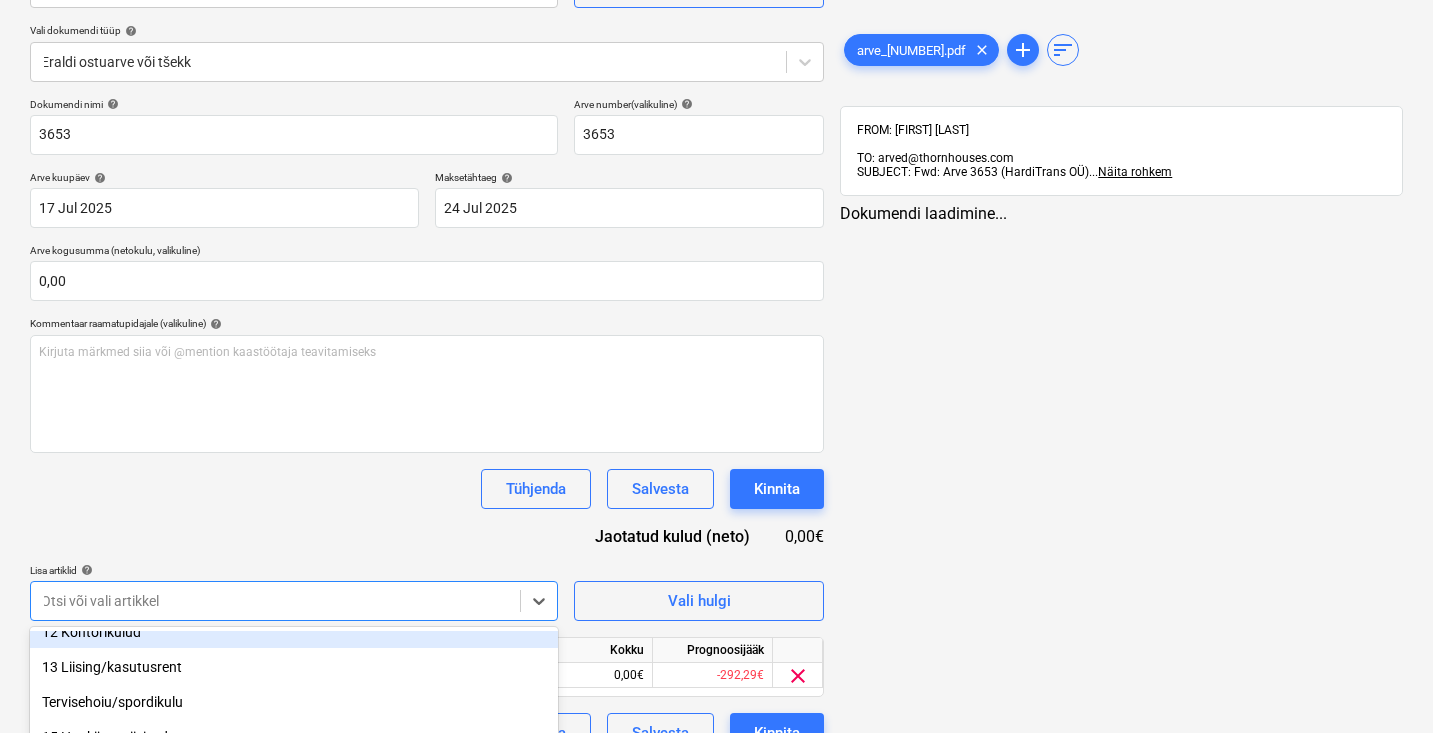 click on "Tühjenda Salvesta Kinnita" at bounding box center (427, 489) 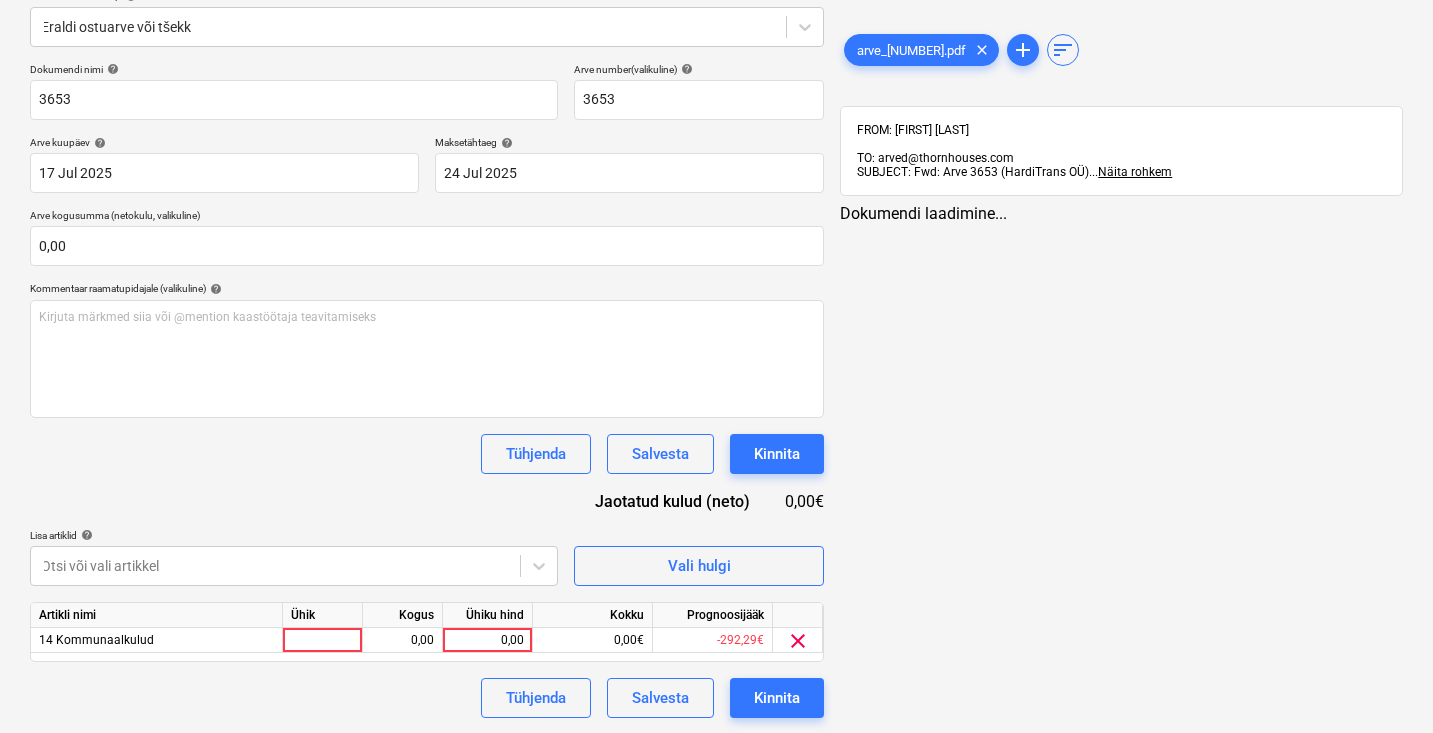 scroll, scrollTop: 247, scrollLeft: 0, axis: vertical 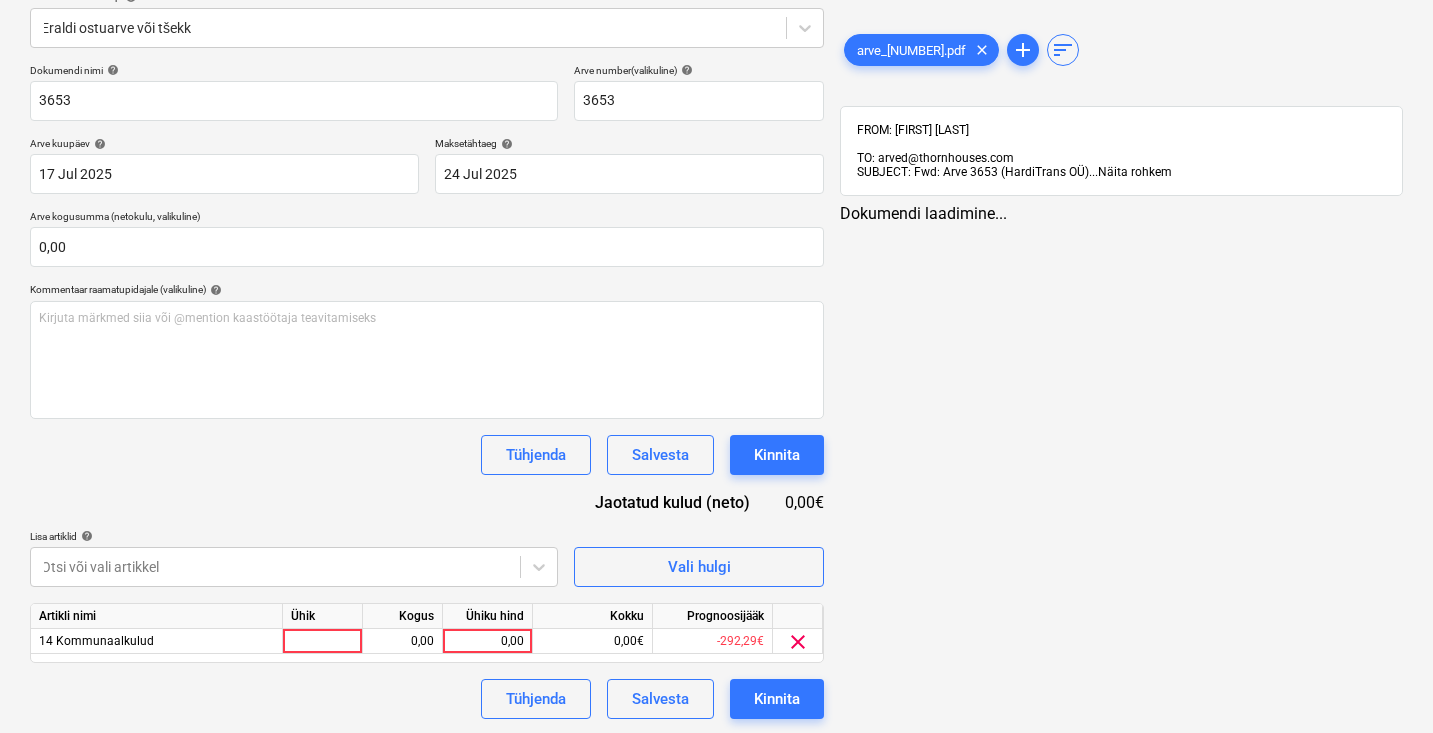 click on "Näita rohkem" at bounding box center [1135, 172] 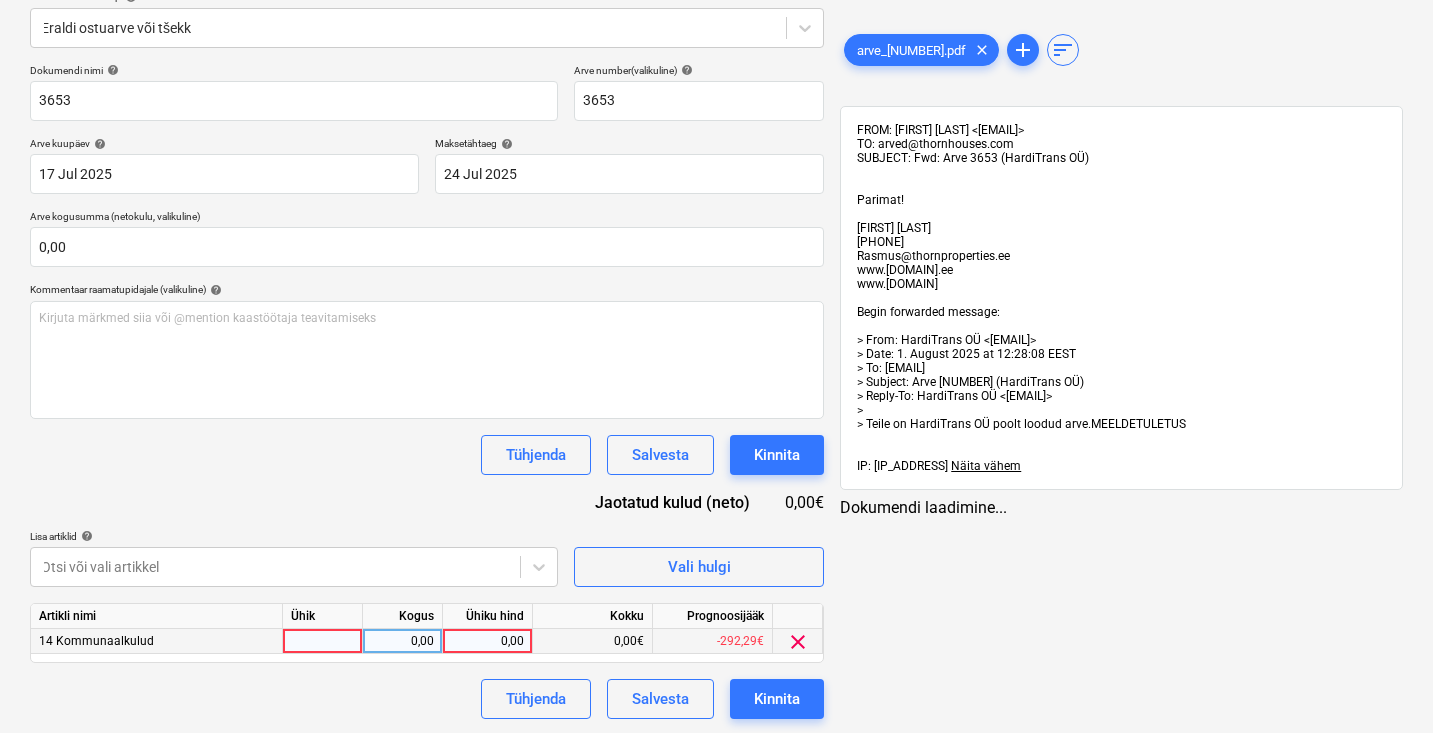click on "0,00" at bounding box center [487, 641] 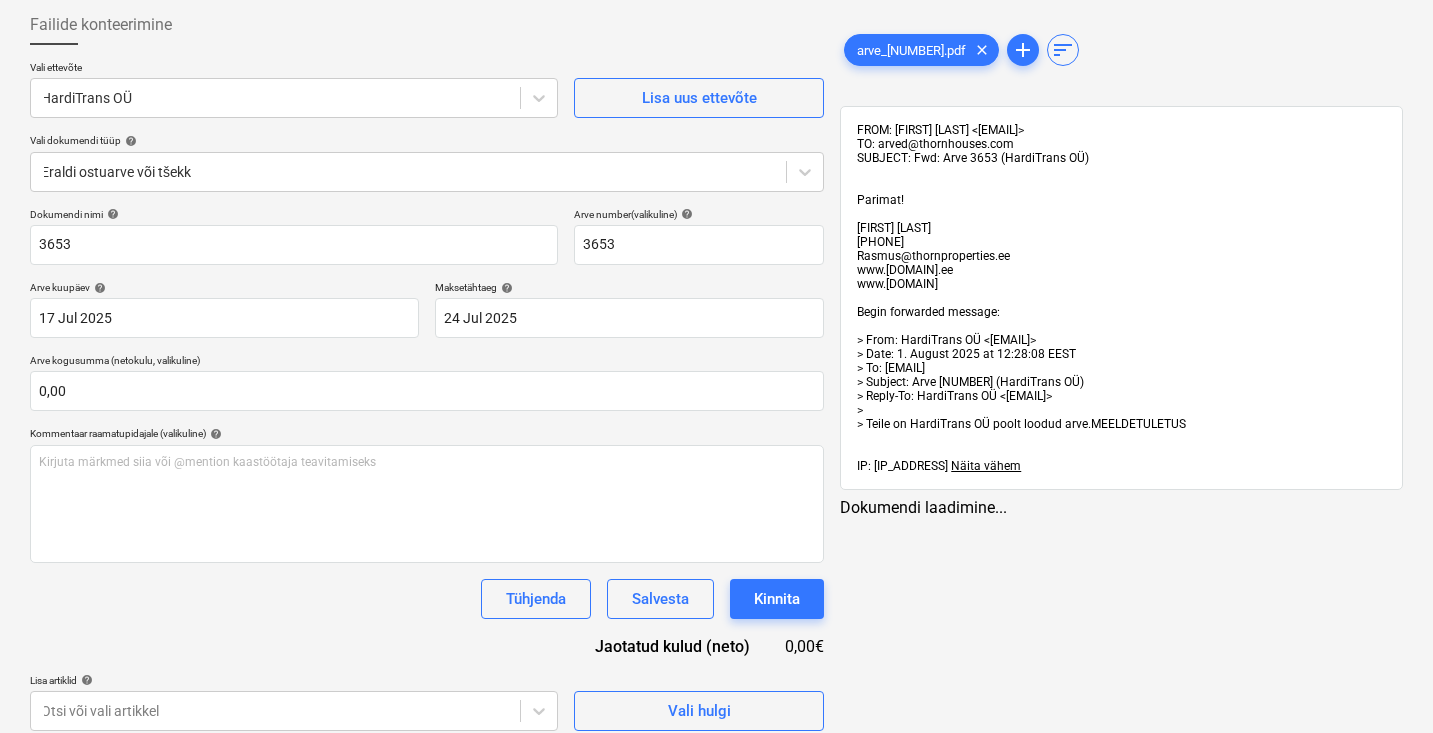 scroll, scrollTop: 18, scrollLeft: 0, axis: vertical 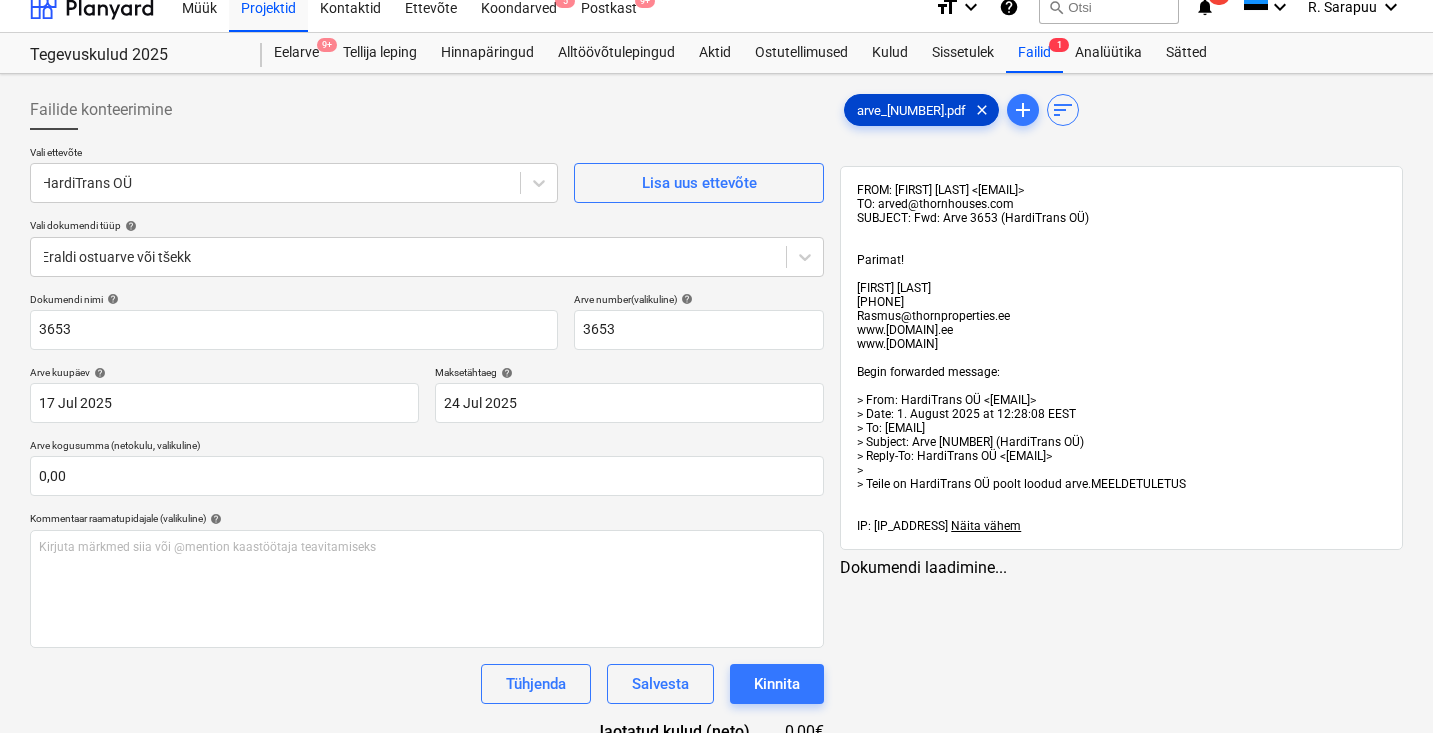 click on "arve_[NUMBER].pdf" at bounding box center (911, 110) 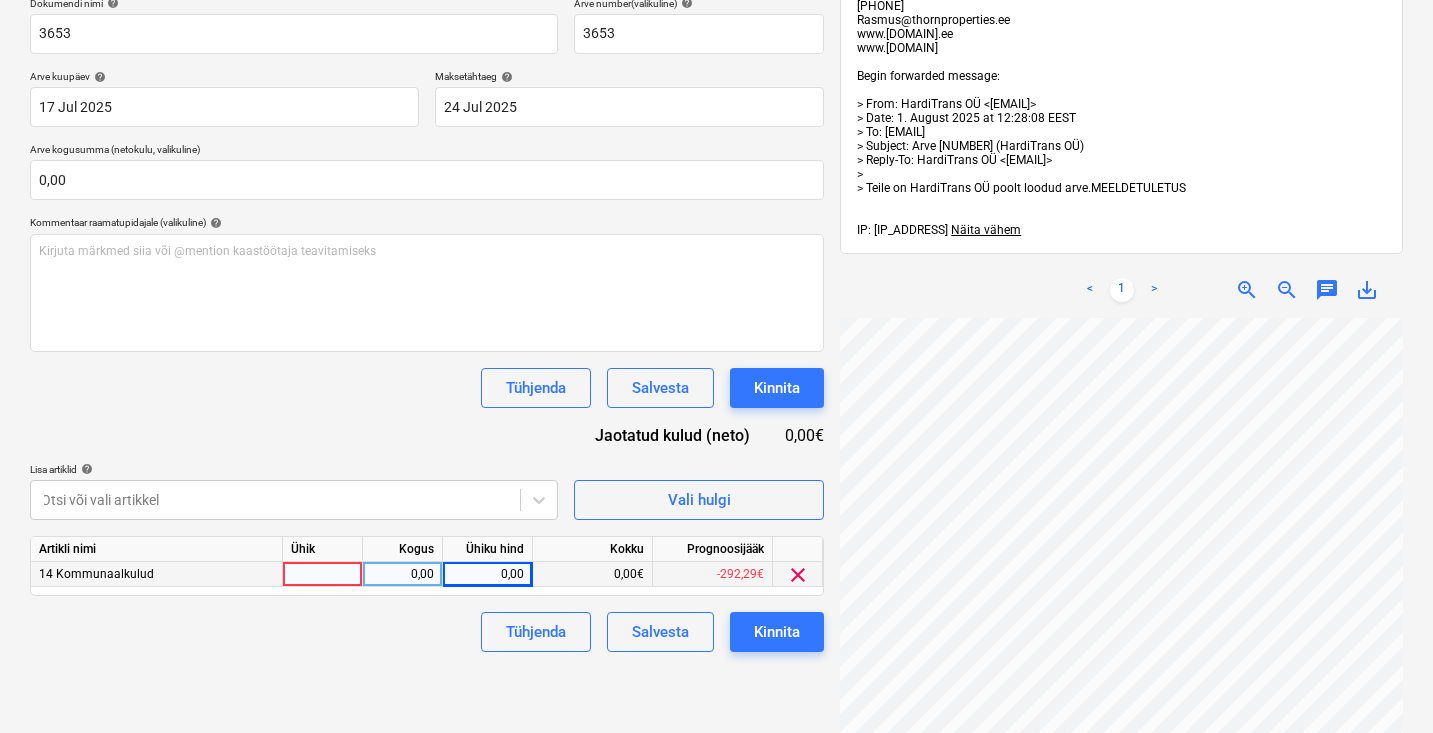scroll, scrollTop: 457, scrollLeft: 0, axis: vertical 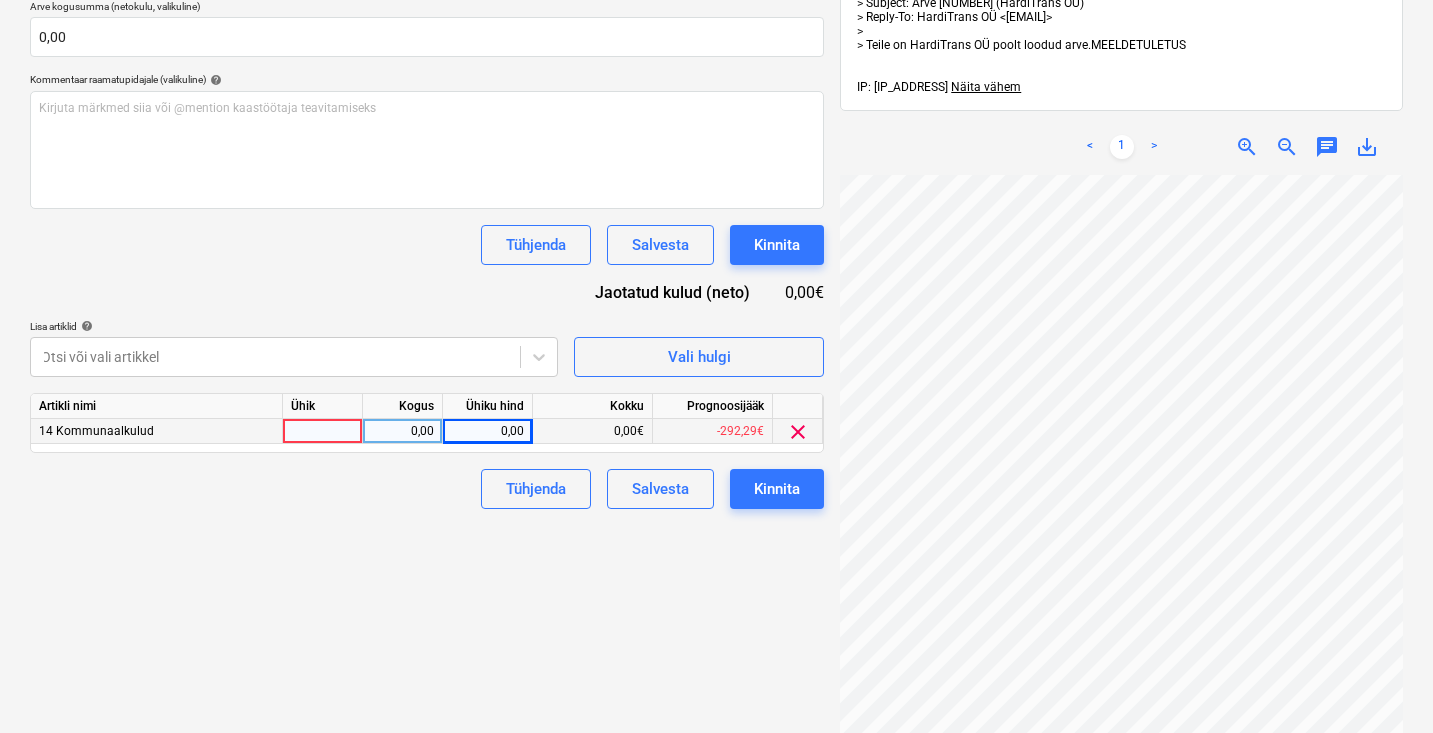 click on "0,00" at bounding box center (487, 431) 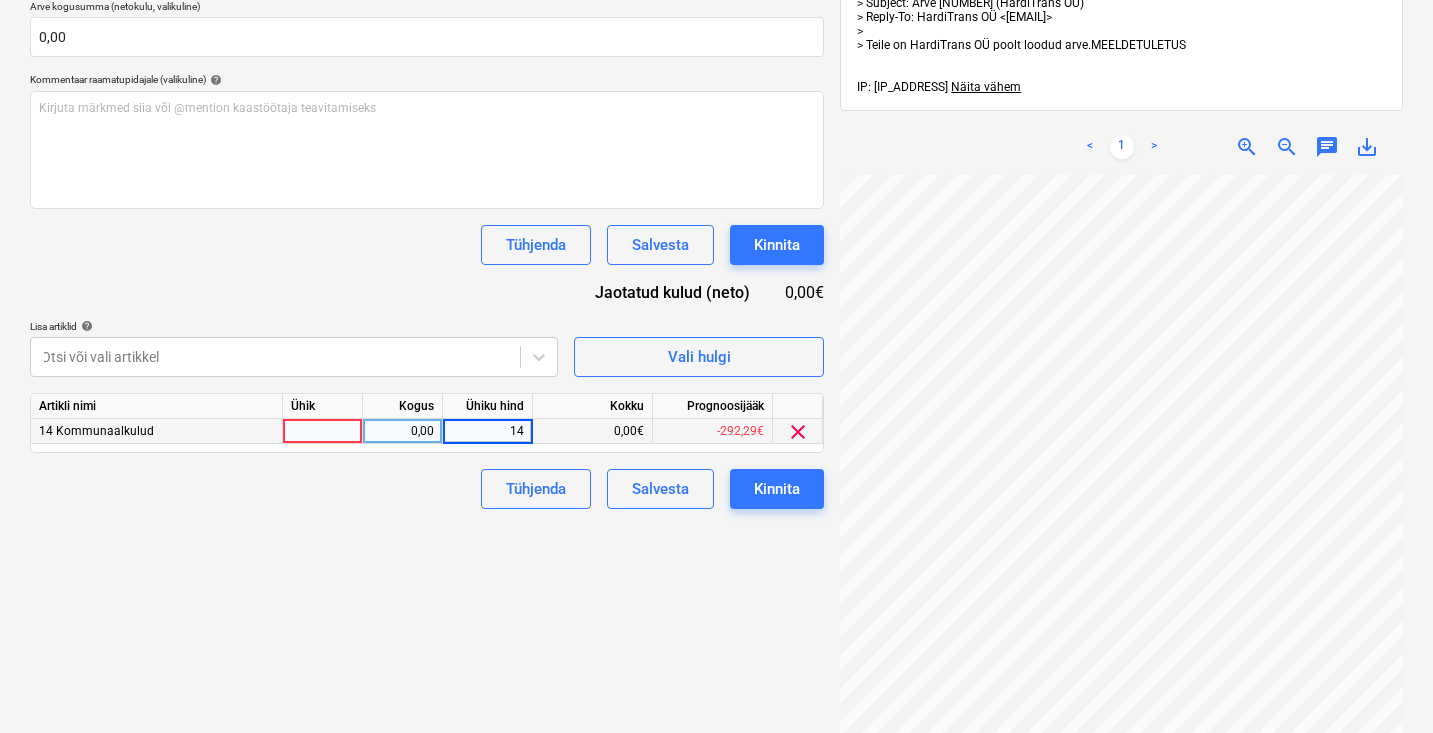type on "145" 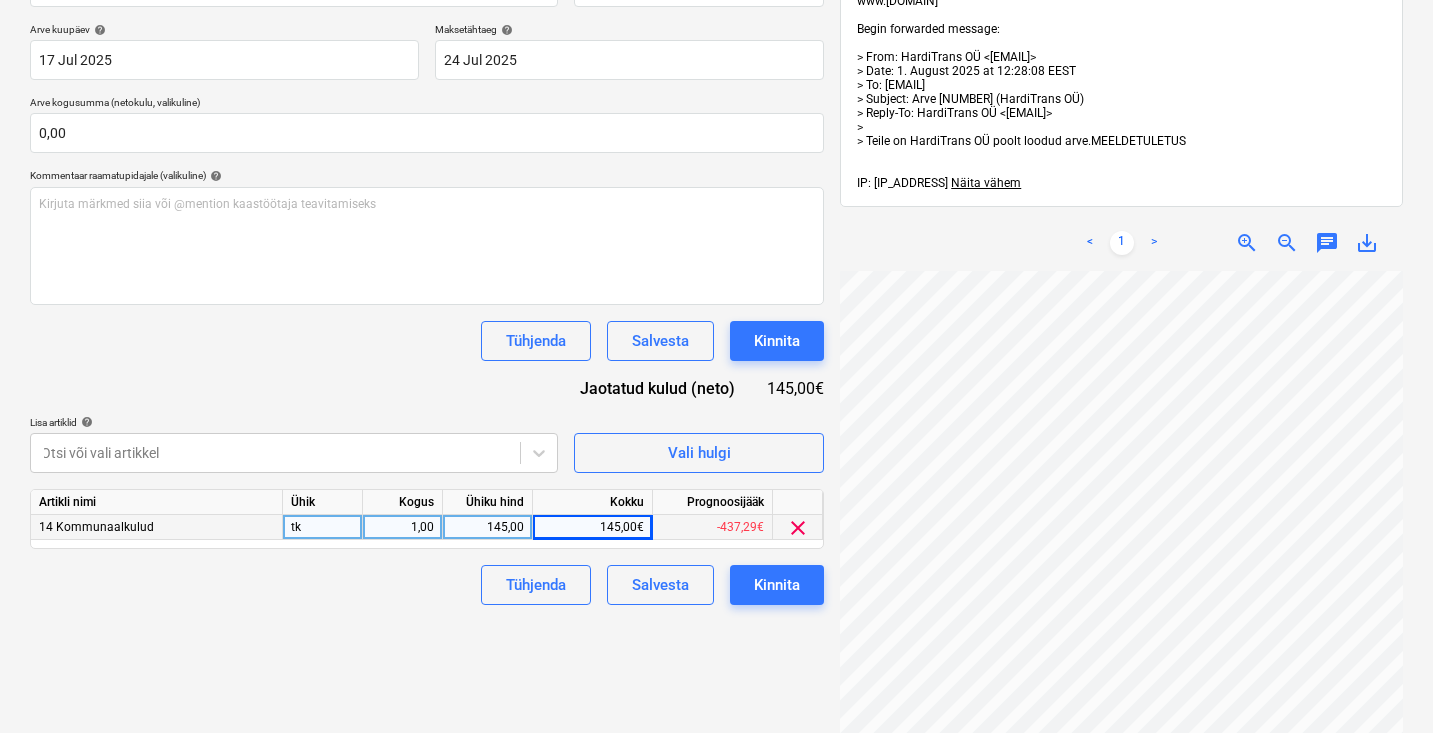 scroll, scrollTop: 331, scrollLeft: 0, axis: vertical 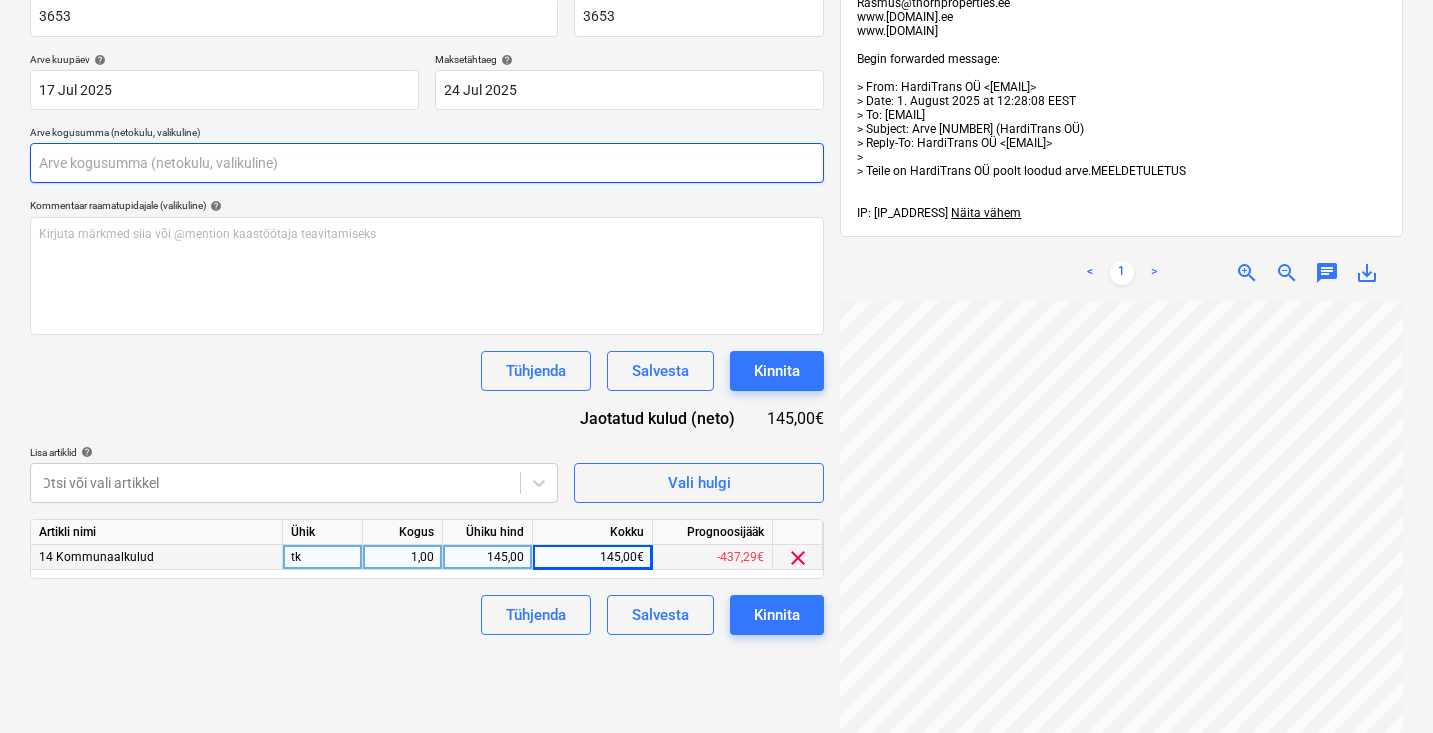 click at bounding box center [427, 163] 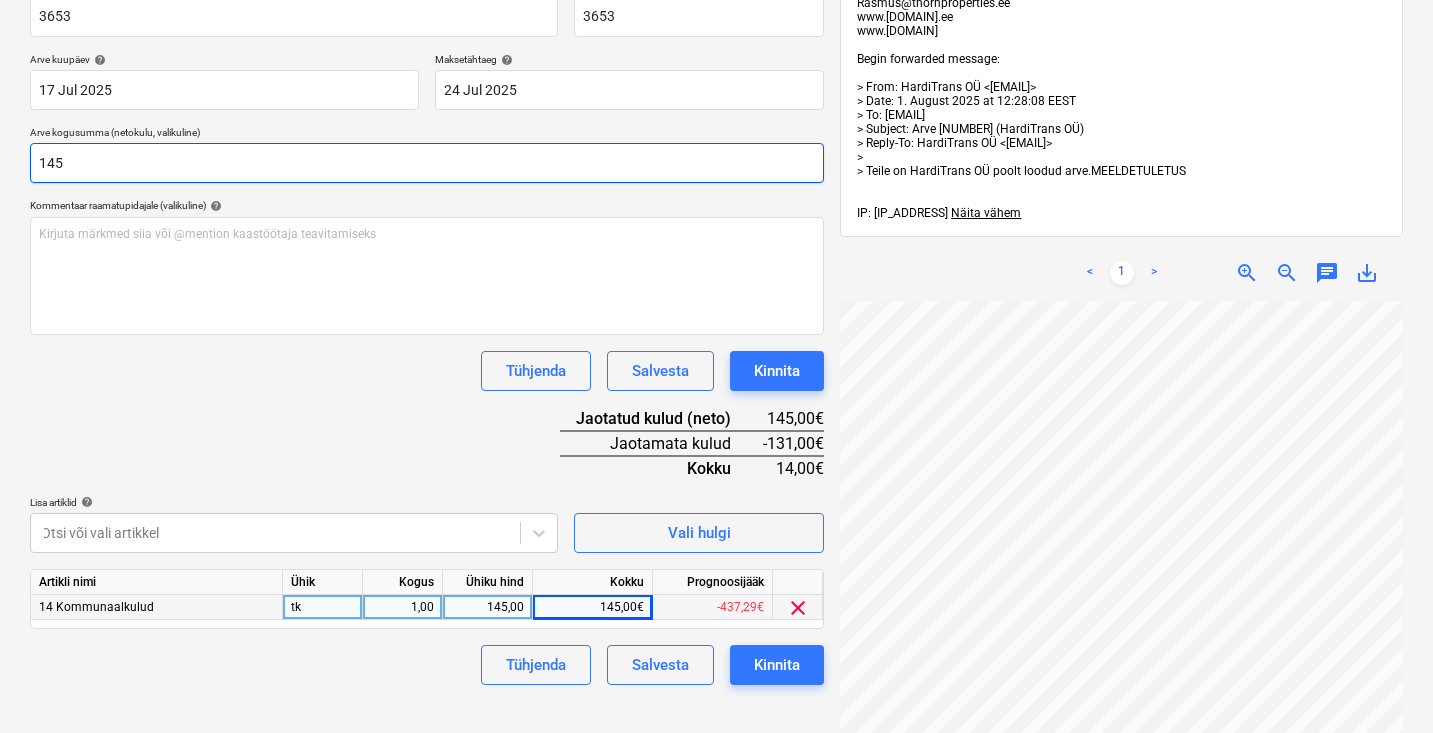 type on "145" 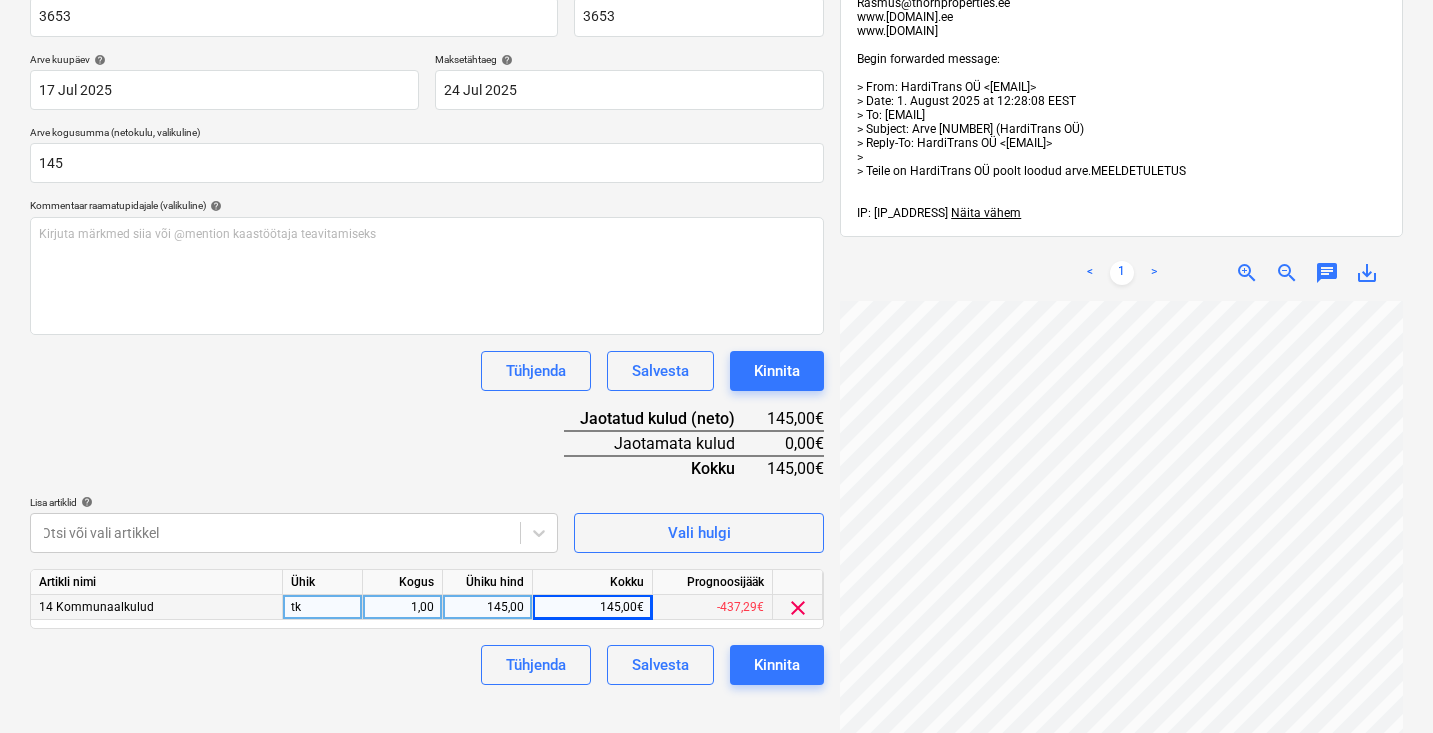 click on "Dokumendi nimi help 3653 Arve number  (valikuline) help 3653 Arve kuupäev help 17 Jul 2025 17.07.2025 Press the down arrow key to interact with the calendar and
select a date. Press the question mark key to get the keyboard shortcuts for changing dates. Maksetähtaeg help 24 Jul 2025 24.07.2025 Press the down arrow key to interact with the calendar and
select a date. Press the question mark key to get the keyboard shortcuts for changing dates. Arve kogusumma (netokulu, valikuline) 145 Kommentaar raamatupidajale (valikuline) help Kirjuta märkmed siia või @mention kaastöötaja teavitamiseks ﻿ Tühjenda Salvesta Kinnita Jaotatud kulud (neto) 145,00€ Jaotamata kulud 0,00€ Kokku 145,00€ Lisa artiklid help Otsi või vali artikkel Vali hulgi Artikli nimi Ühik Kogus Ühiku hind Kokku Prognoosijääk 14 Kommunaalkulud tk 1,00 145,00 145,00€ -437,29€ clear Tühjenda Salvesta Kinnita" at bounding box center [427, 332] 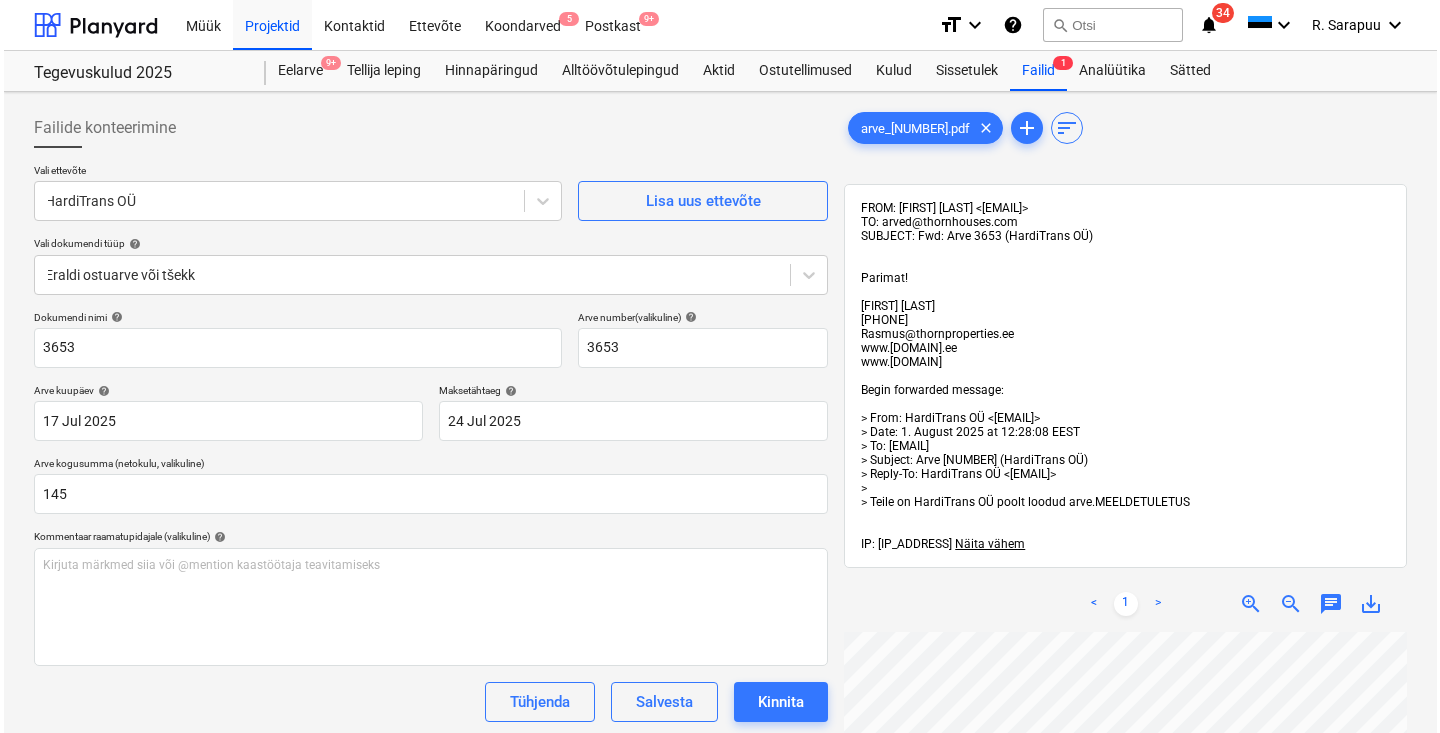 scroll, scrollTop: 592, scrollLeft: 0, axis: vertical 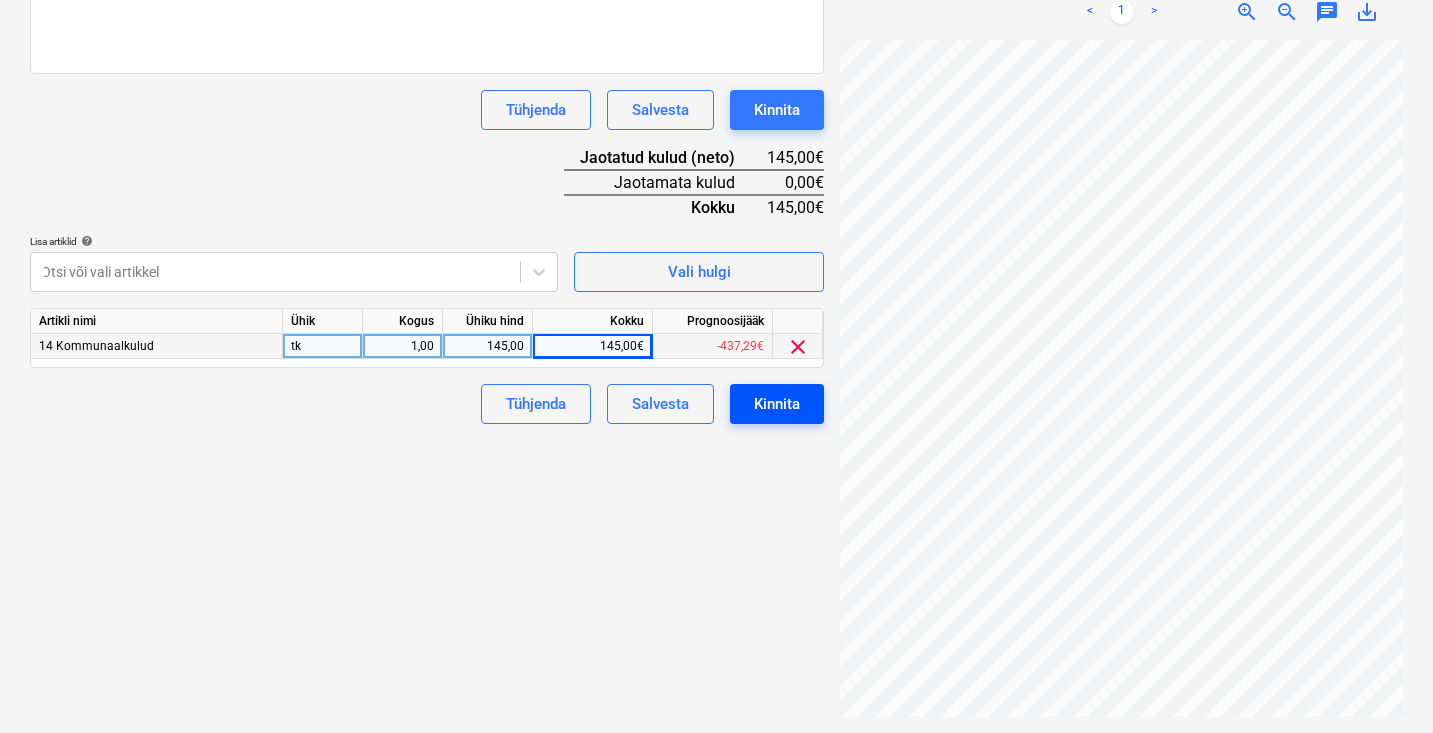 click on "Kinnita" at bounding box center [777, 404] 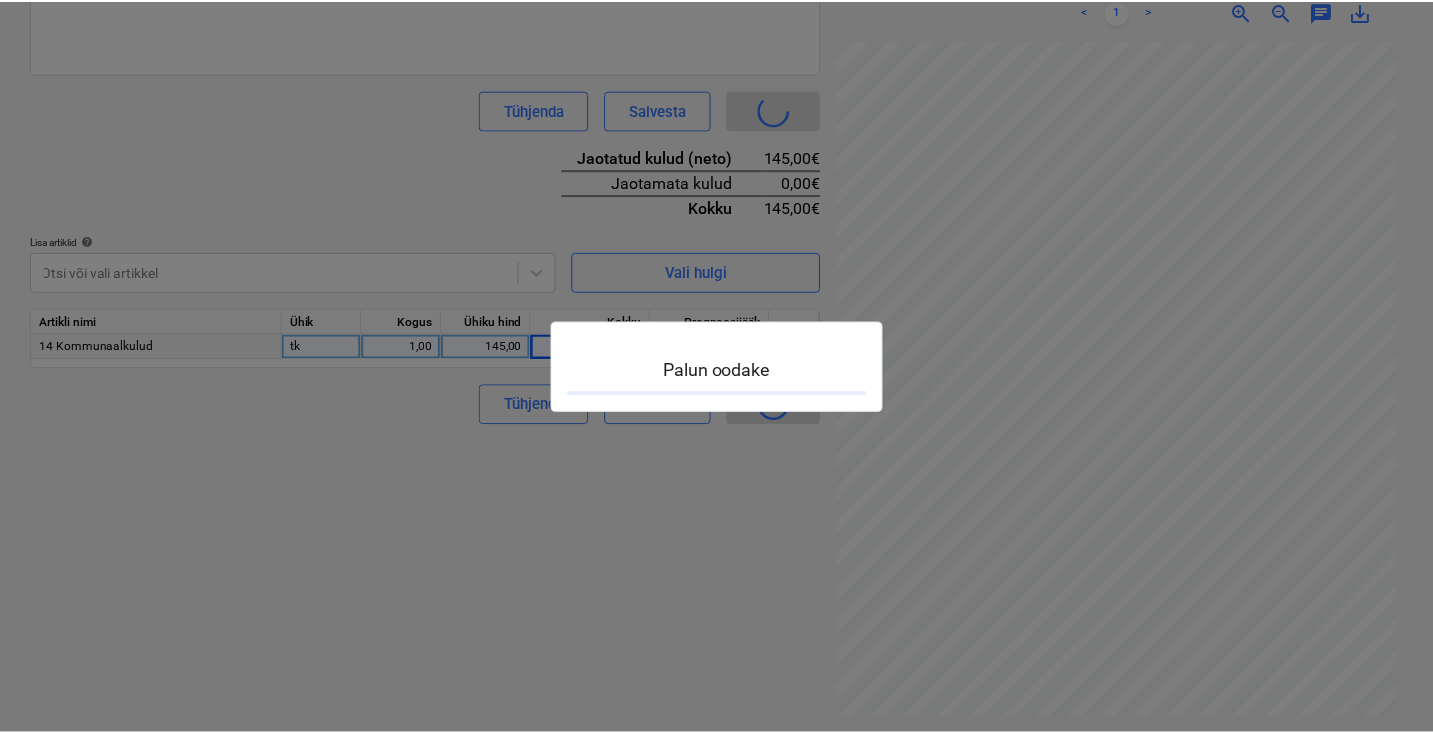 scroll, scrollTop: 0, scrollLeft: 0, axis: both 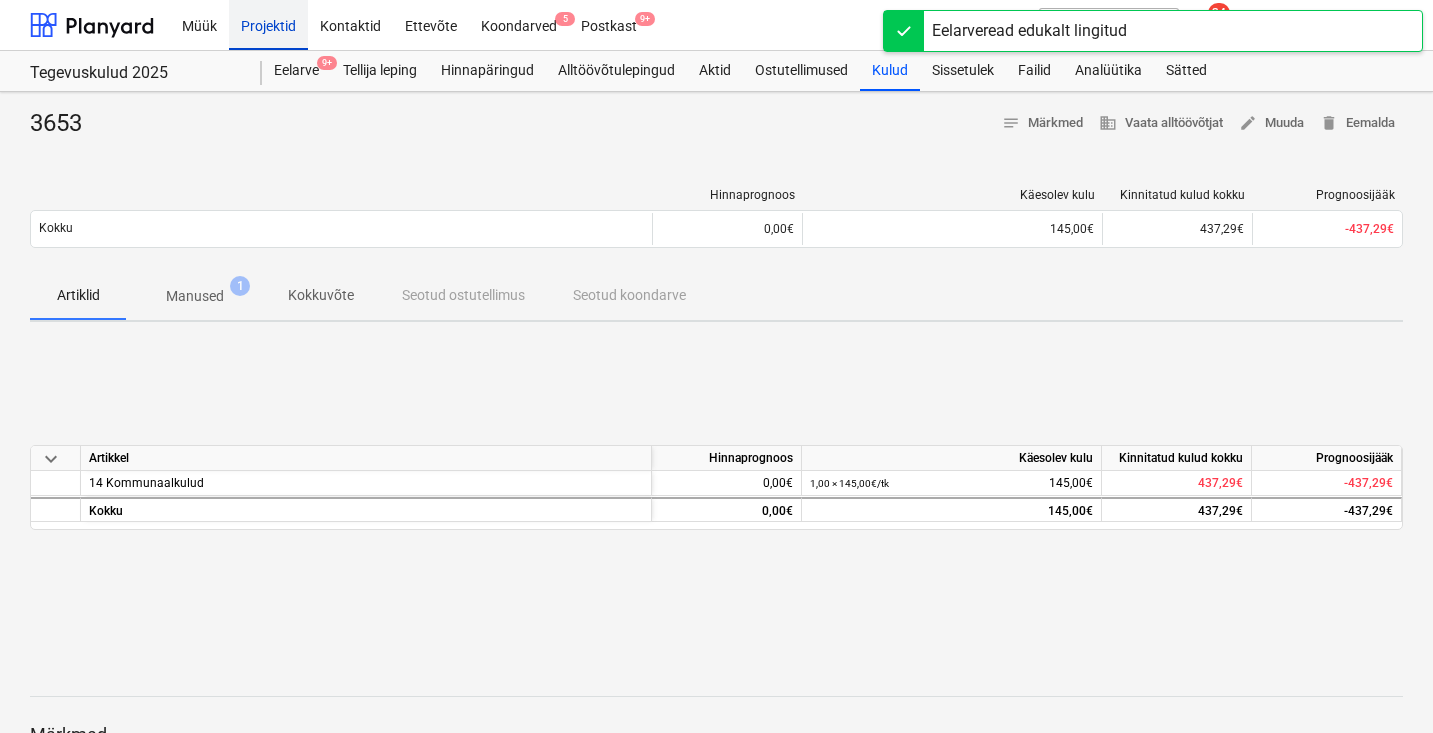 click on "Projektid" at bounding box center [268, 24] 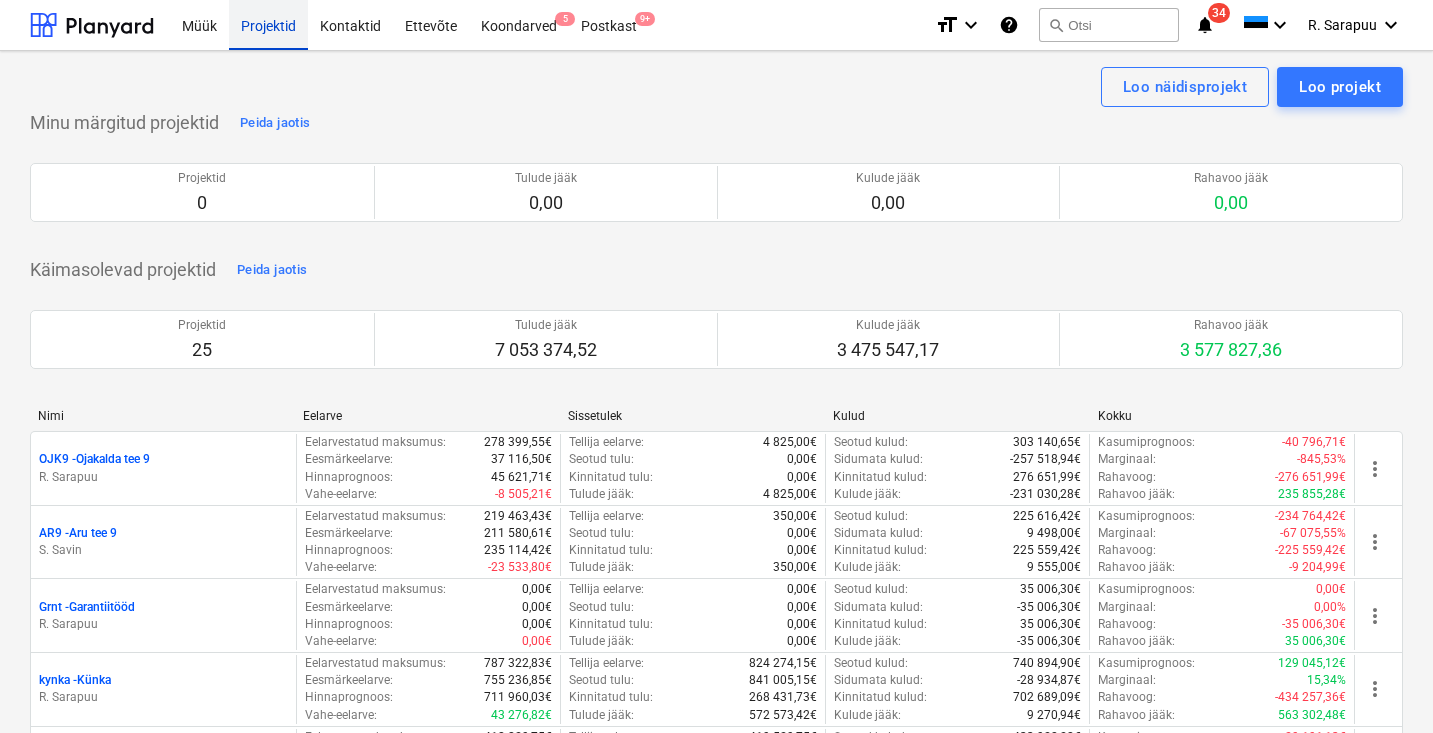 click on "Projektid" at bounding box center (268, 24) 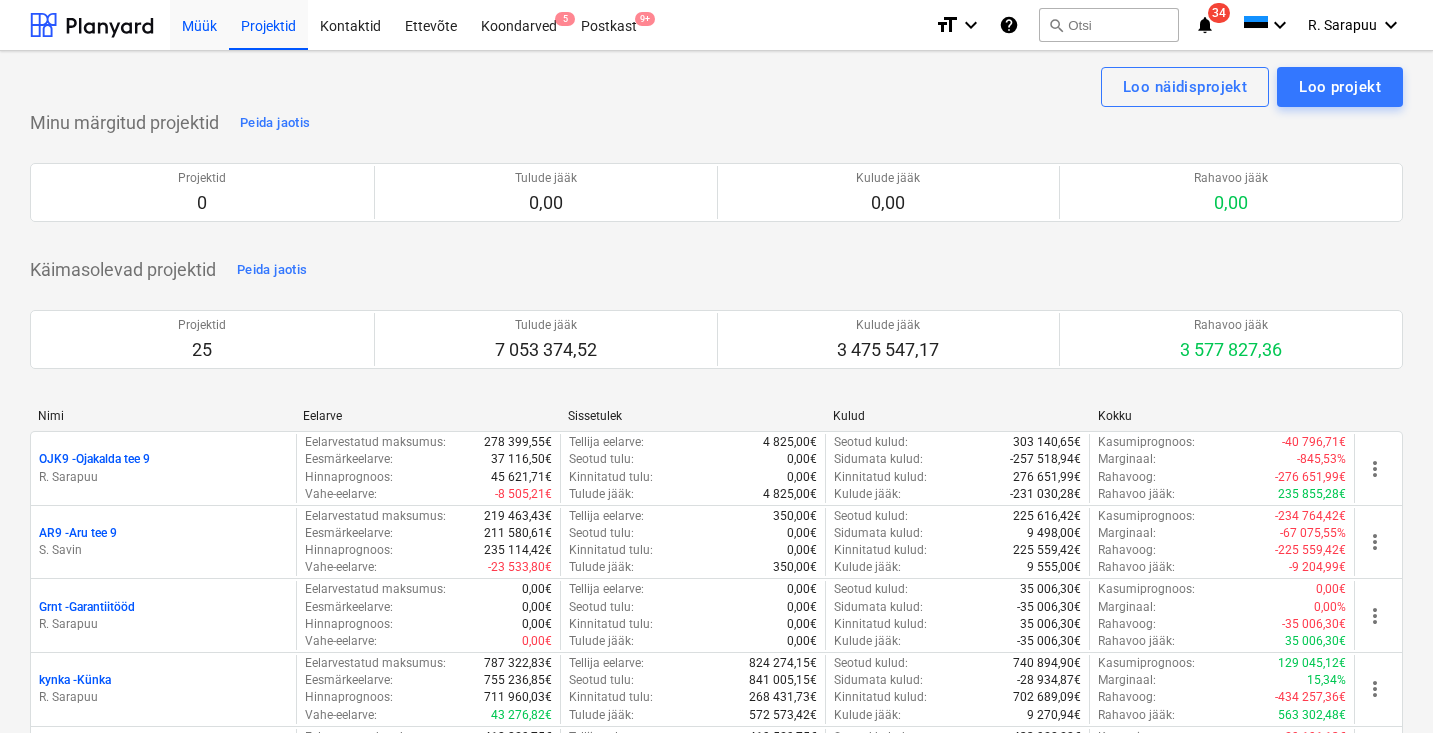 click on "Müük" at bounding box center [199, 24] 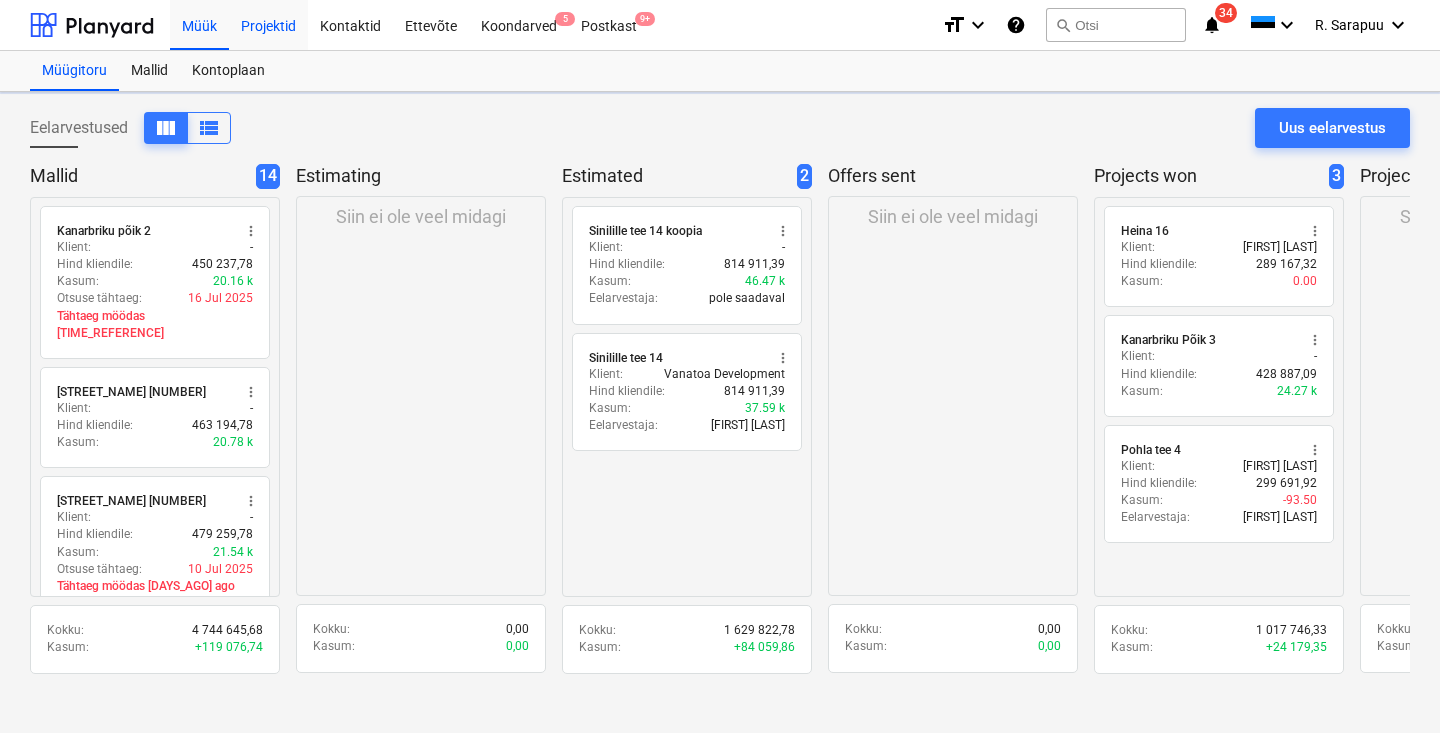 click on "Projektid" at bounding box center [268, 24] 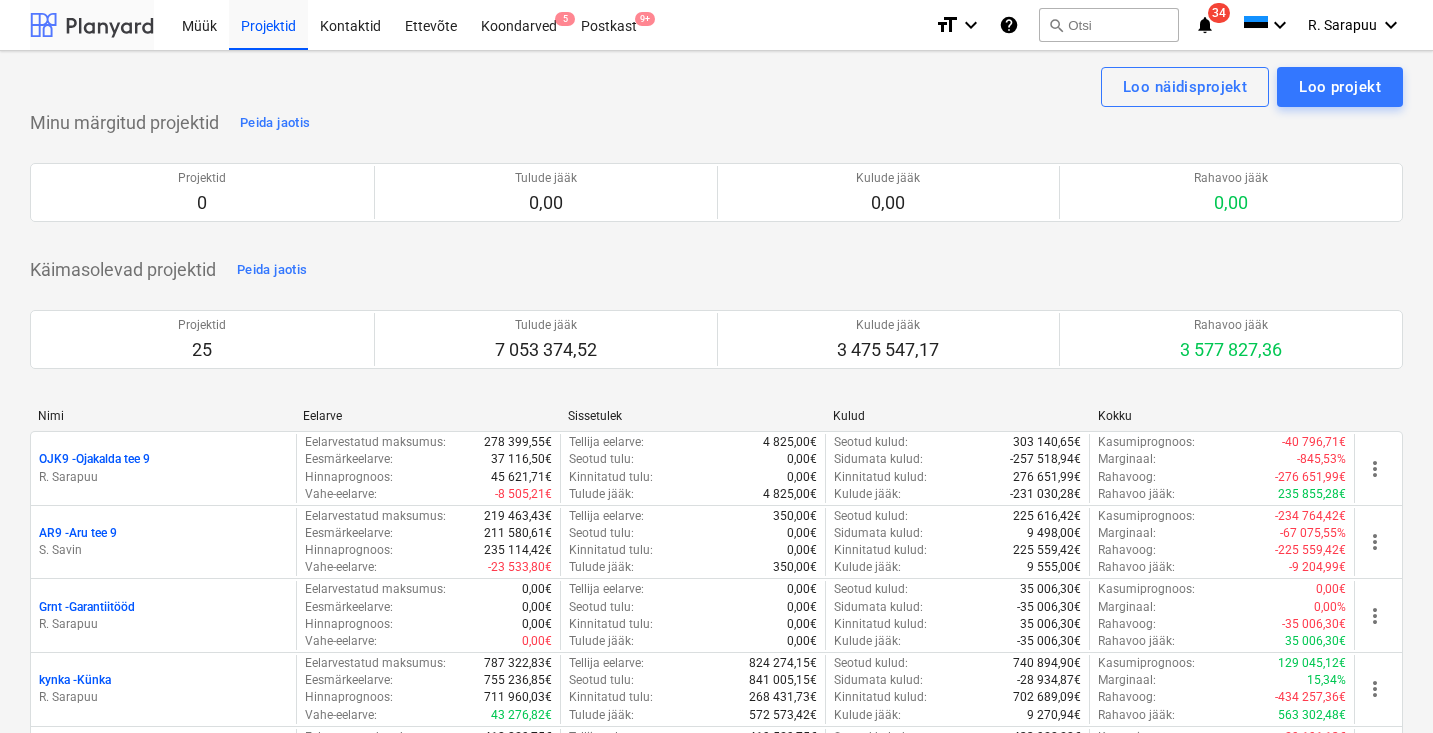 click at bounding box center (92, 25) 